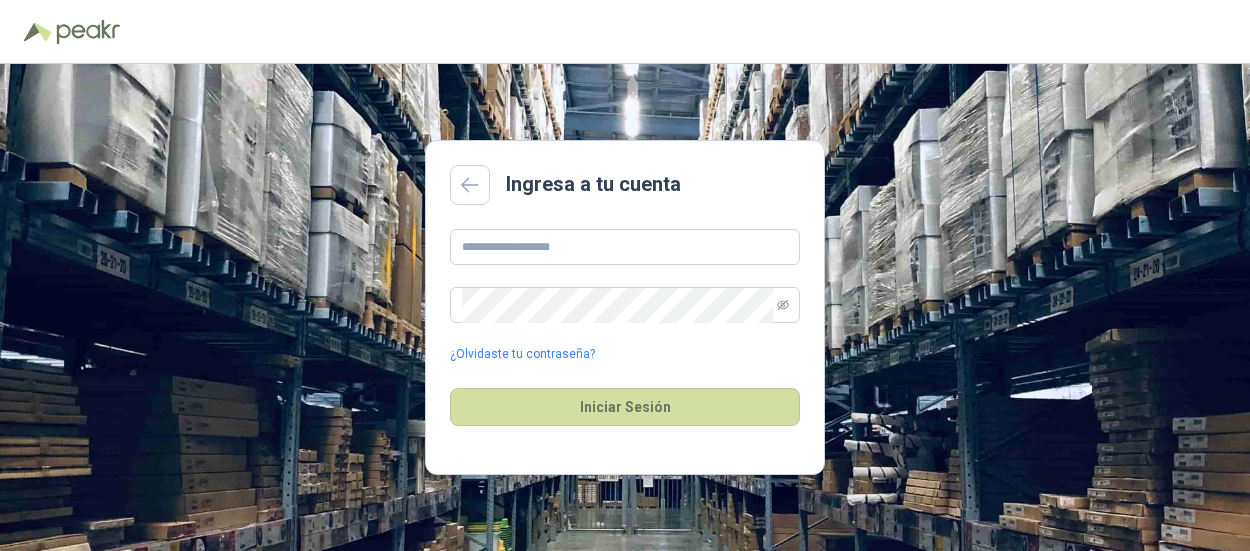 scroll, scrollTop: 0, scrollLeft: 0, axis: both 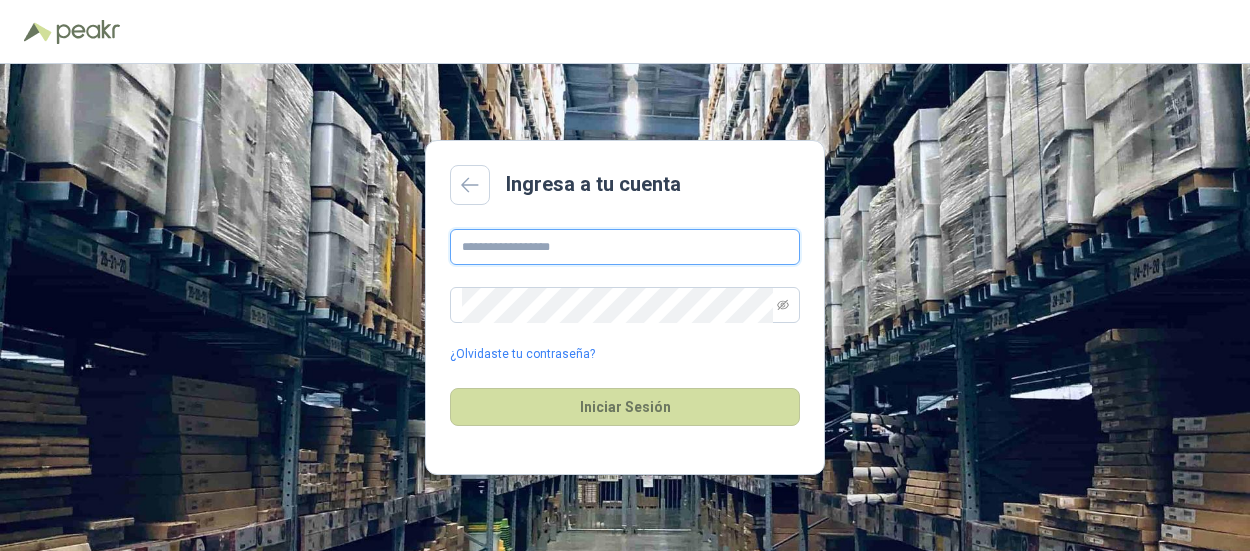 click at bounding box center [625, 247] 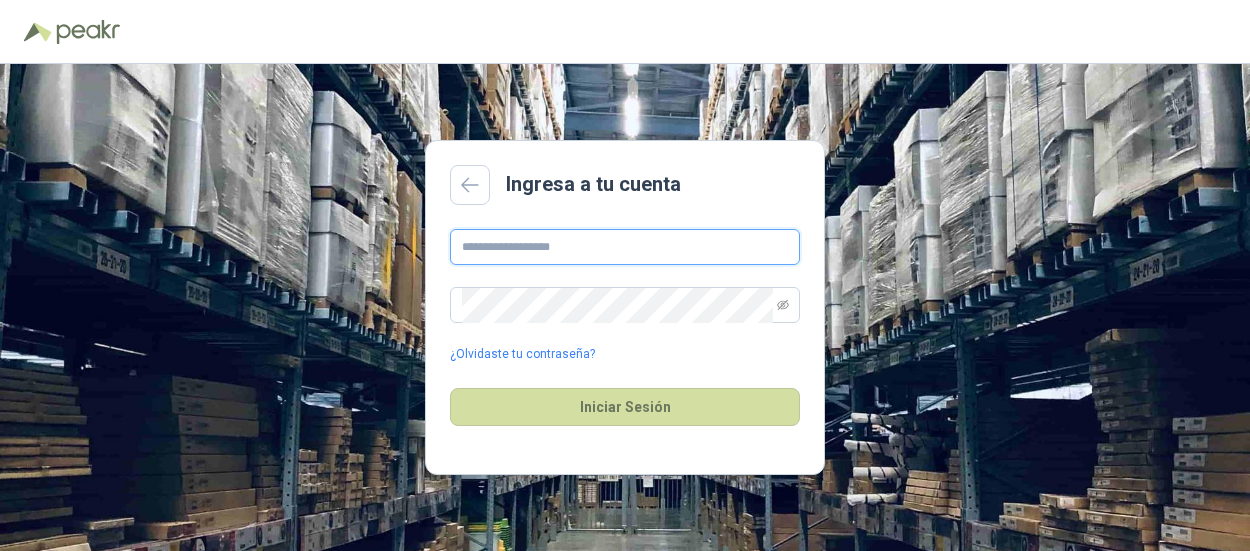 type on "**********" 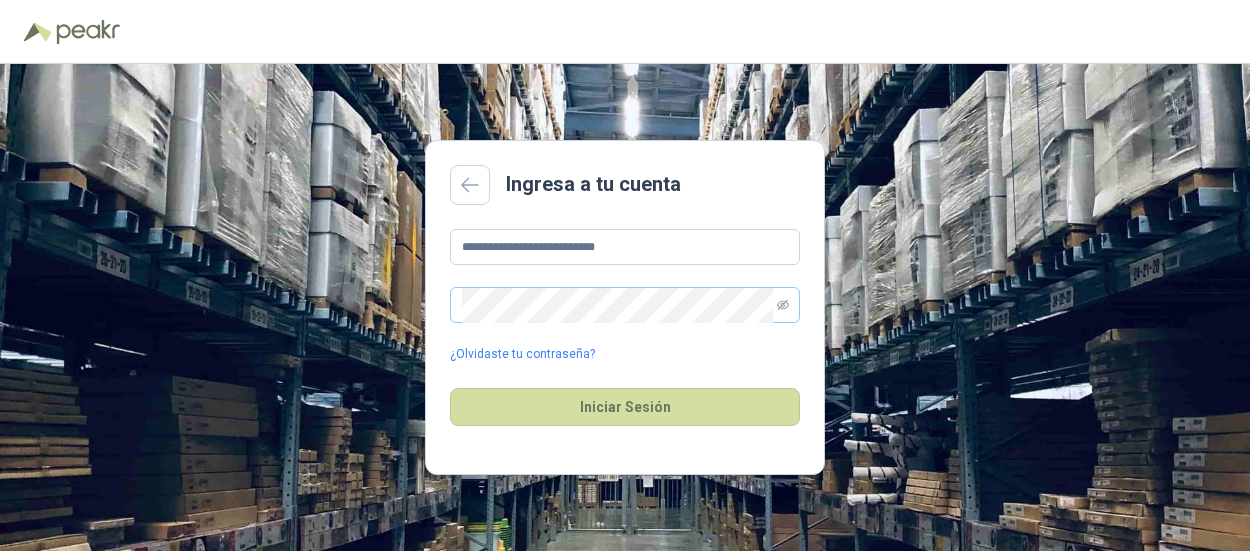 click at bounding box center [625, 305] 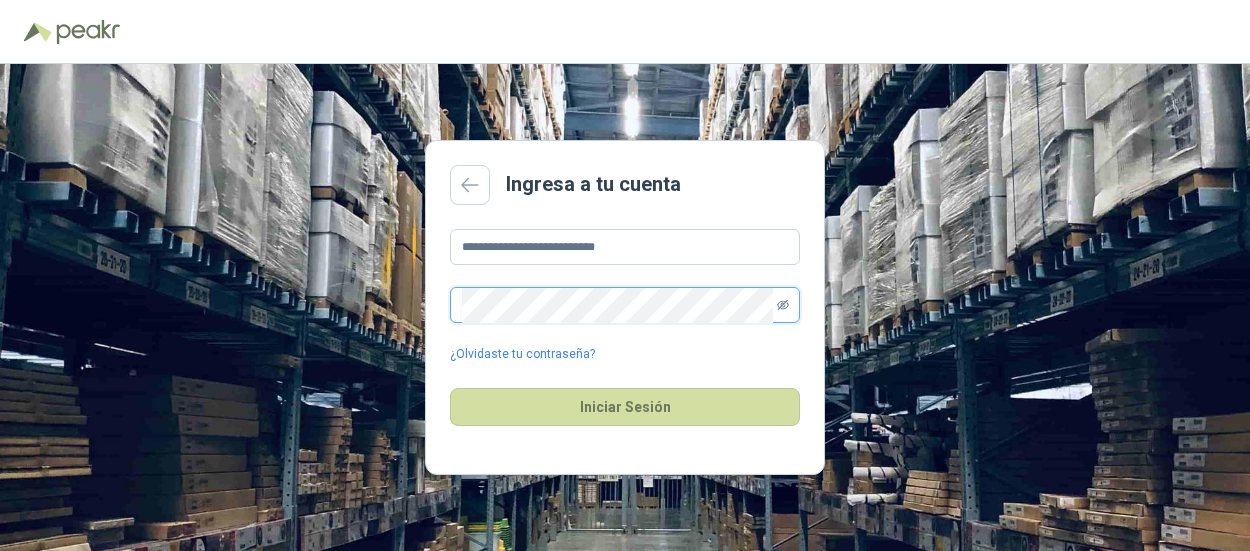 click 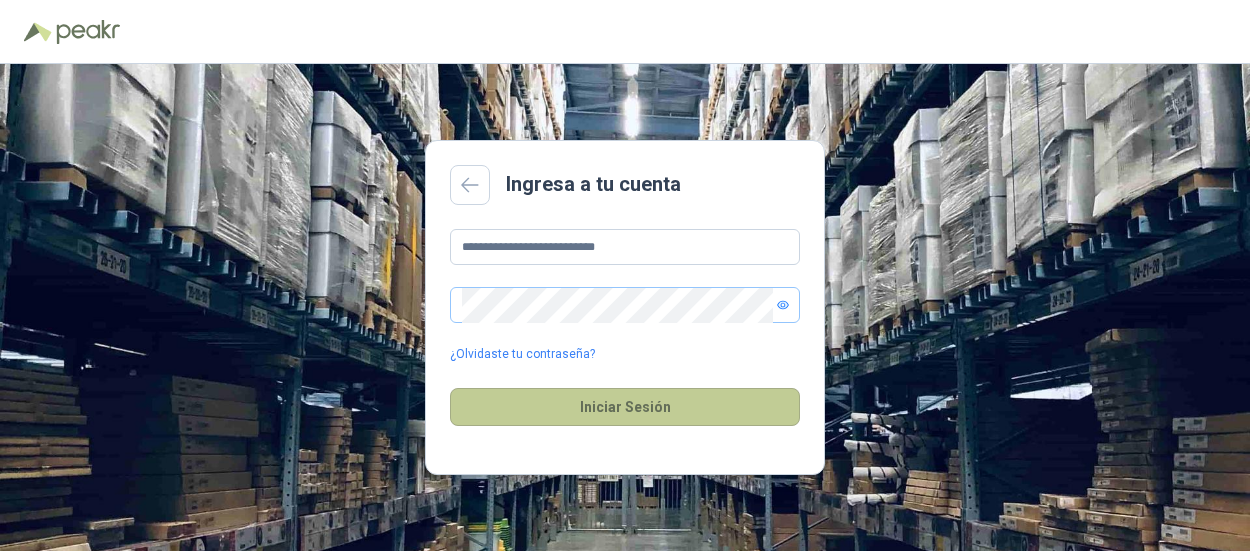 click on "Iniciar Sesión" at bounding box center [625, 407] 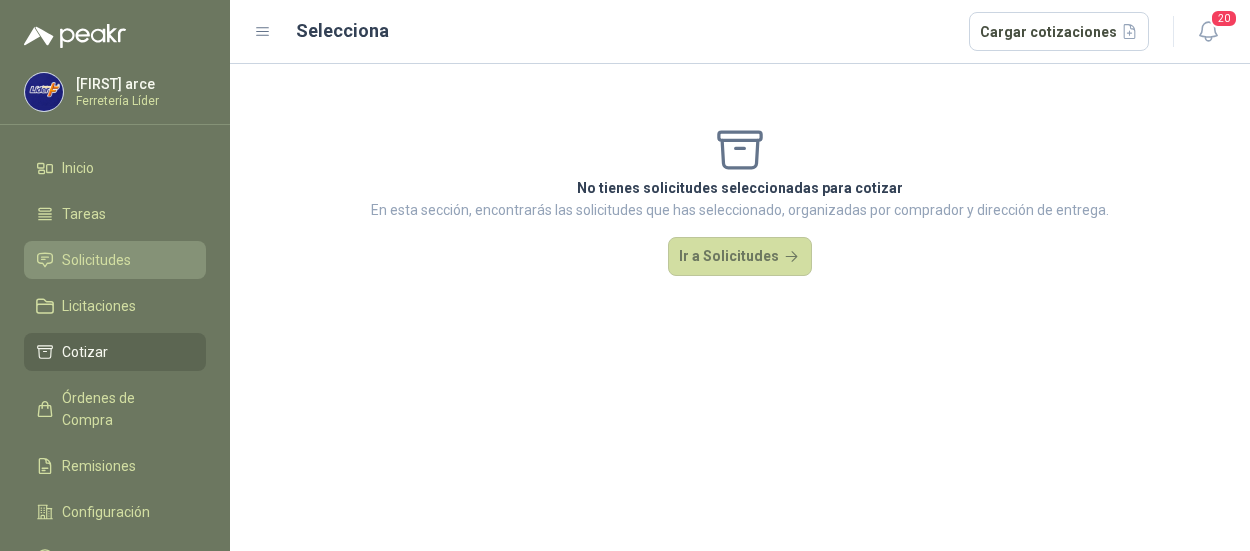 click on "Solicitudes" at bounding box center [96, 260] 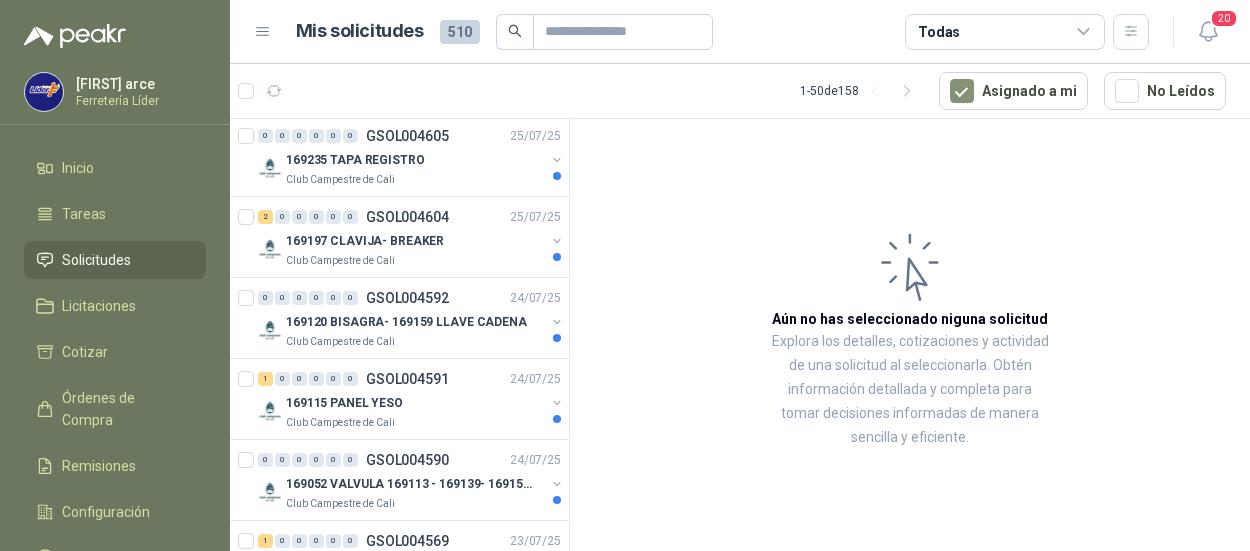 scroll, scrollTop: 200, scrollLeft: 0, axis: vertical 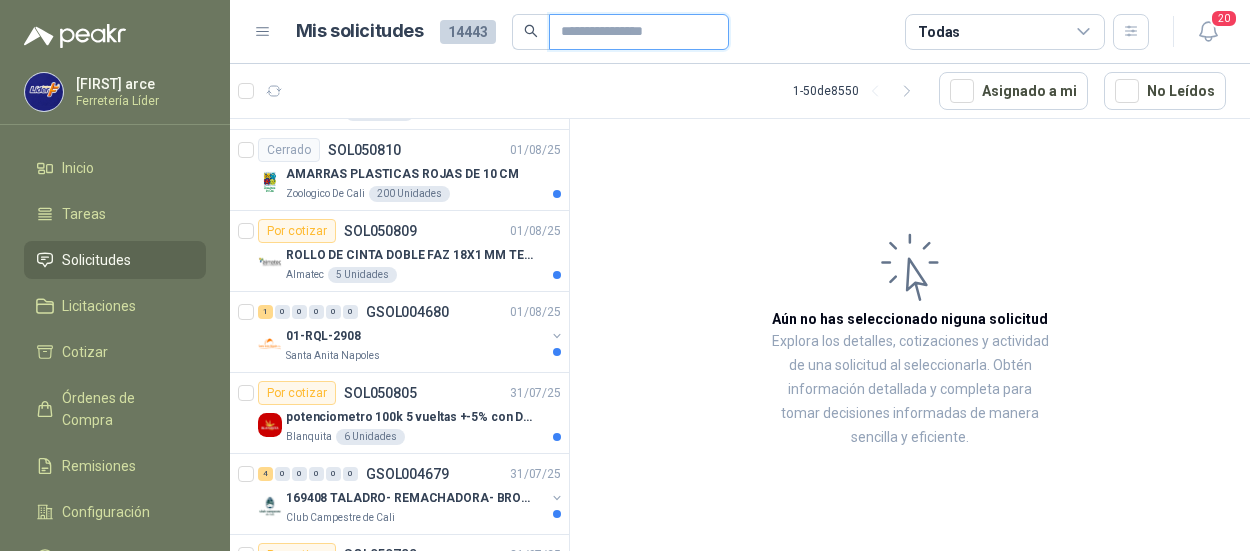 click at bounding box center [631, 32] 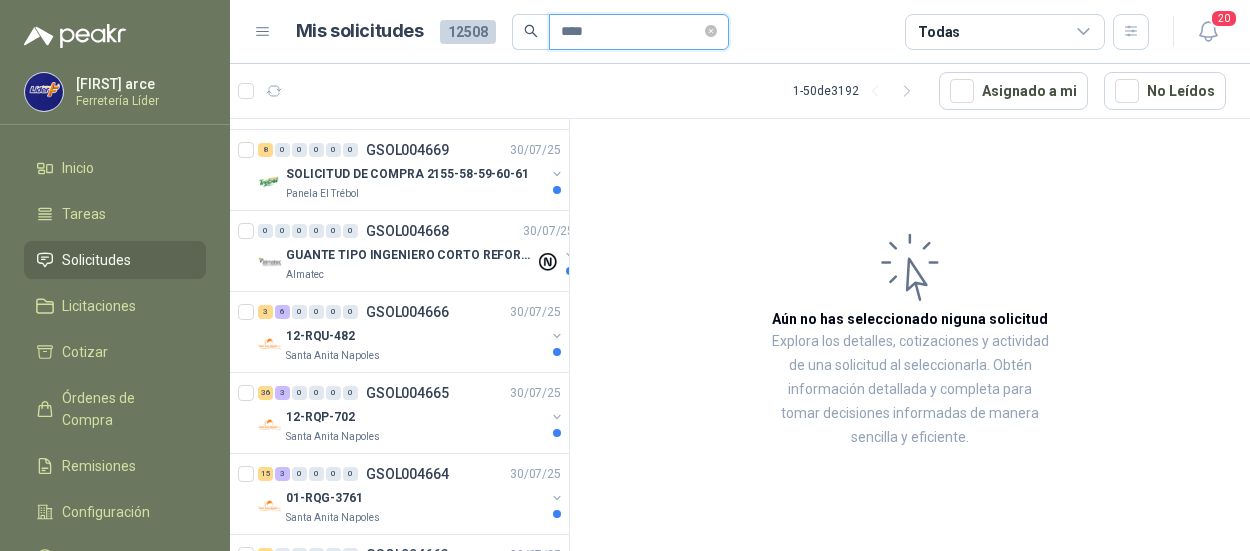 scroll, scrollTop: 1611, scrollLeft: 0, axis: vertical 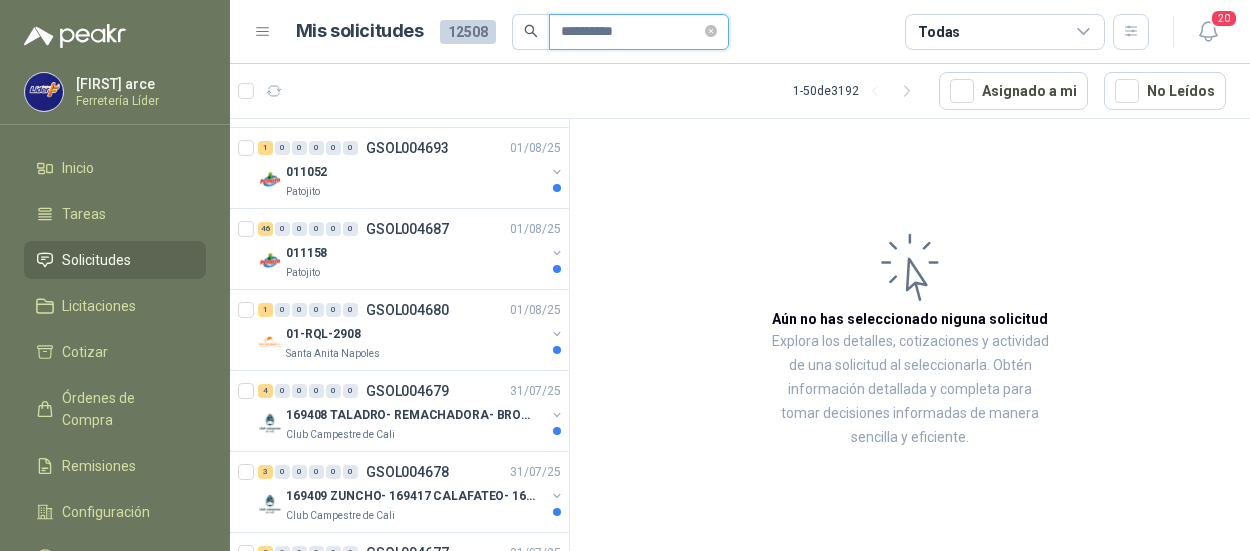 type on "**********" 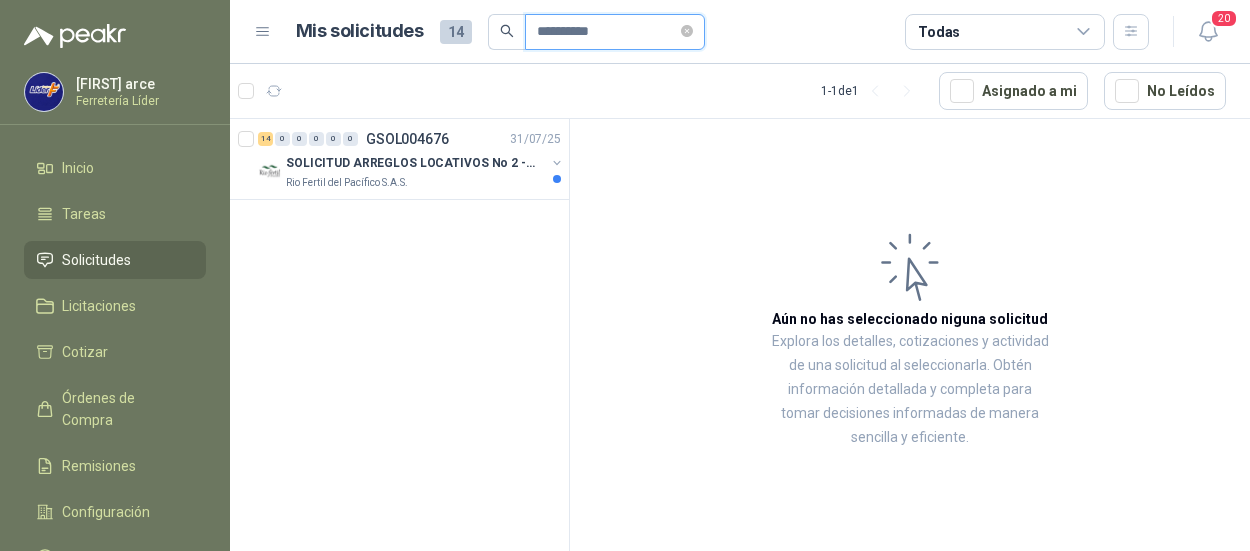 scroll, scrollTop: 0, scrollLeft: 0, axis: both 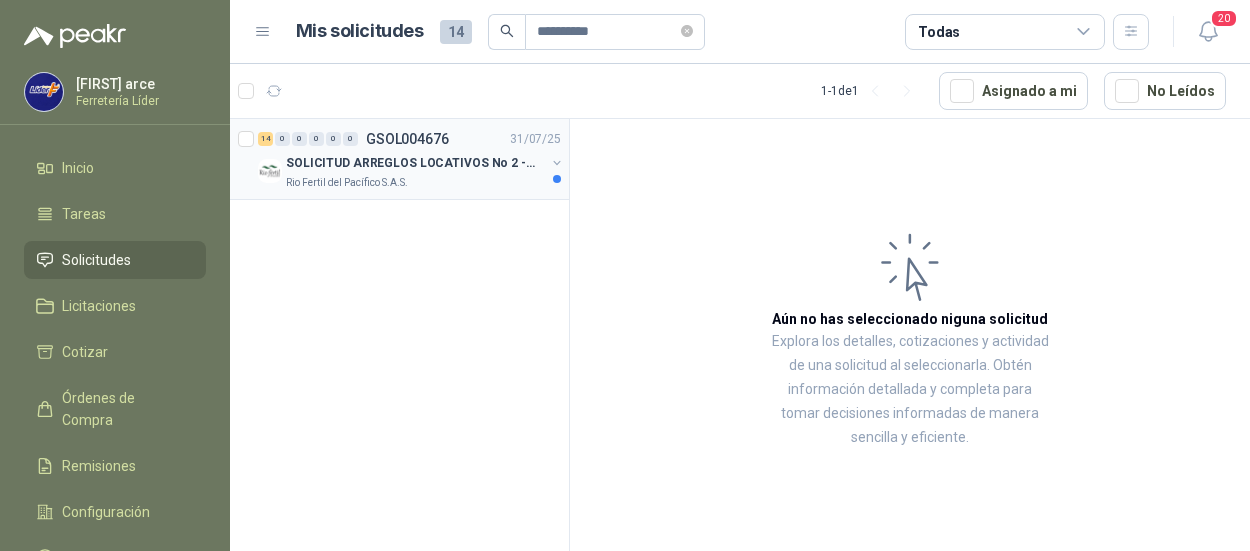 click on "SOLICITUD ARREGLOS LOCATIVOS No 2 - PICHINDE" at bounding box center (410, 163) 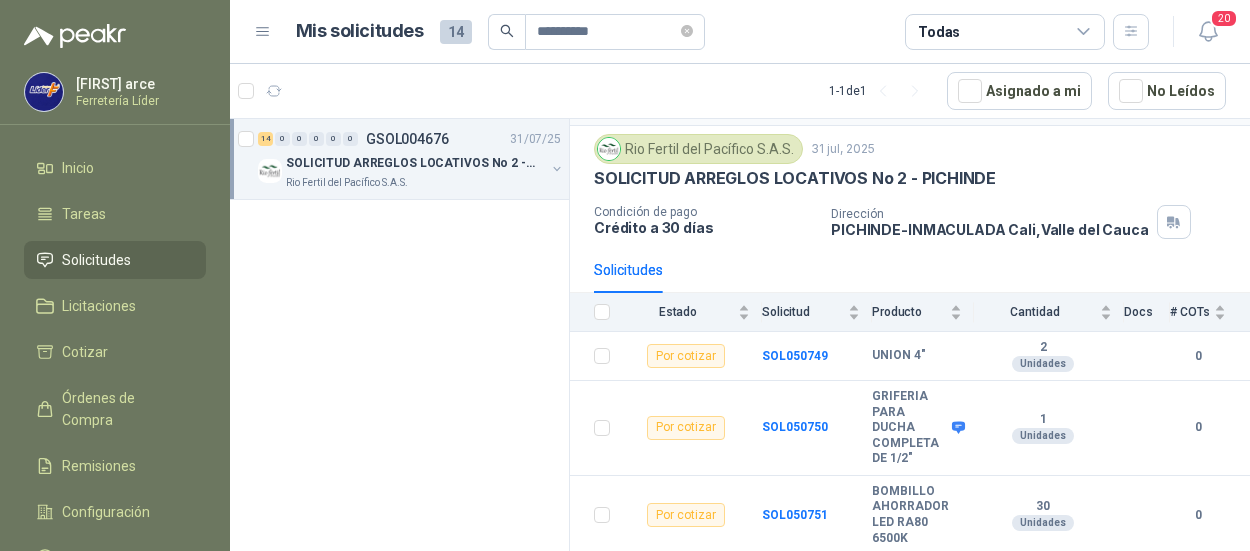 scroll, scrollTop: 100, scrollLeft: 0, axis: vertical 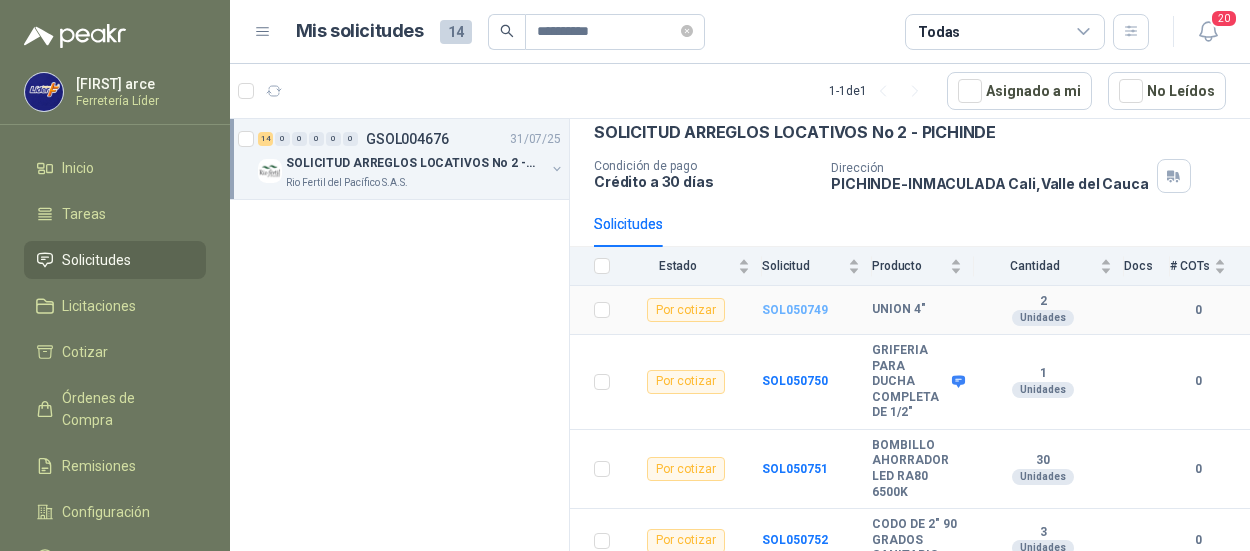 click on "SOL050749" at bounding box center [795, 310] 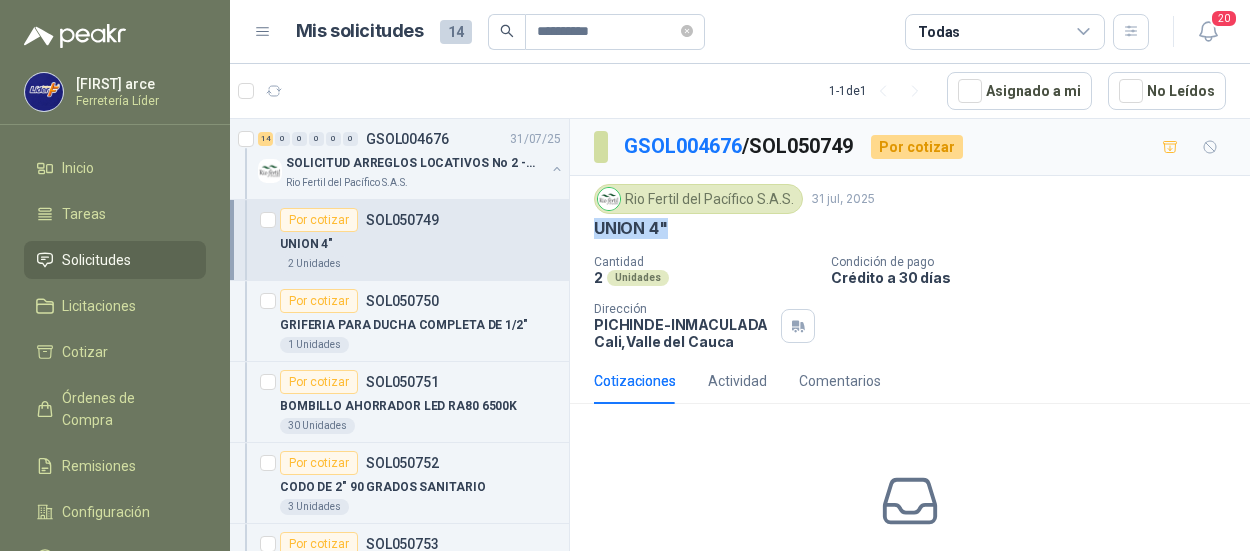 drag, startPoint x: 688, startPoint y: 230, endPoint x: 572, endPoint y: 225, distance: 116.10771 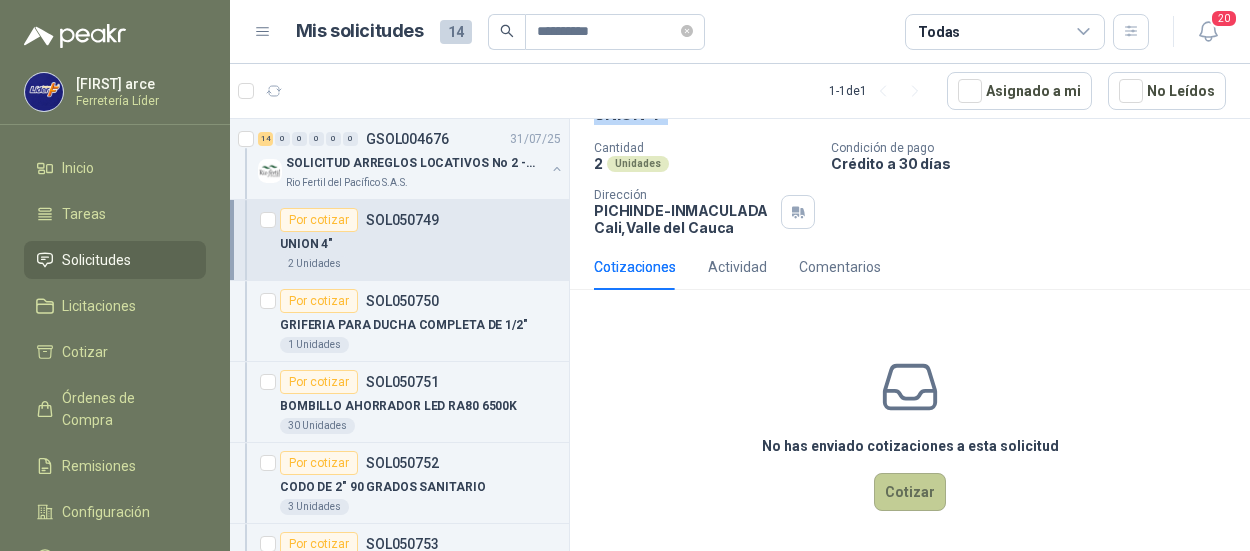 click on "Cotizar" at bounding box center [910, 492] 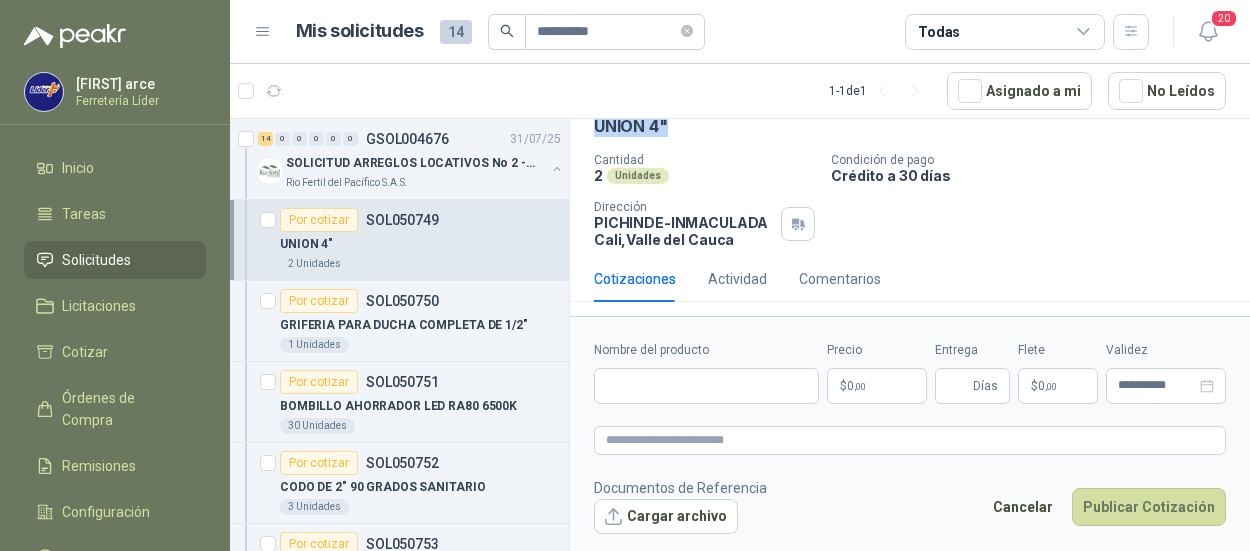 type 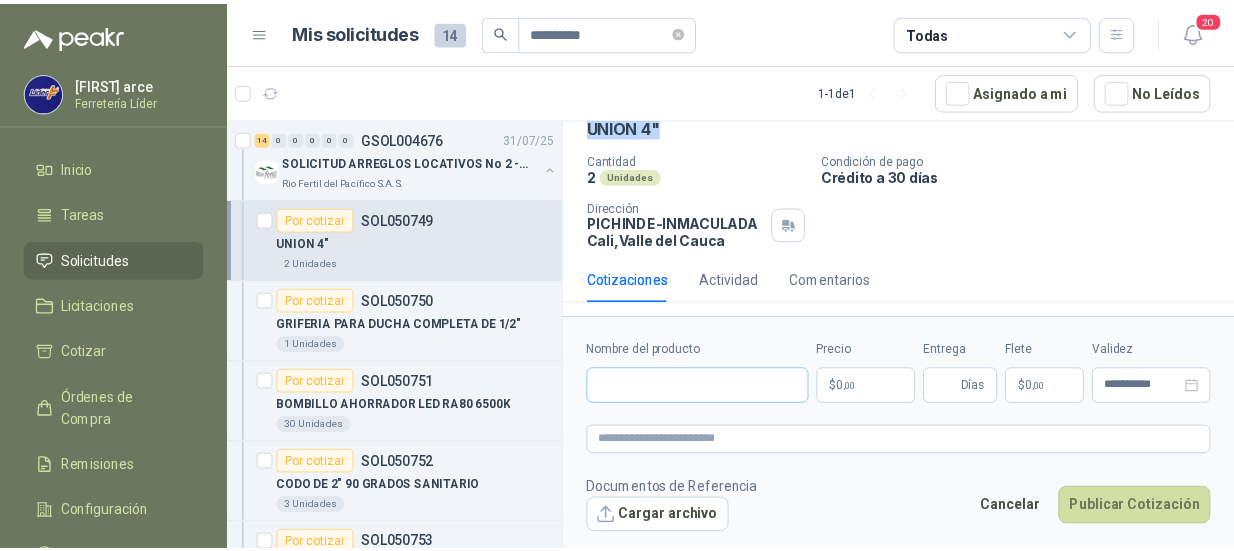 scroll, scrollTop: 102, scrollLeft: 0, axis: vertical 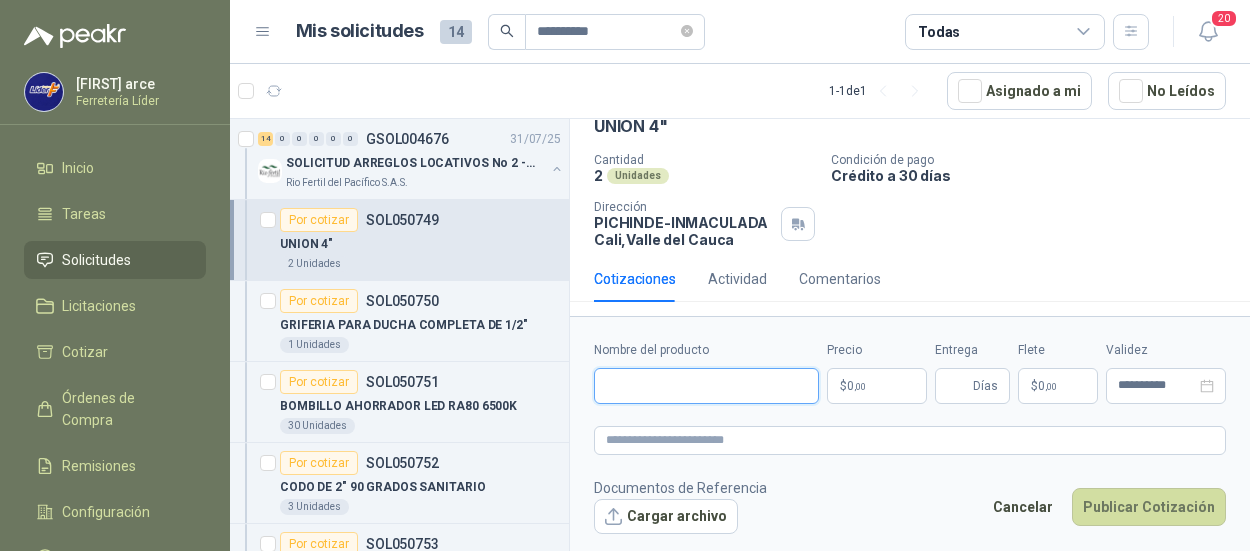 paste on "********" 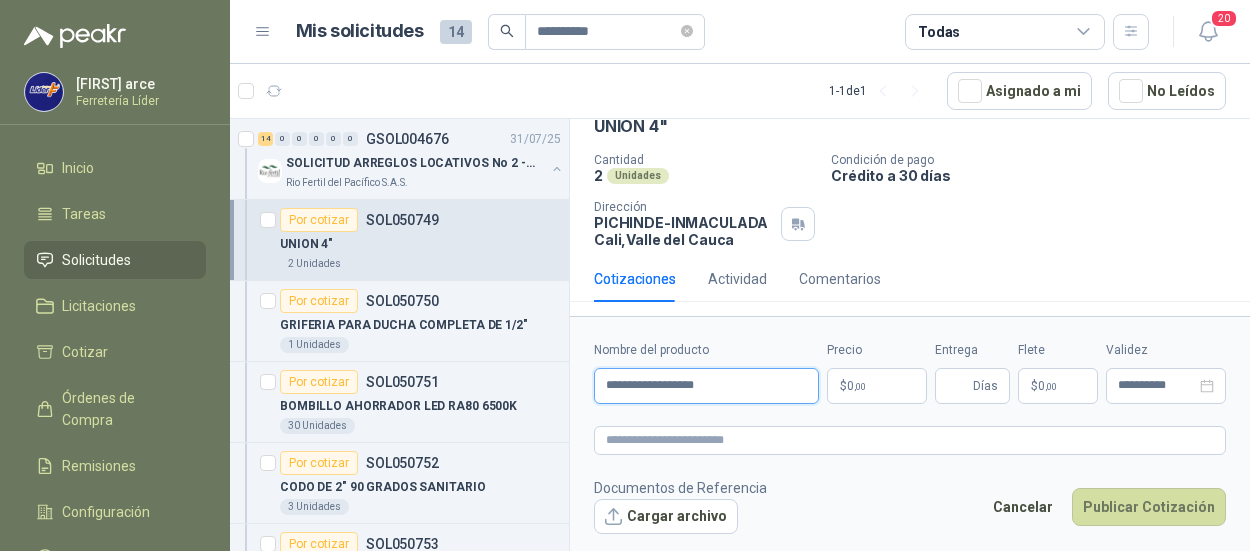 type on "**********" 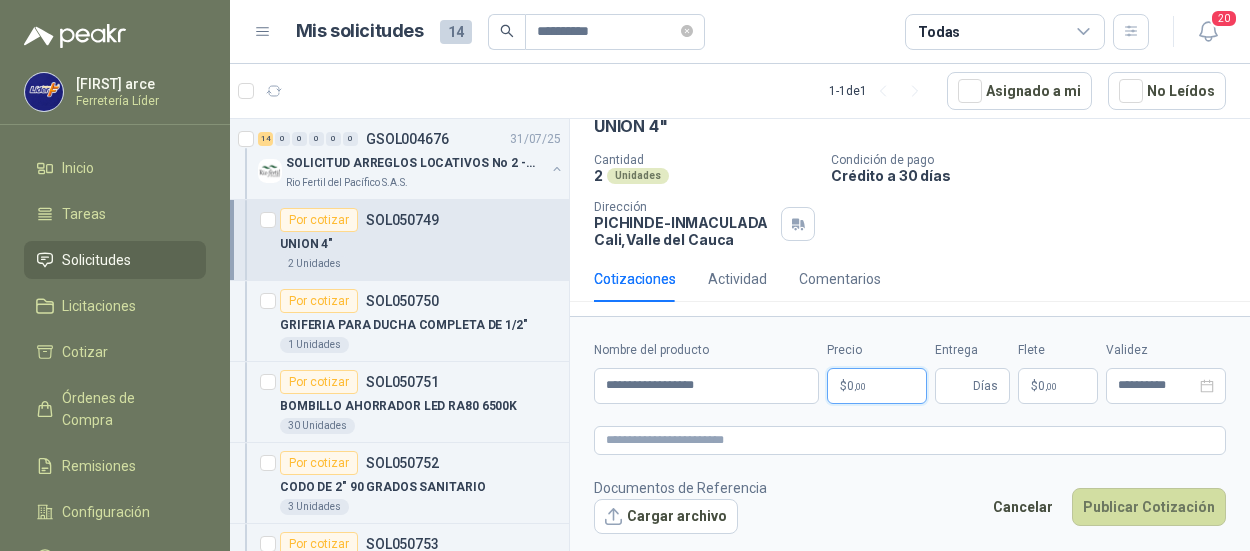 type 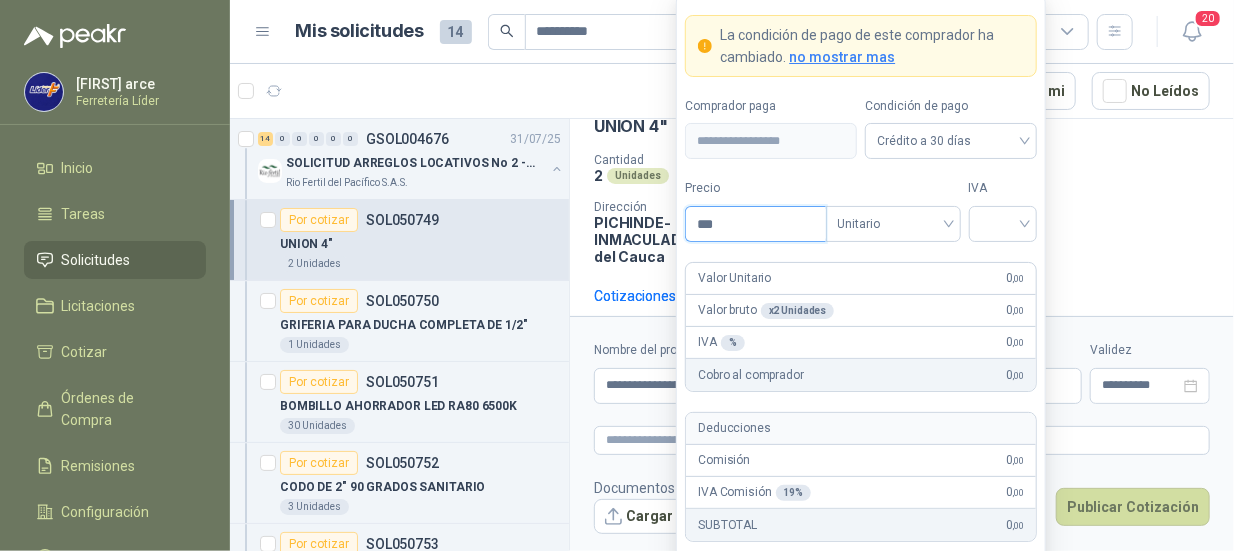 click on "***" at bounding box center [755, 224] 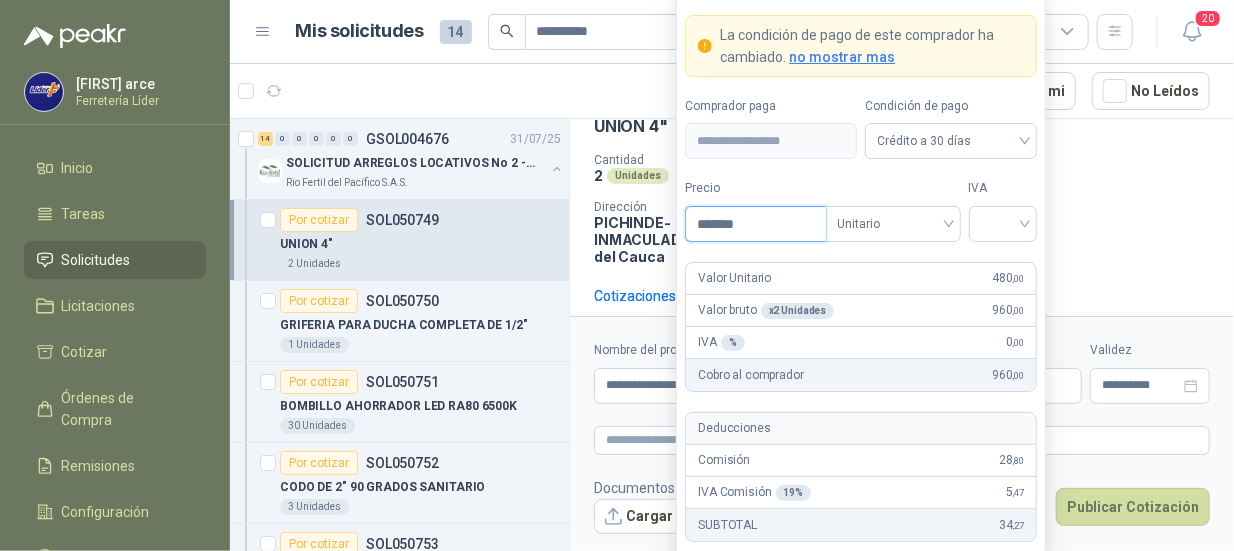type on "*******" 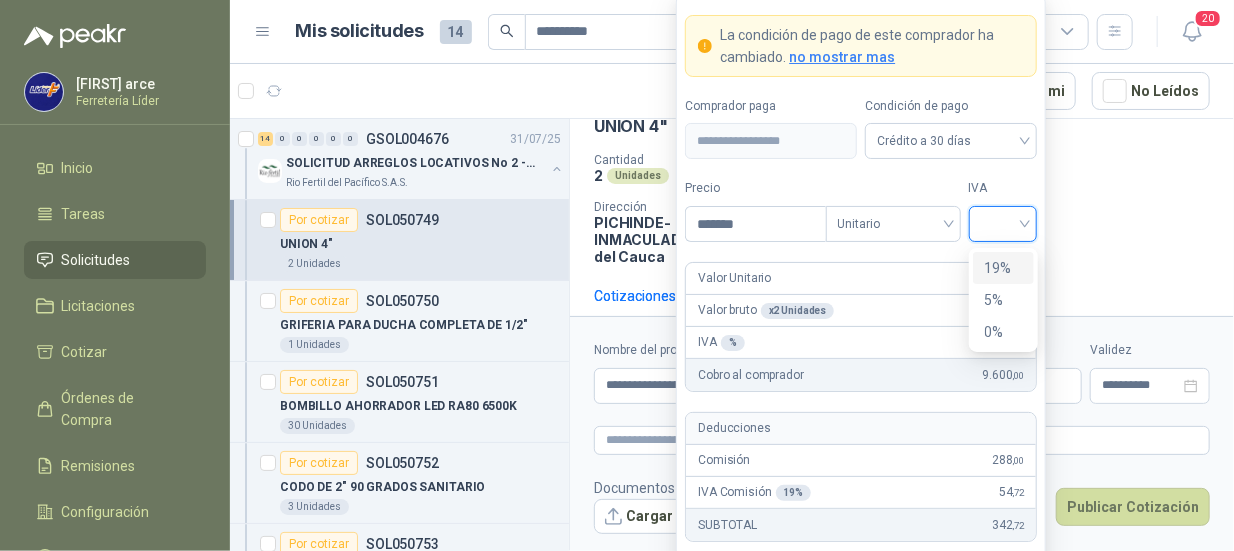 click on "19%" at bounding box center [1003, 268] 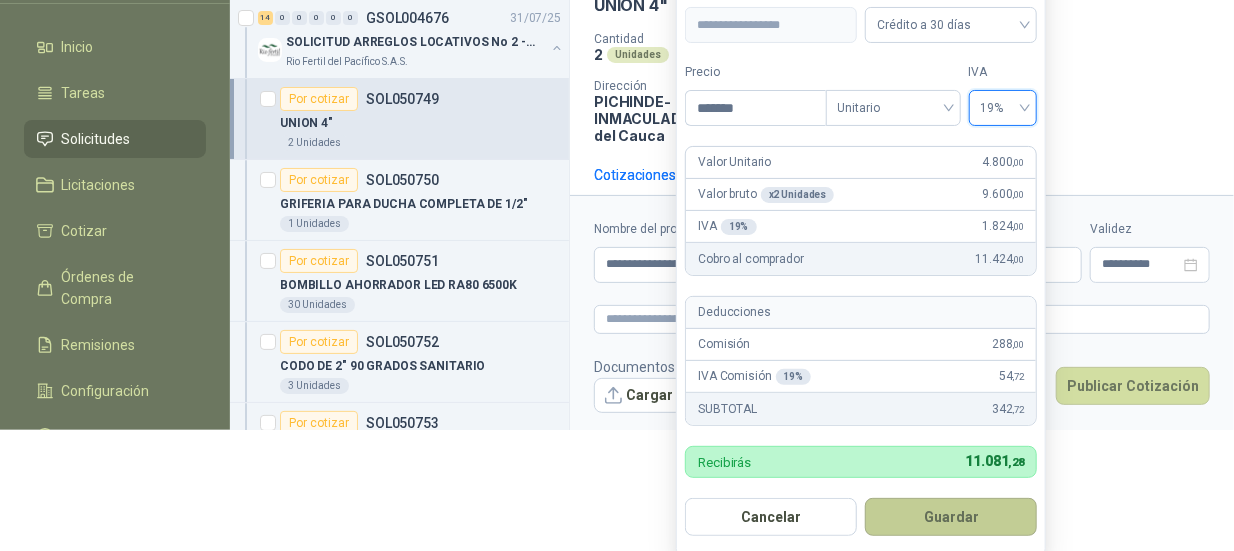 click on "Guardar" at bounding box center (951, 517) 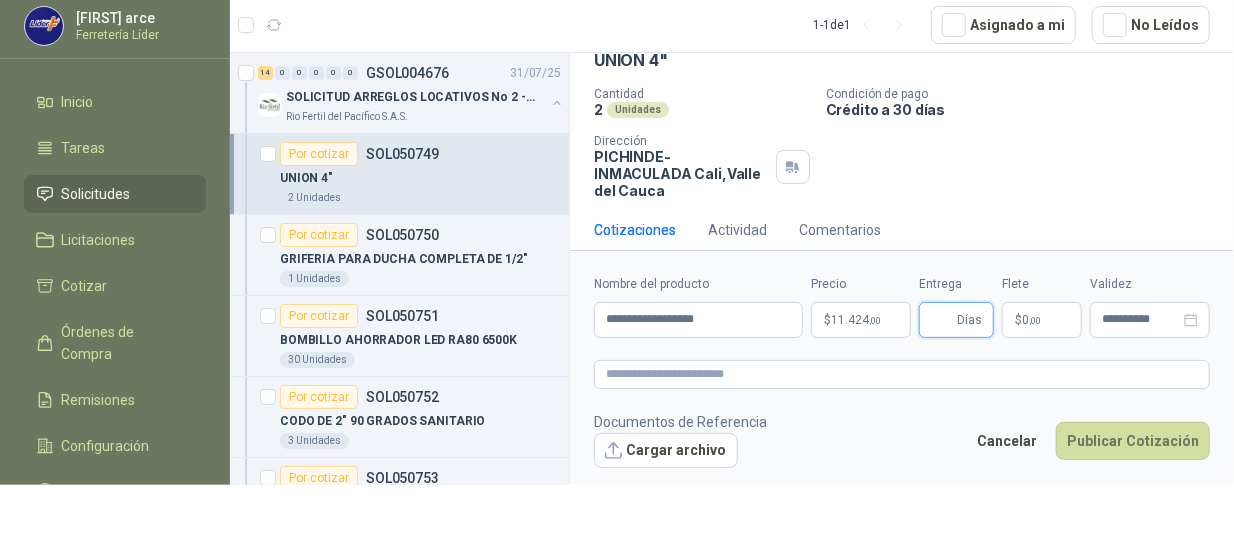 scroll, scrollTop: 66, scrollLeft: 0, axis: vertical 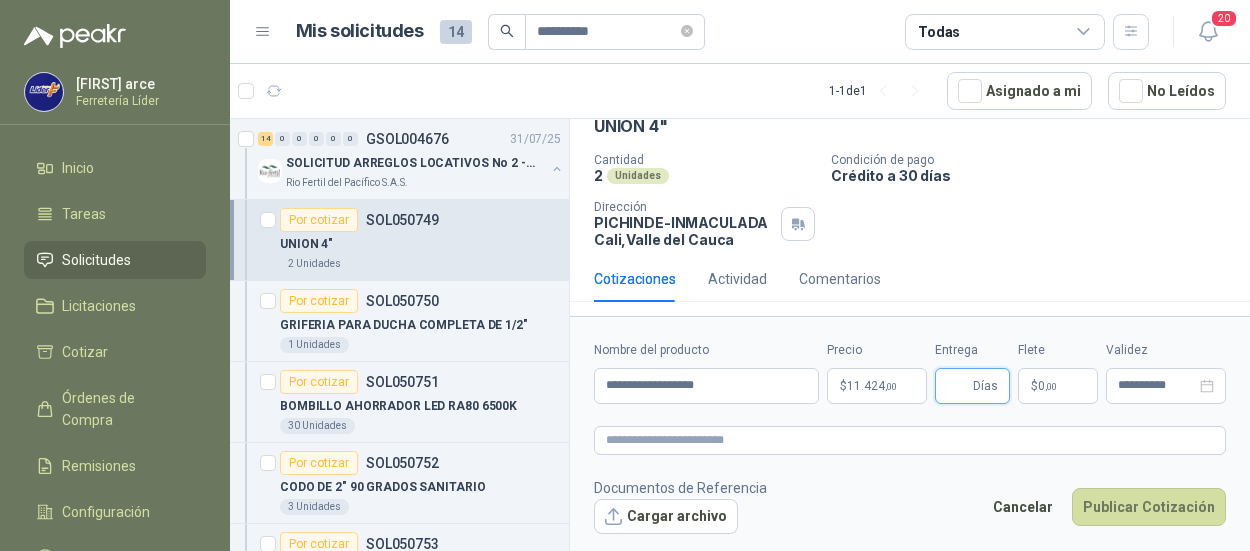 click on "Entrega" at bounding box center (958, 386) 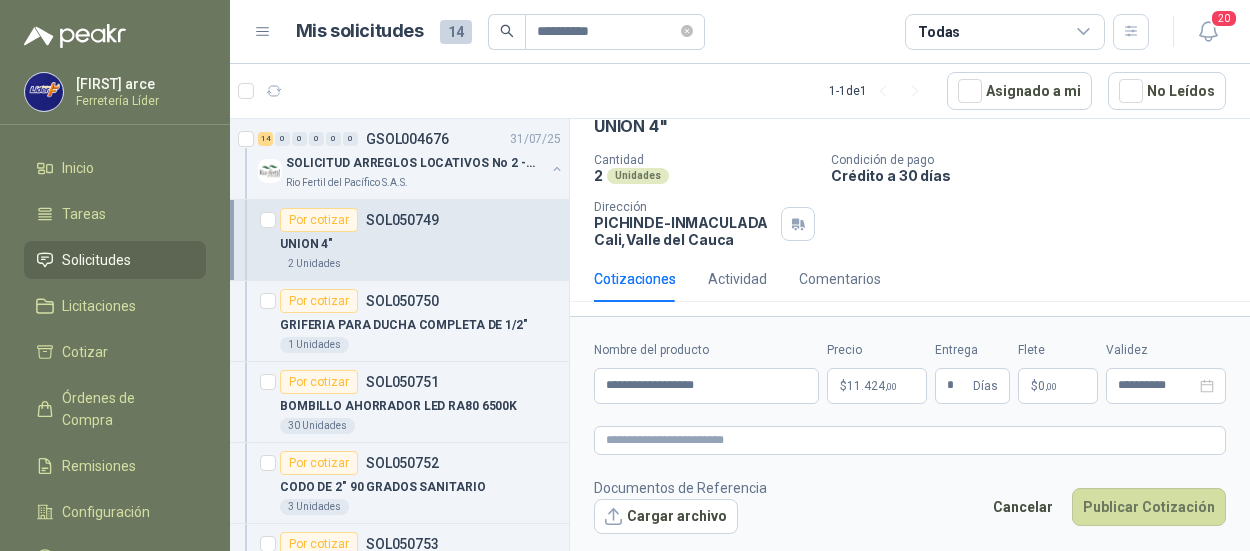 click on "$    0 ,00" at bounding box center (1058, 386) 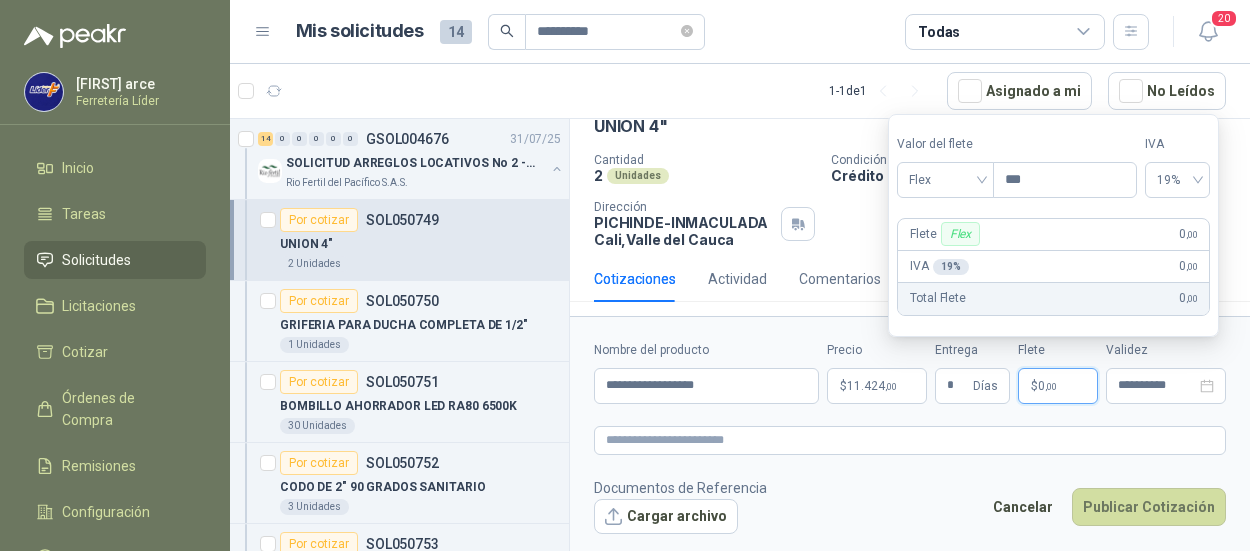 click on "Flex" at bounding box center (960, 234) 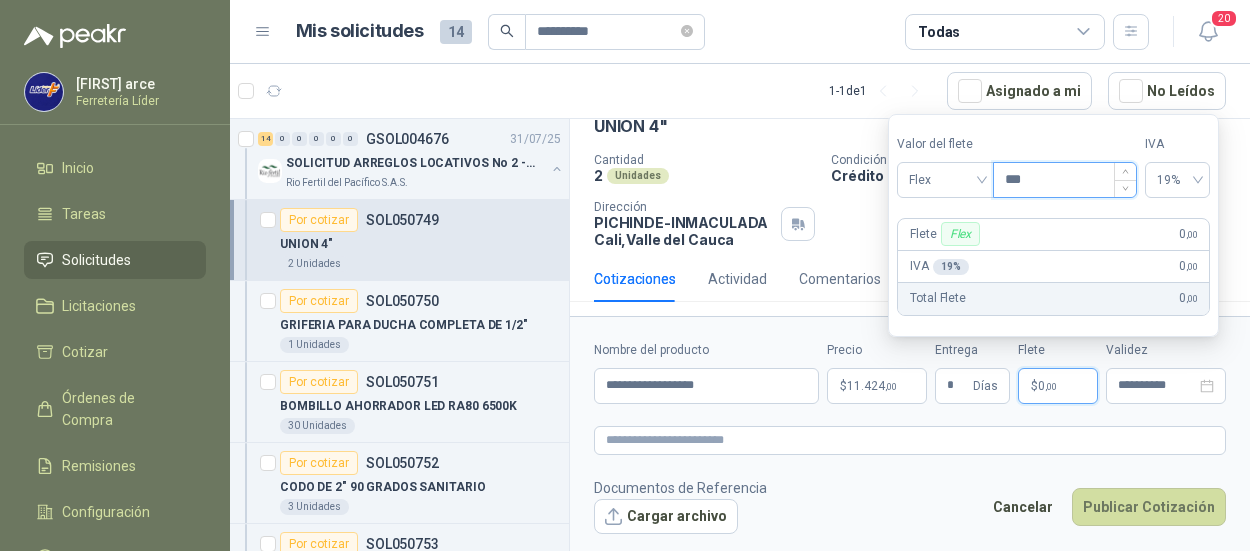 click on "***" at bounding box center (1065, 180) 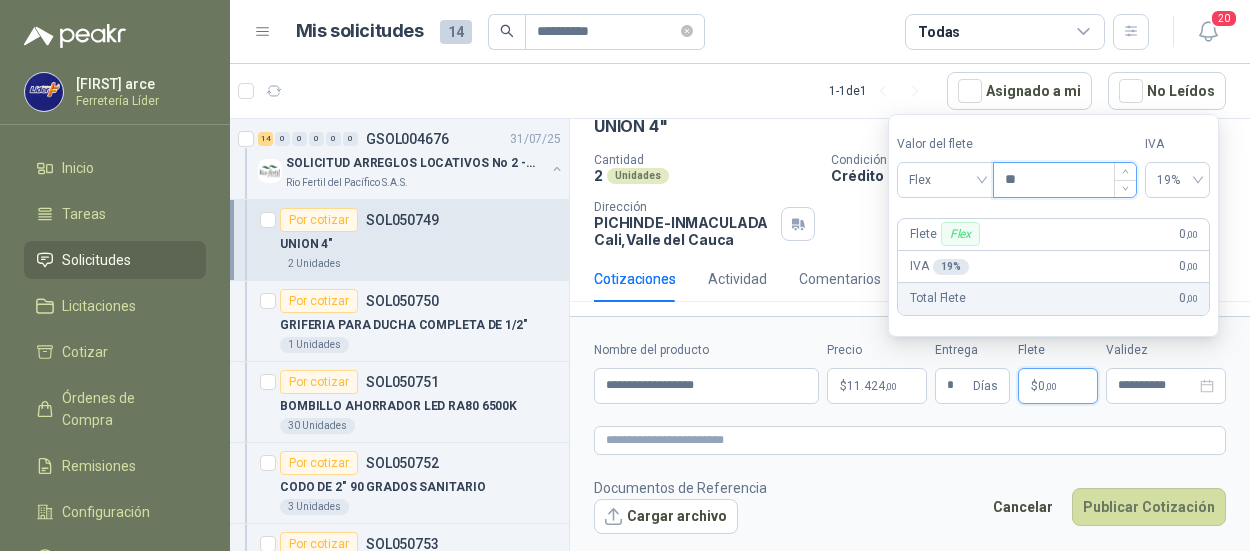 type on "*" 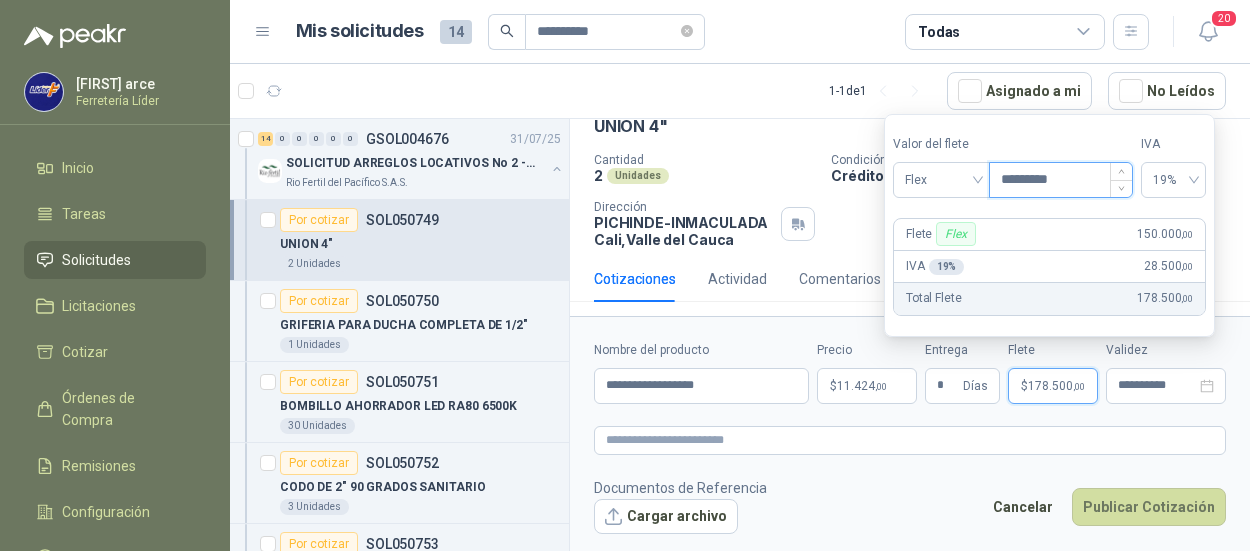 drag, startPoint x: 1072, startPoint y: 181, endPoint x: 1017, endPoint y: 179, distance: 55.03635 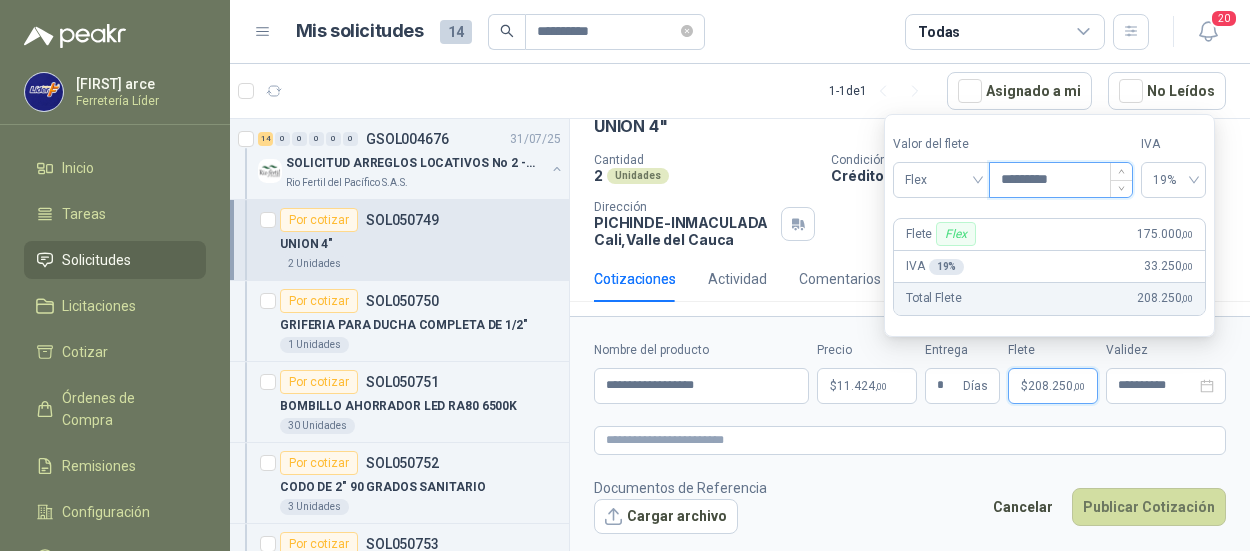 type on "*********" 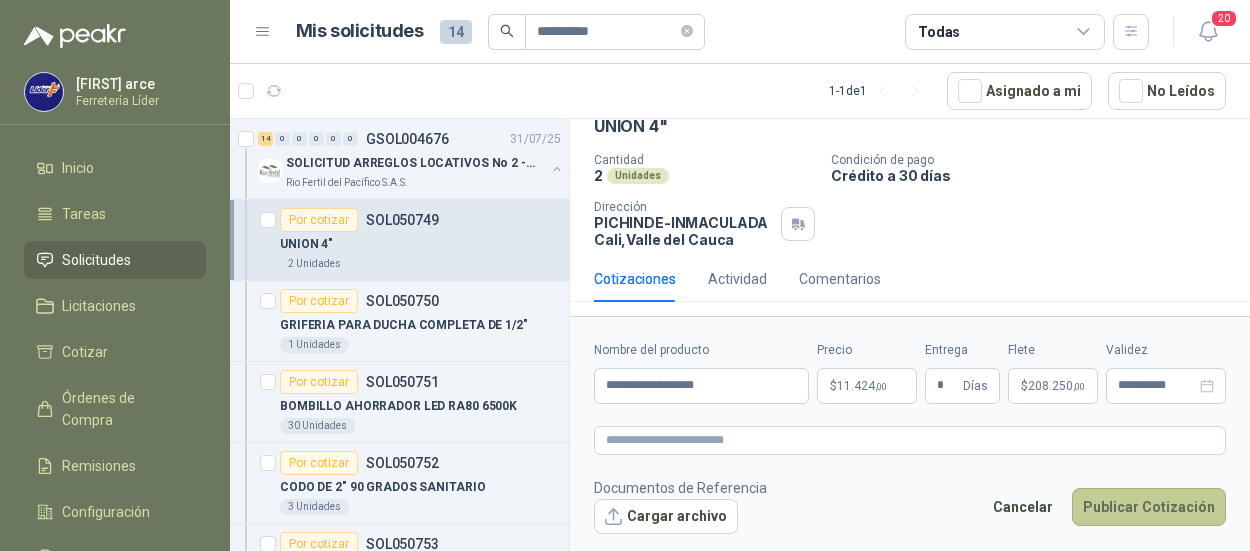 click on "Publicar Cotización" at bounding box center (1149, 507) 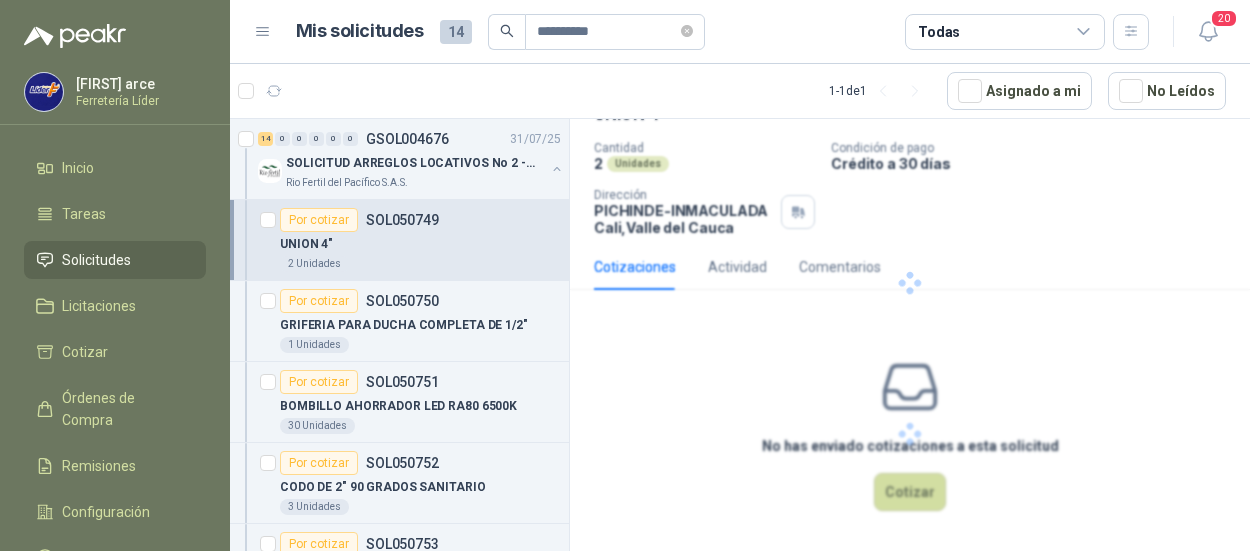scroll, scrollTop: 0, scrollLeft: 0, axis: both 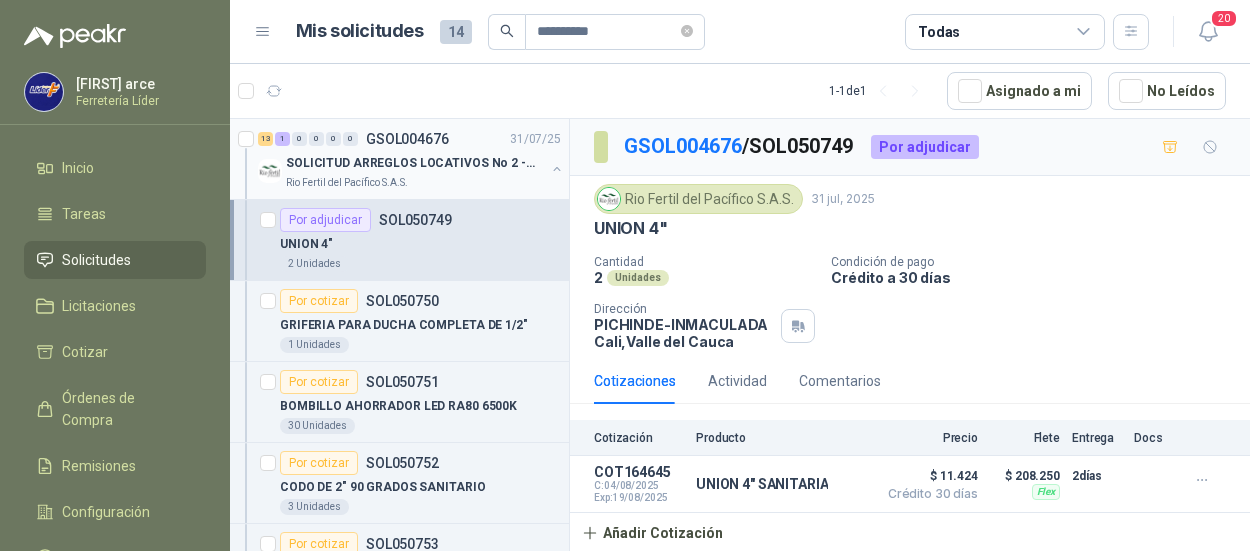 click on "SOLICITUD ARREGLOS LOCATIVOS No 2 - PICHINDE" at bounding box center [410, 163] 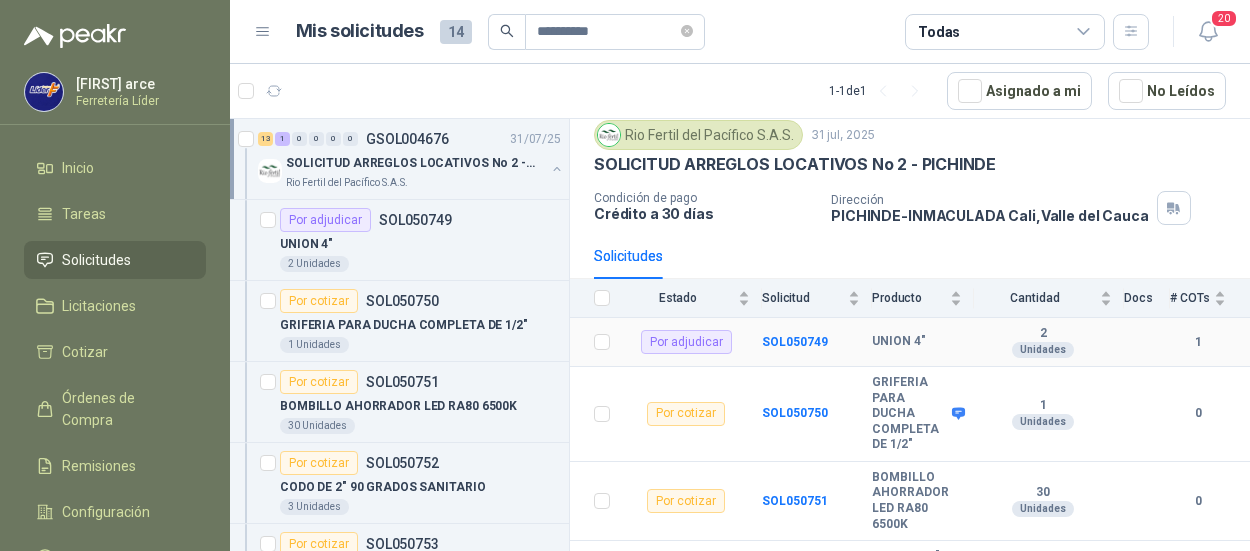 scroll, scrollTop: 100, scrollLeft: 0, axis: vertical 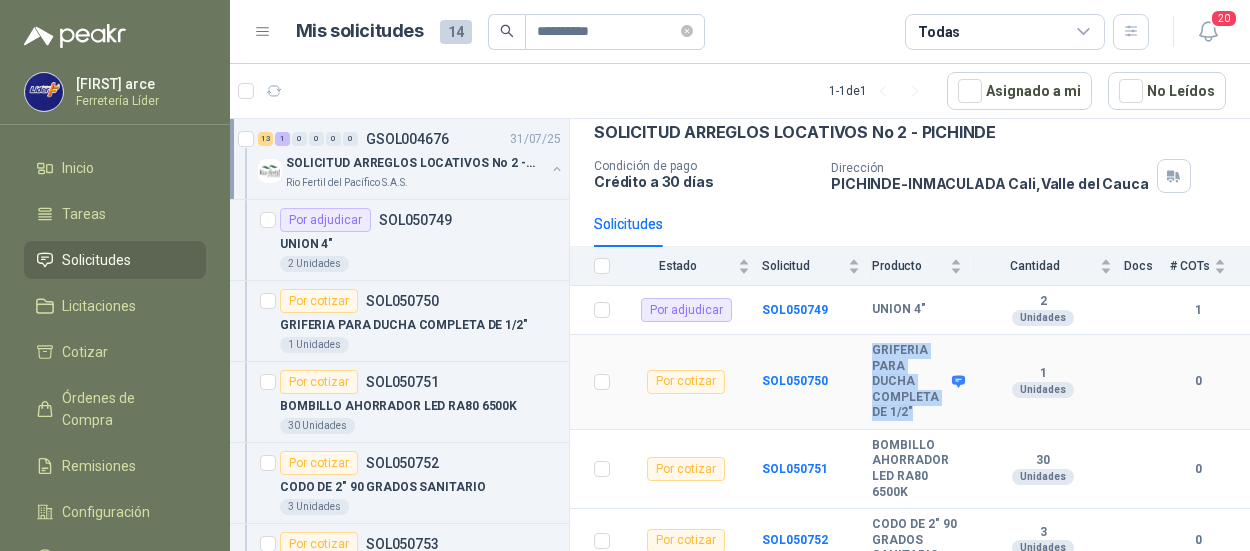 drag, startPoint x: 871, startPoint y: 350, endPoint x: 931, endPoint y: 408, distance: 83.450584 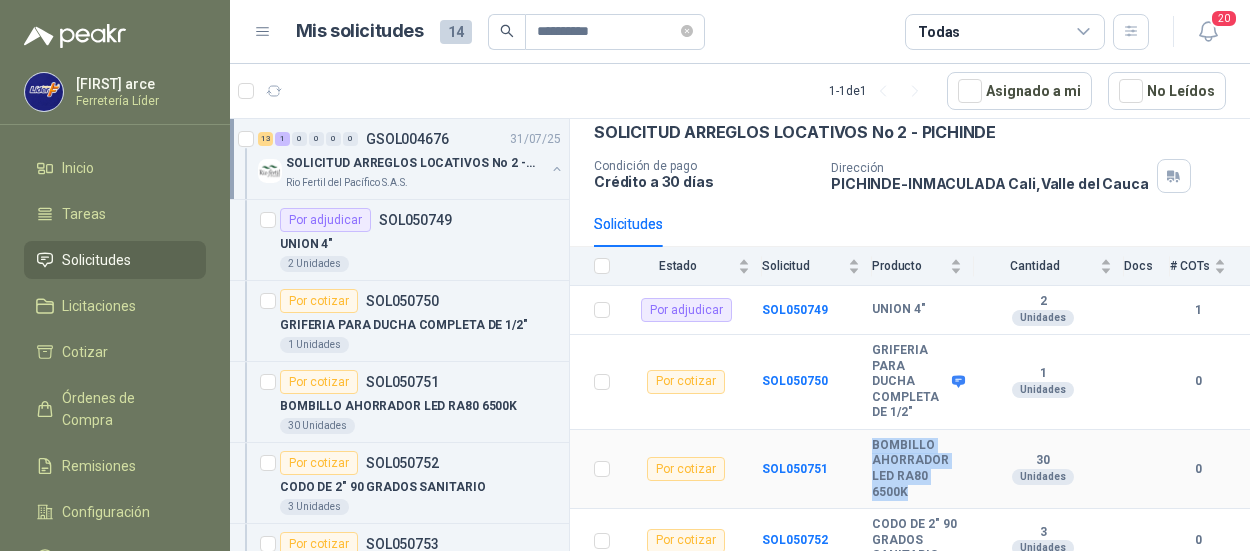 drag, startPoint x: 866, startPoint y: 446, endPoint x: 926, endPoint y: 495, distance: 77.46612 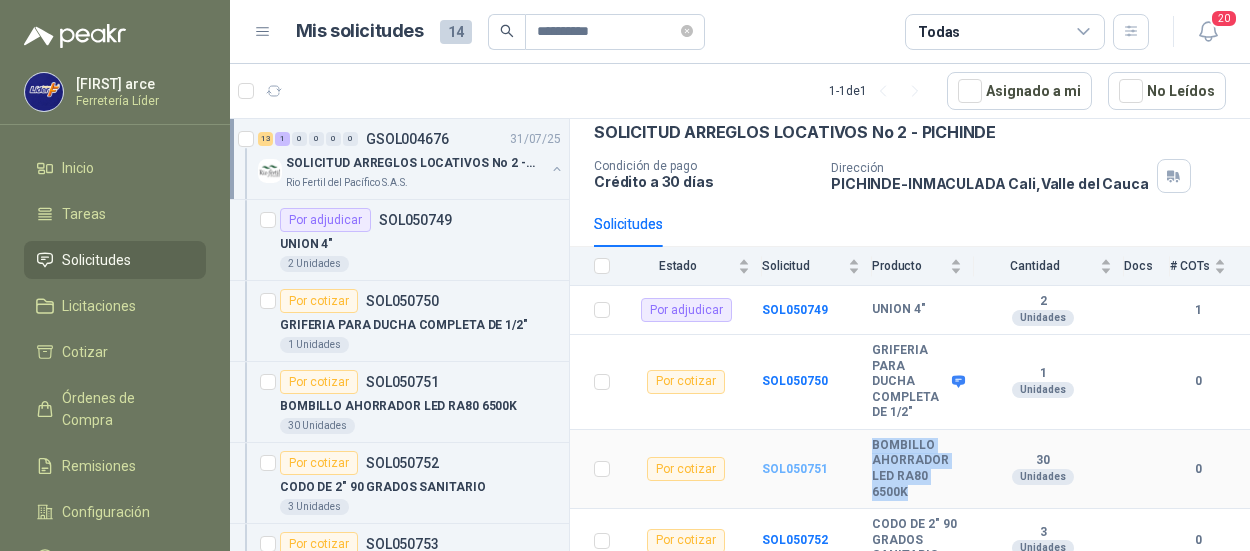 click on "SOL050751" at bounding box center (795, 469) 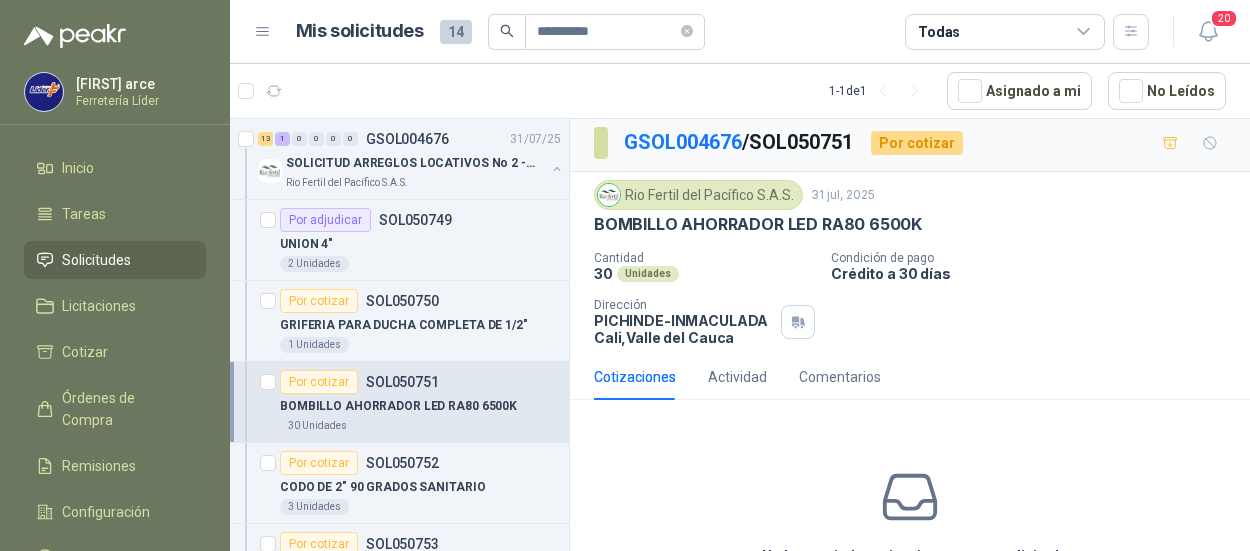 scroll, scrollTop: 0, scrollLeft: 0, axis: both 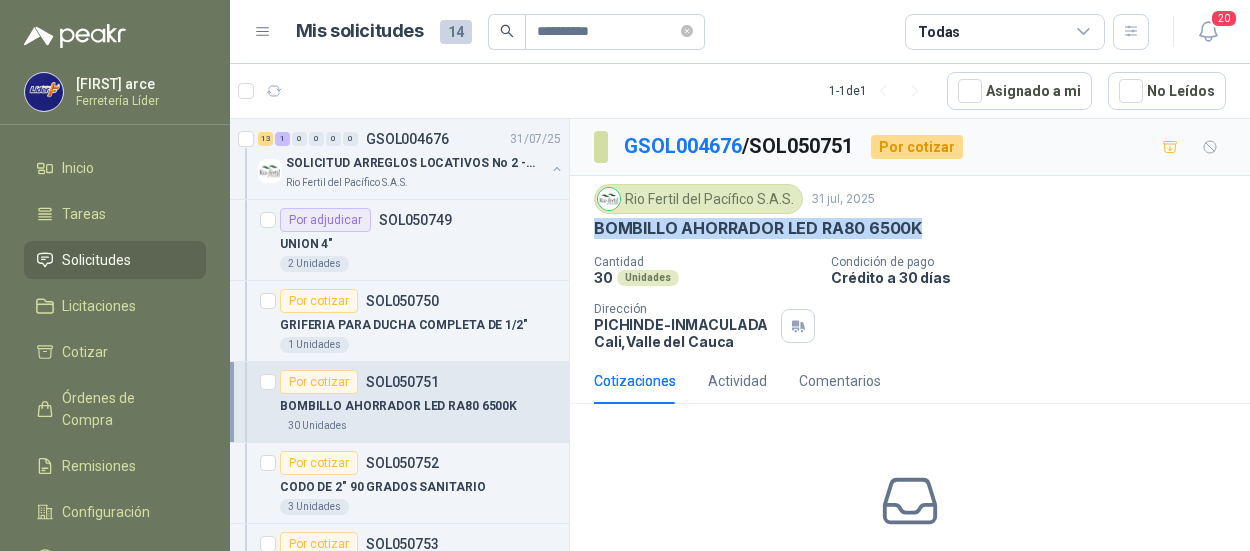 drag, startPoint x: 587, startPoint y: 225, endPoint x: 929, endPoint y: 232, distance: 342.07162 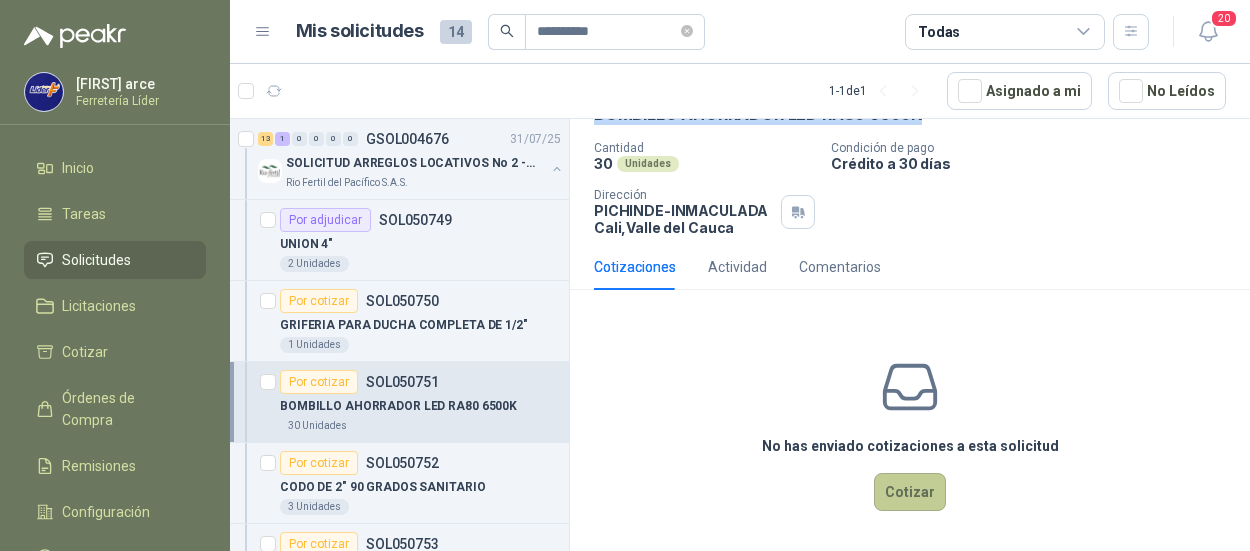 click on "Cotizar" at bounding box center [910, 492] 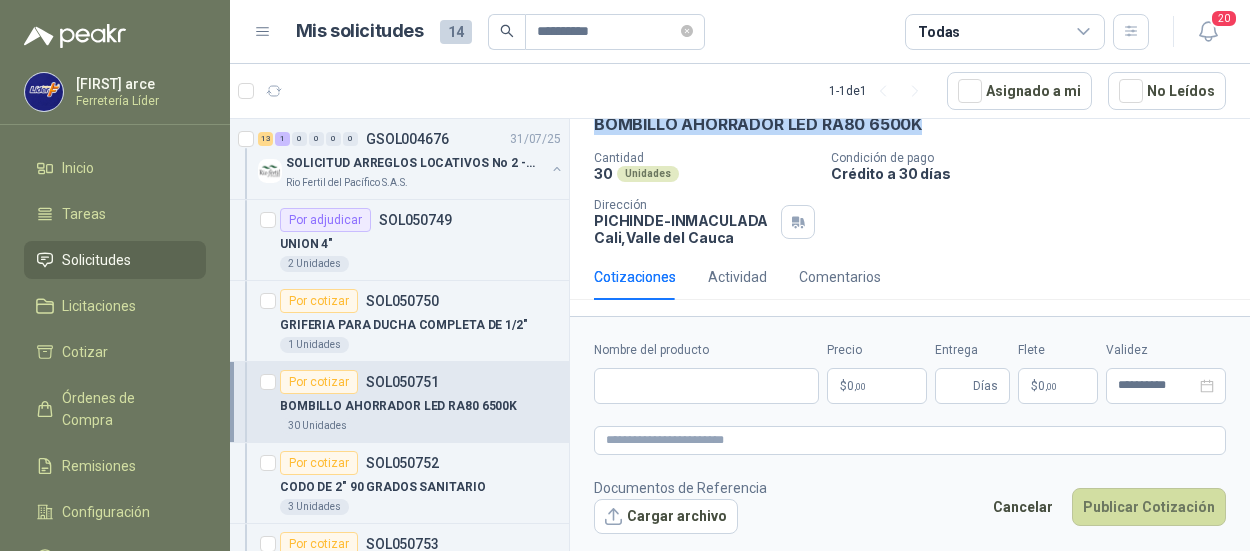 scroll, scrollTop: 102, scrollLeft: 0, axis: vertical 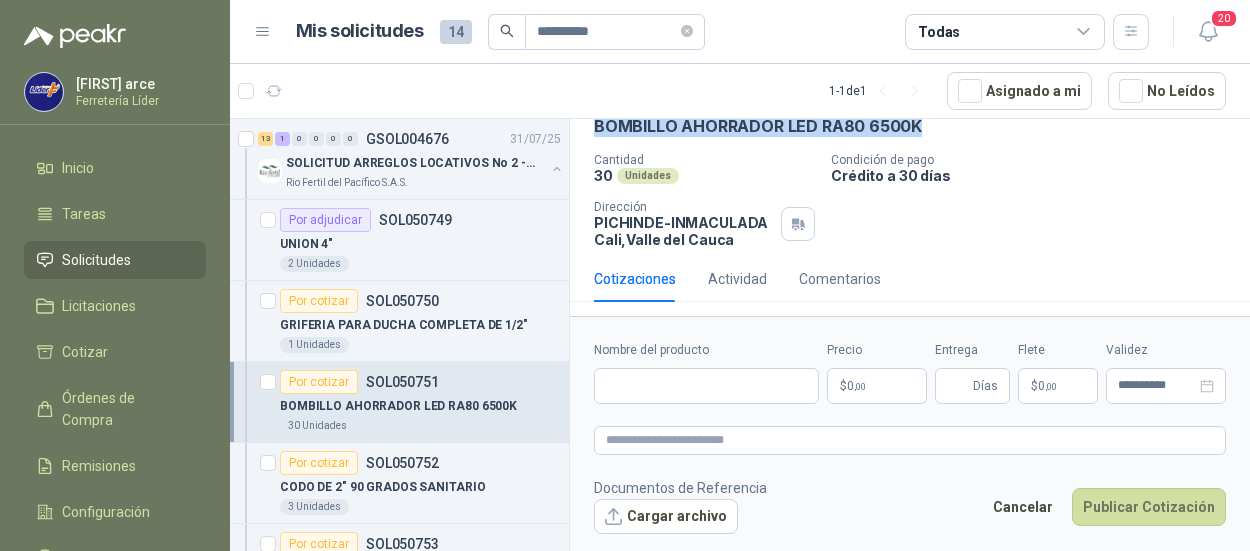 type 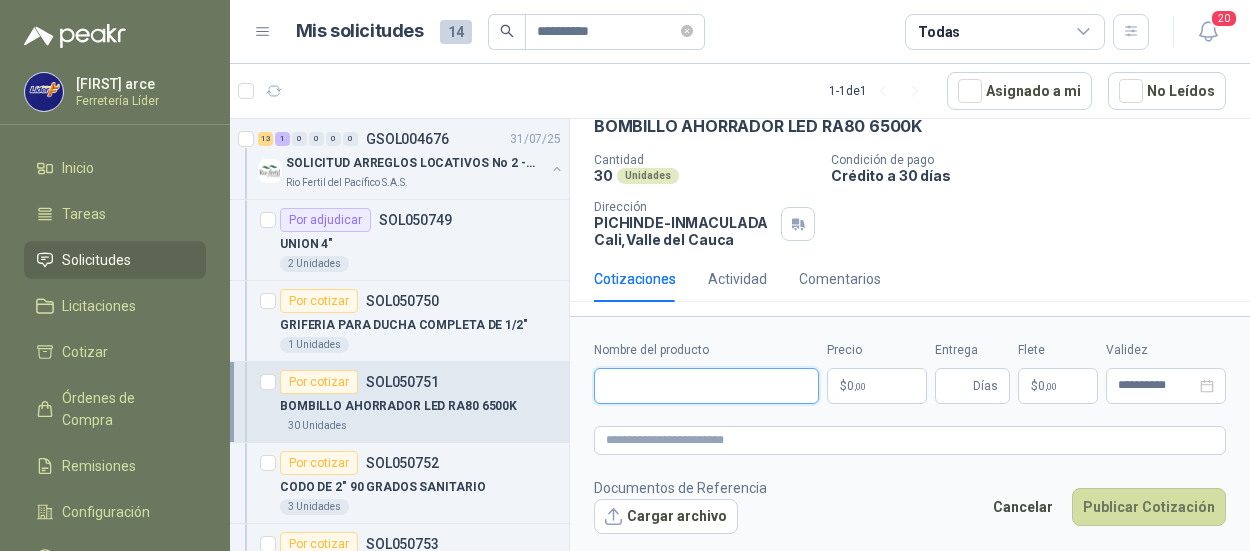 paste on "**********" 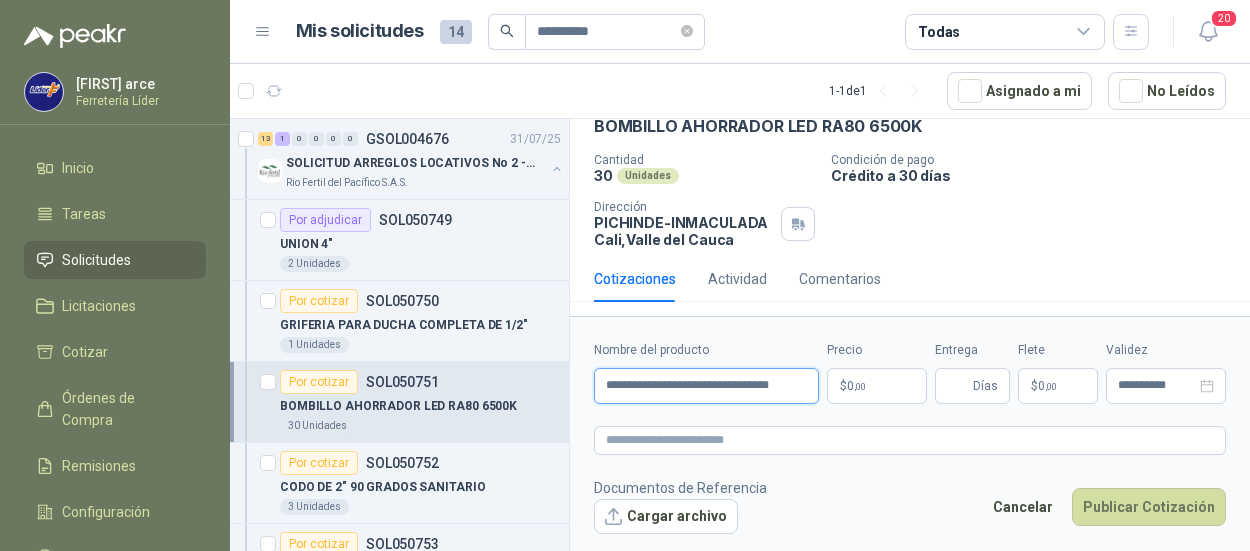 scroll, scrollTop: 0, scrollLeft: 23, axis: horizontal 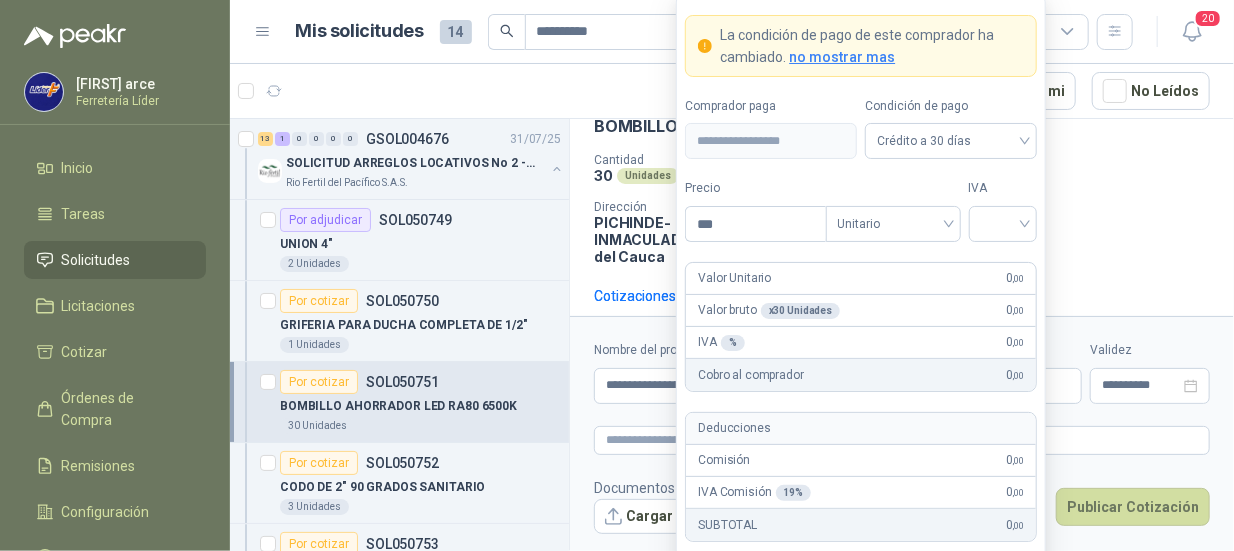 click on "Rio Fertil del Pacífico S.A.S. [DATE]   BOMBILLO AHORRADOR LED RA80 [NUMBER]K Cantidad [NUMBER]   Unidades Condición de pago Crédito a [NUMBER] días Dirección PICHINDE-INMACULADA   [CITY] ,  [STATE]" at bounding box center (902, 173) 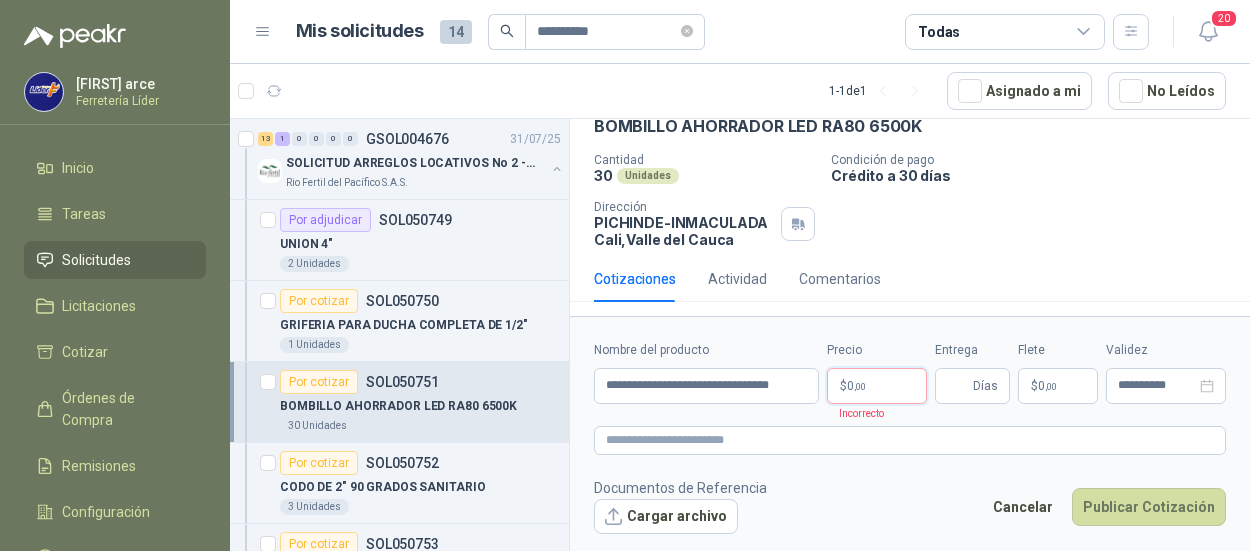 click on "**********" at bounding box center (625, 275) 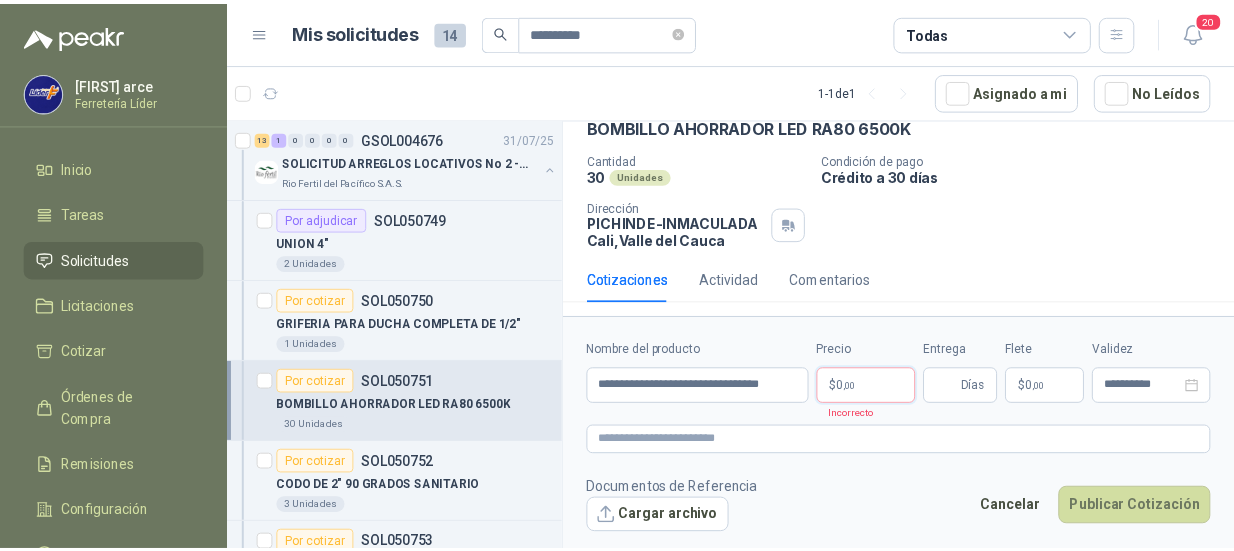 type 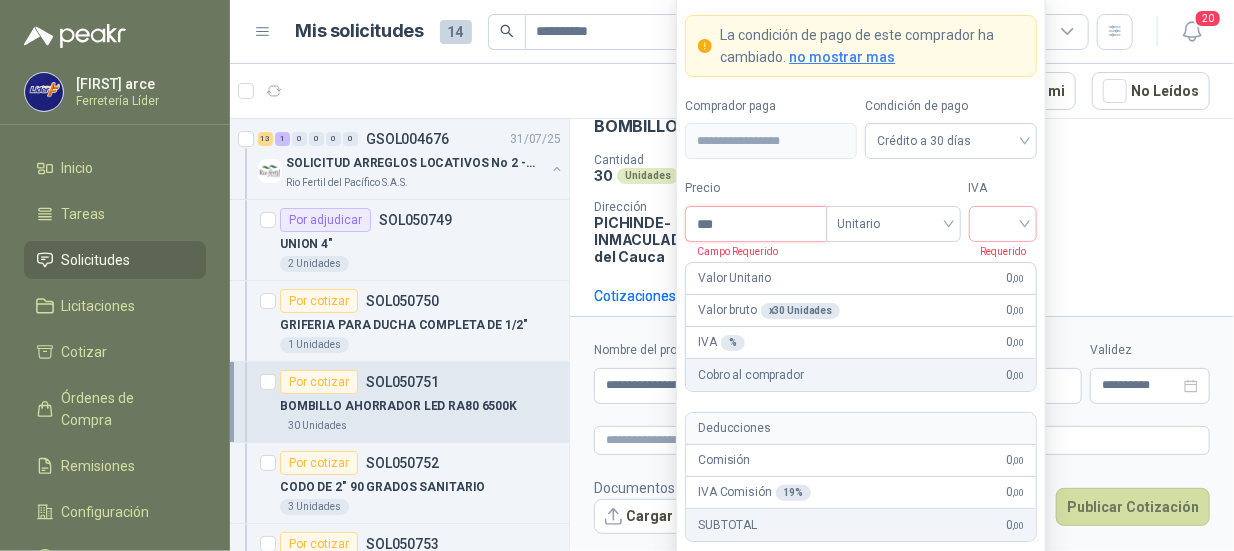click on "***" at bounding box center [755, 224] 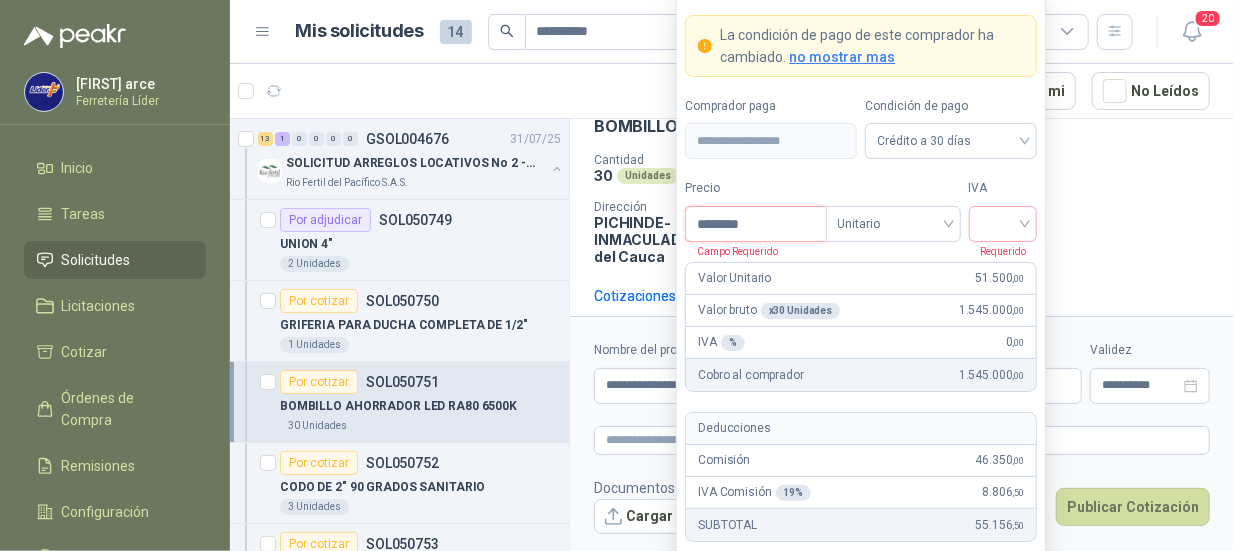 type on "********" 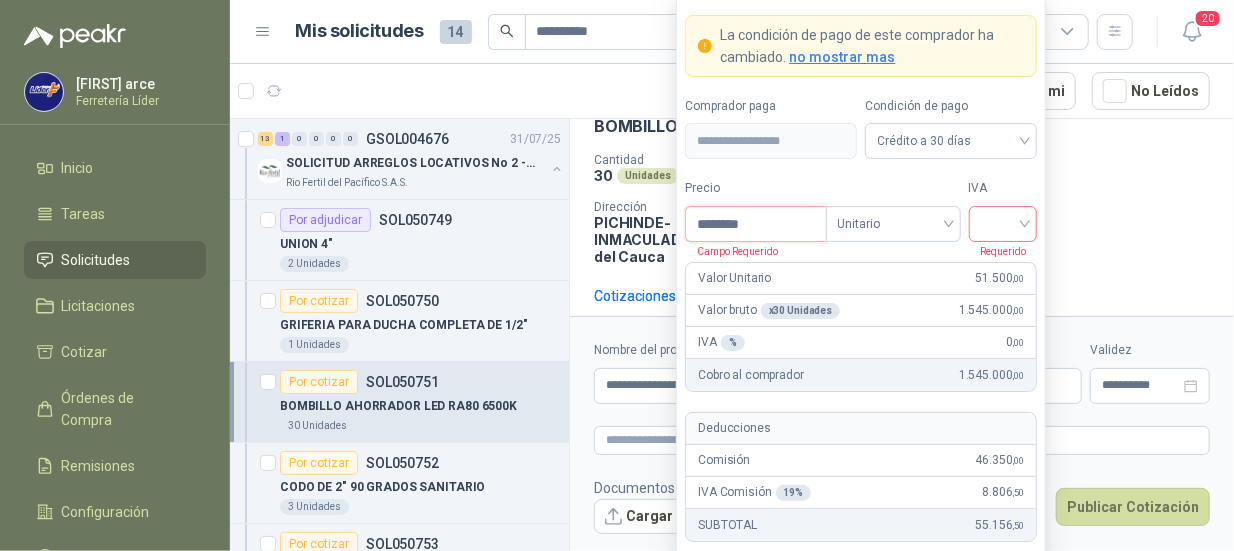 click at bounding box center (1003, 224) 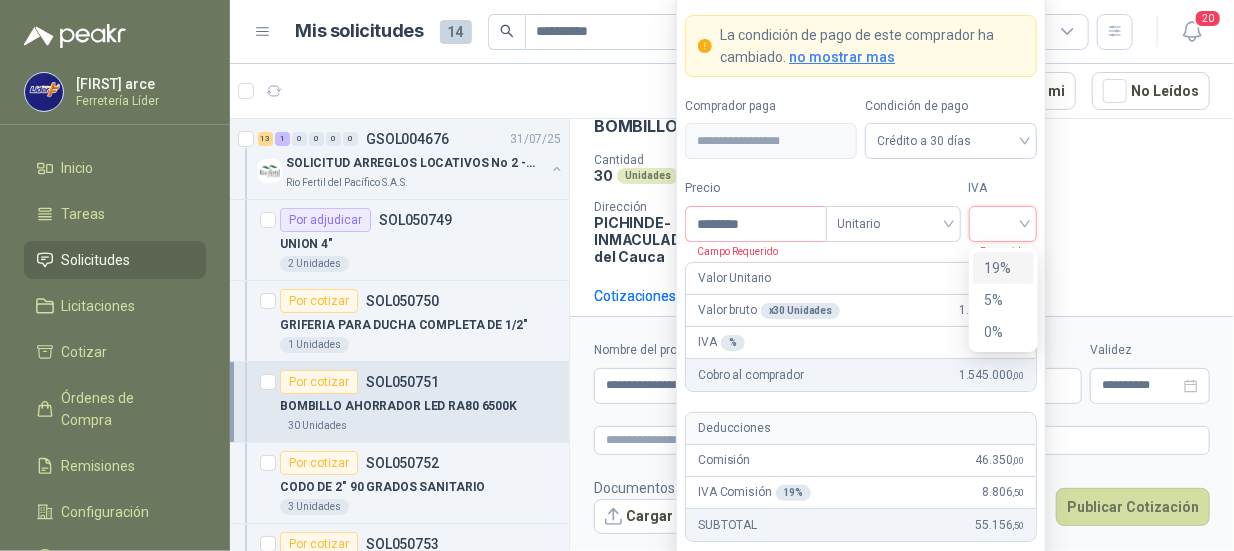 click on "19%" at bounding box center (1003, 268) 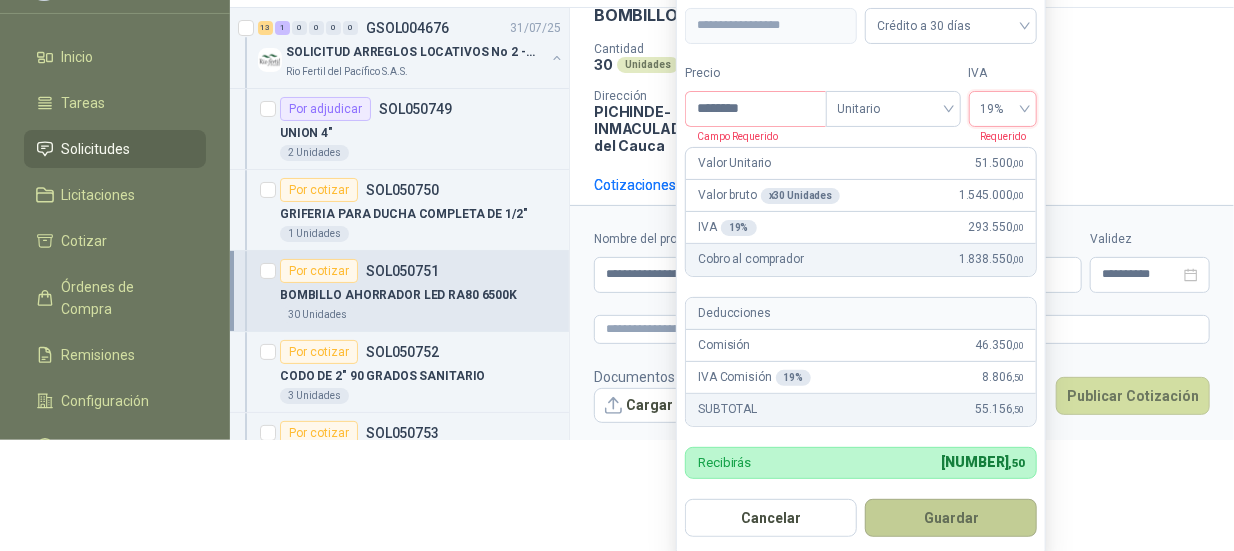 click on "Guardar" at bounding box center (951, 518) 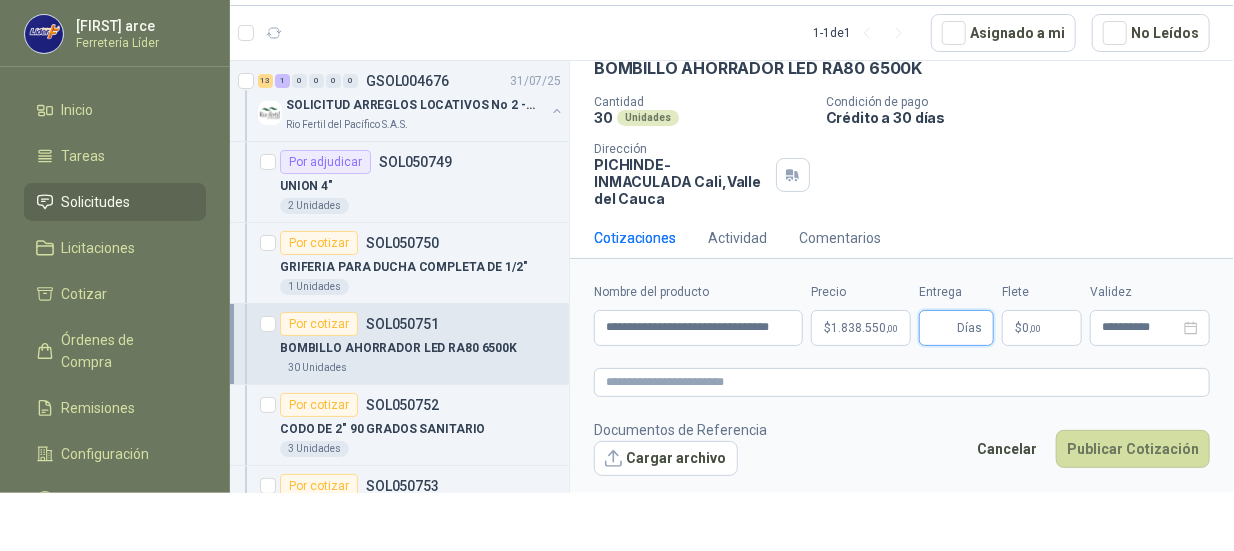 scroll, scrollTop: 58, scrollLeft: 0, axis: vertical 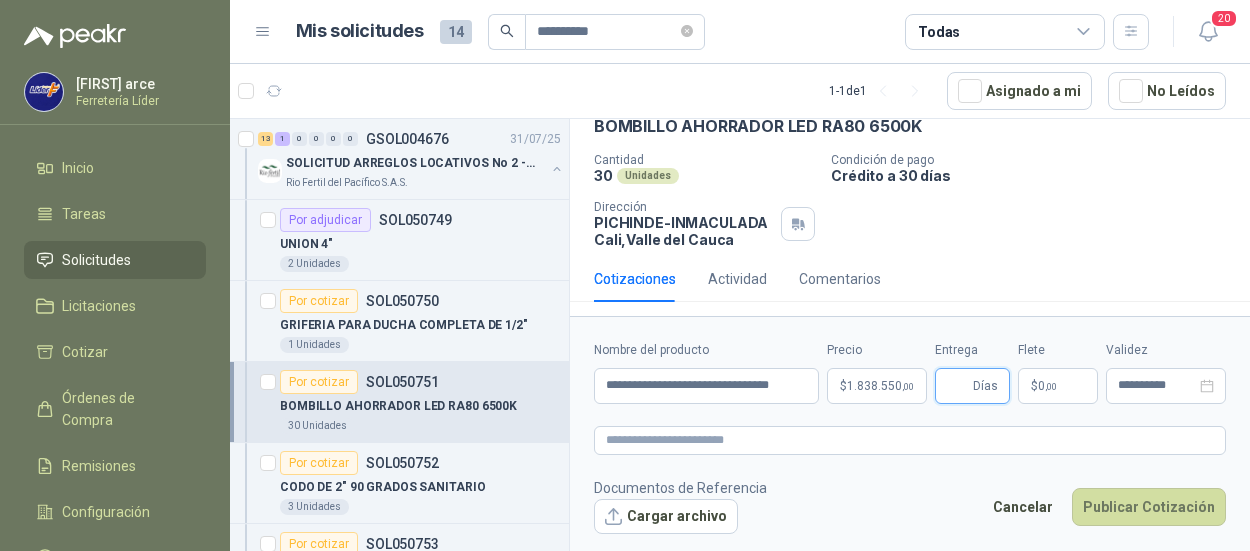 click on "Entrega" at bounding box center [958, 386] 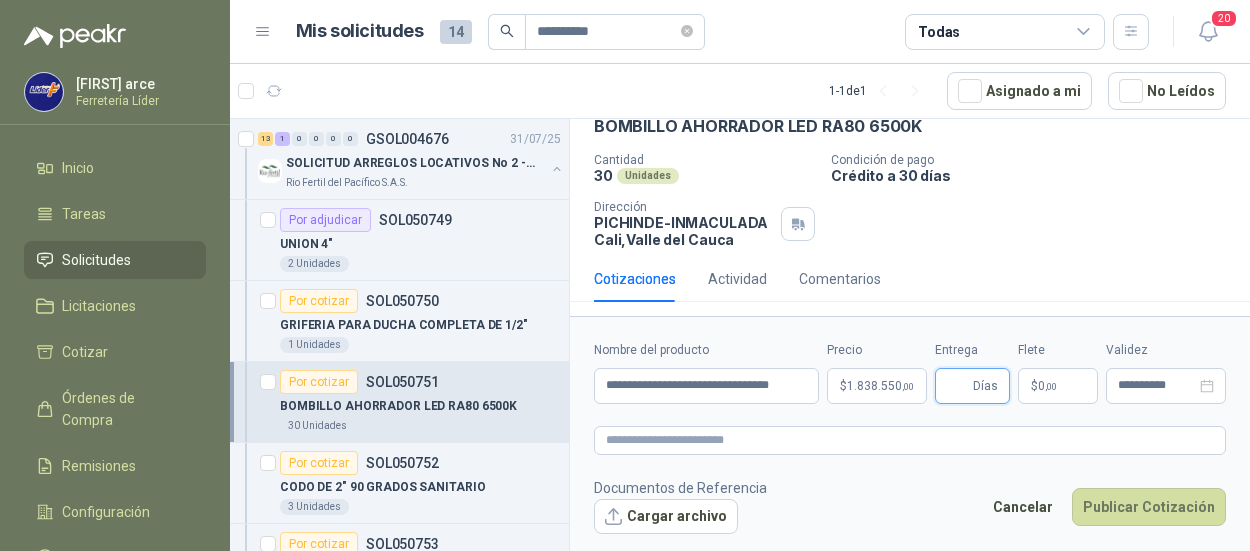 type on "*" 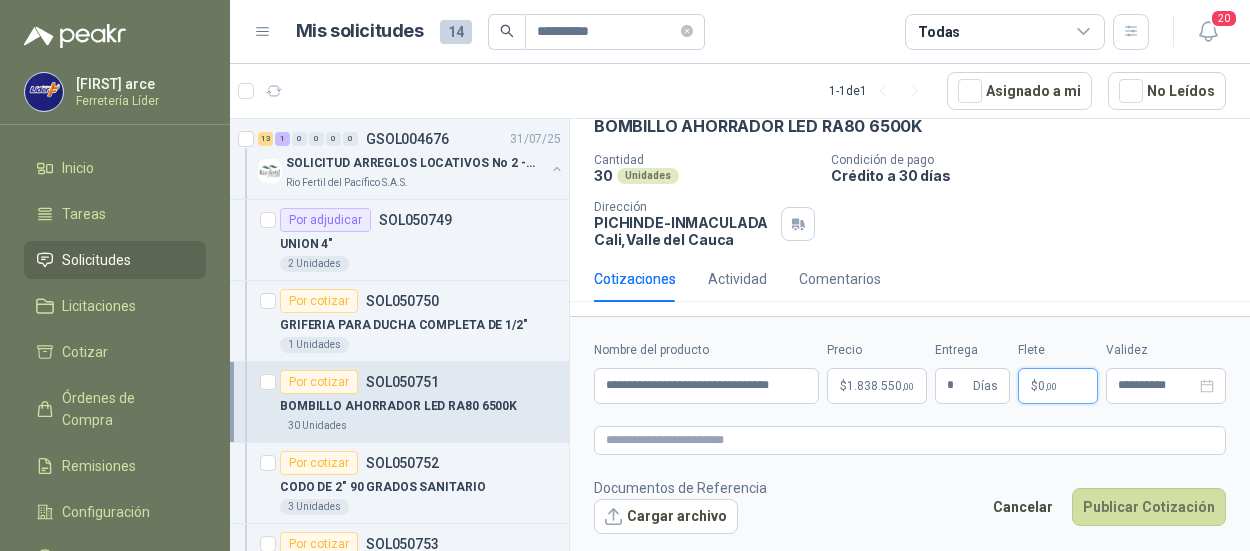 click on "$    0 ,00" at bounding box center (1058, 386) 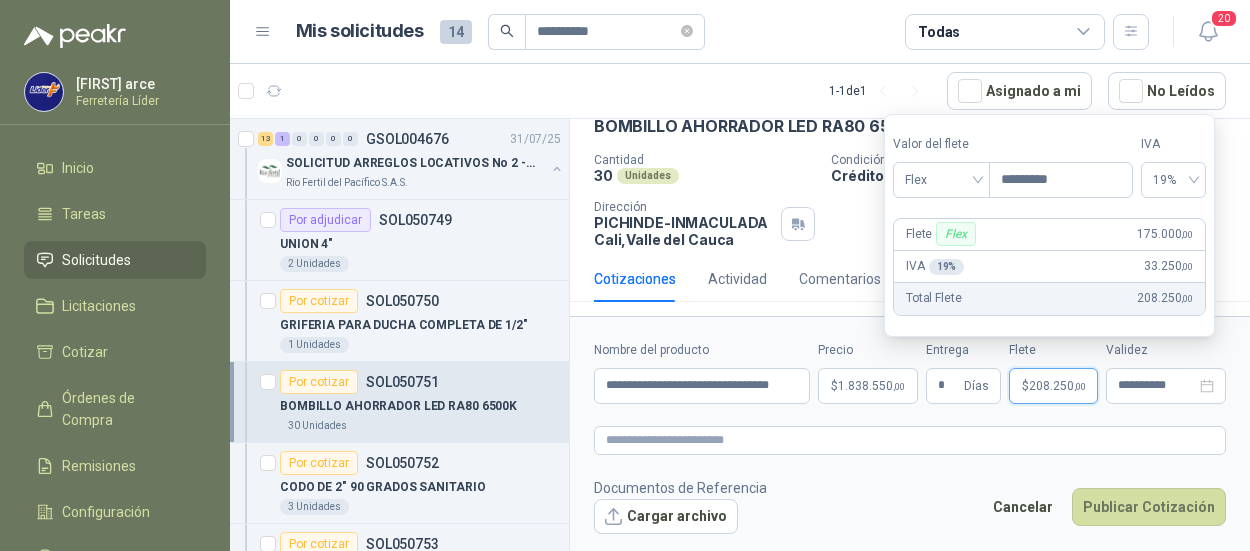 type on "*********" 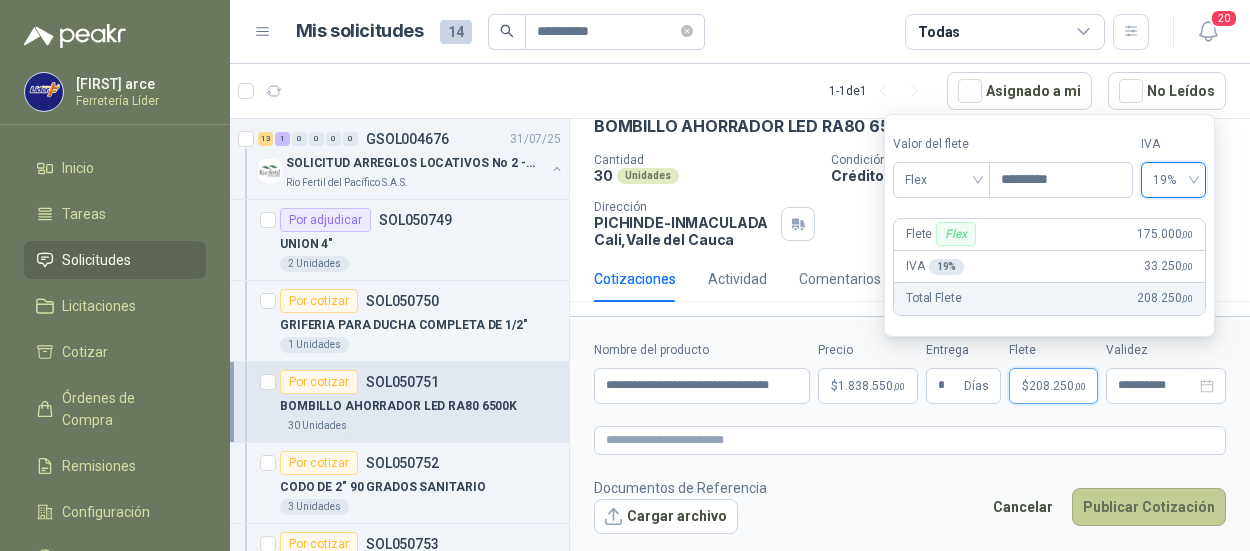 click on "Publicar Cotización" at bounding box center [1149, 507] 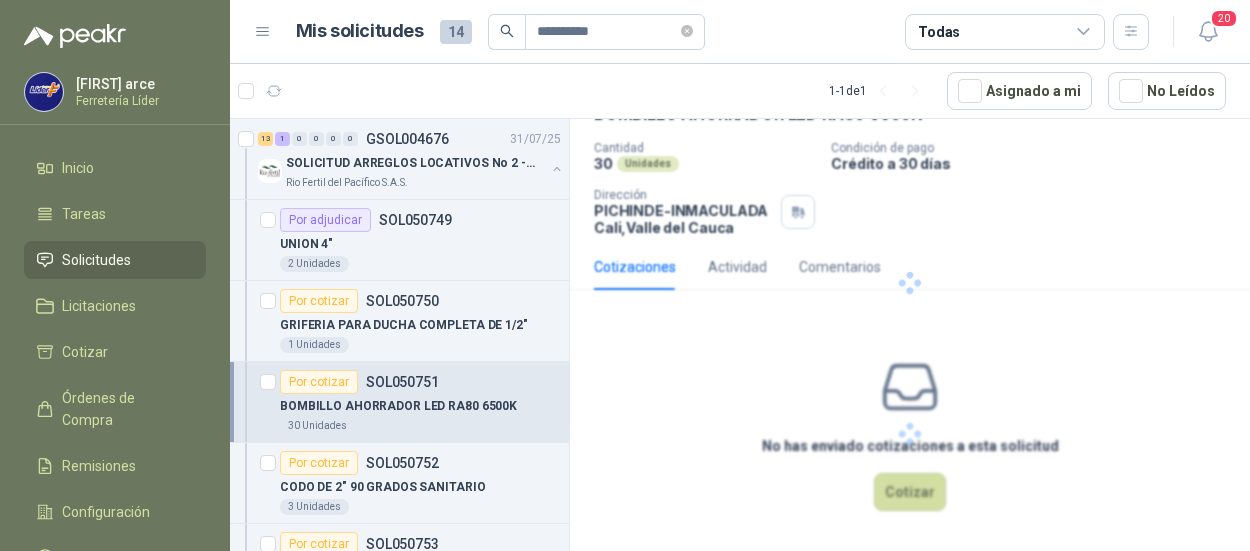 scroll, scrollTop: 0, scrollLeft: 0, axis: both 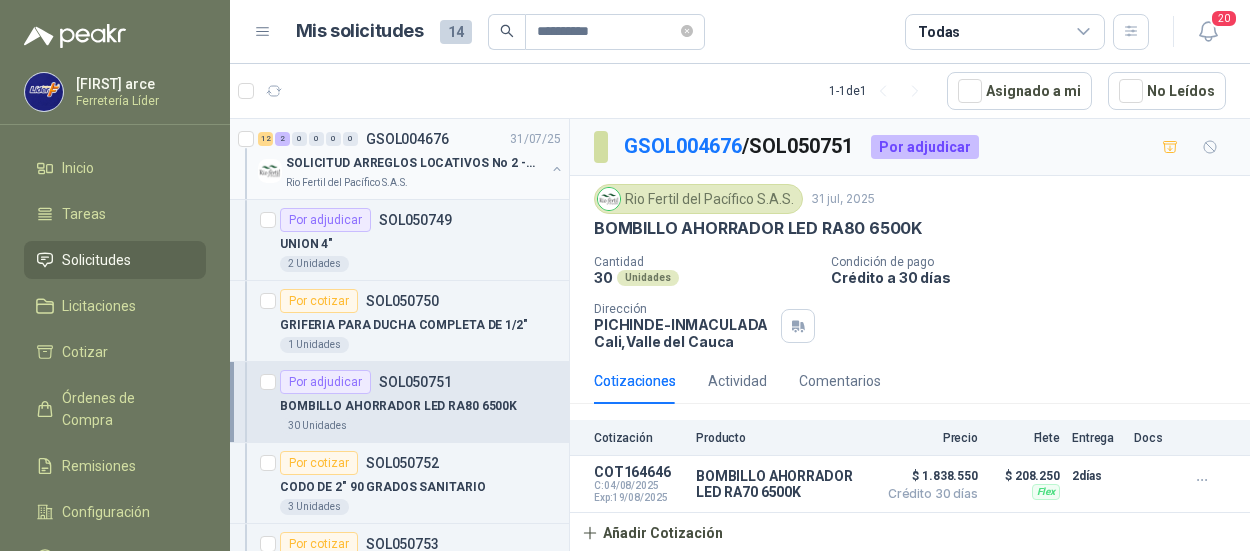 click on "SOLICITUD ARREGLOS LOCATIVOS No 2 - PICHINDE" at bounding box center (410, 163) 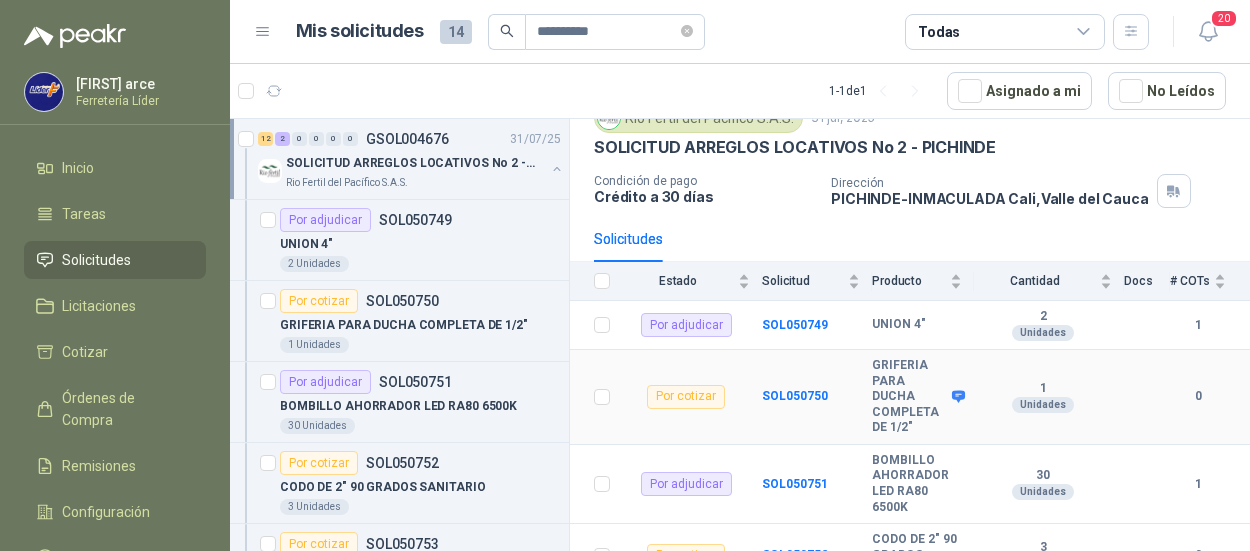 scroll, scrollTop: 200, scrollLeft: 0, axis: vertical 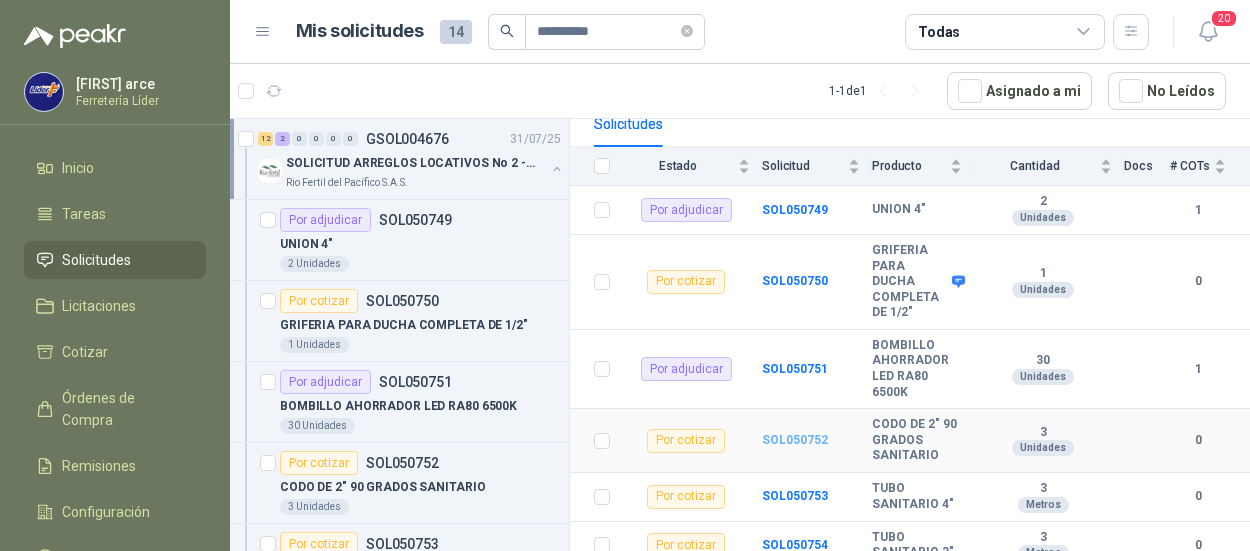 click on "SOL050752" at bounding box center [795, 440] 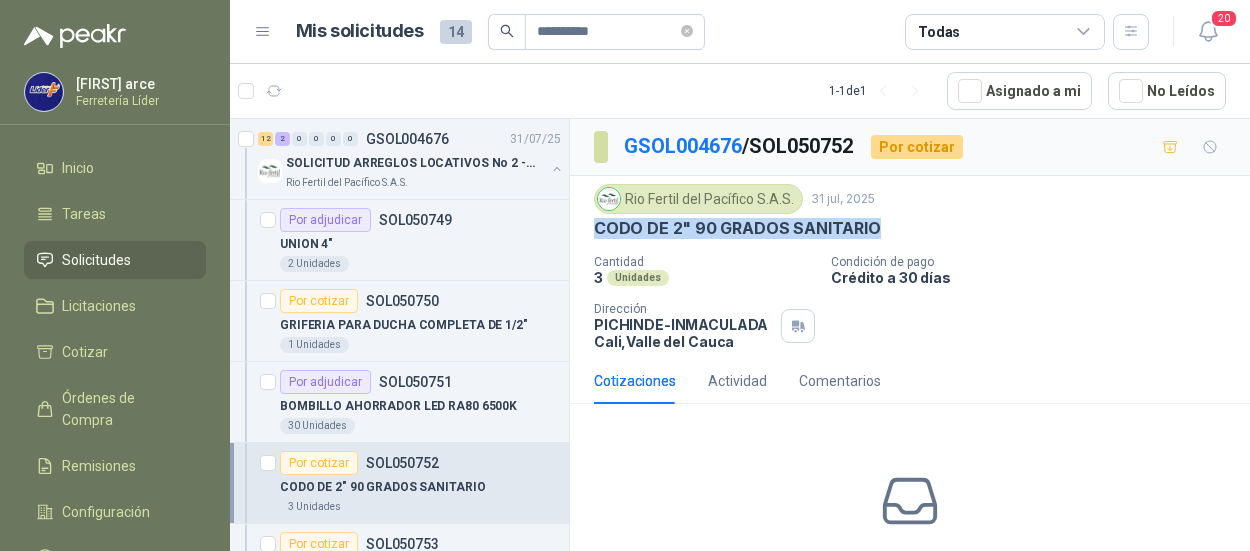 drag, startPoint x: 583, startPoint y: 225, endPoint x: 908, endPoint y: 240, distance: 325.34598 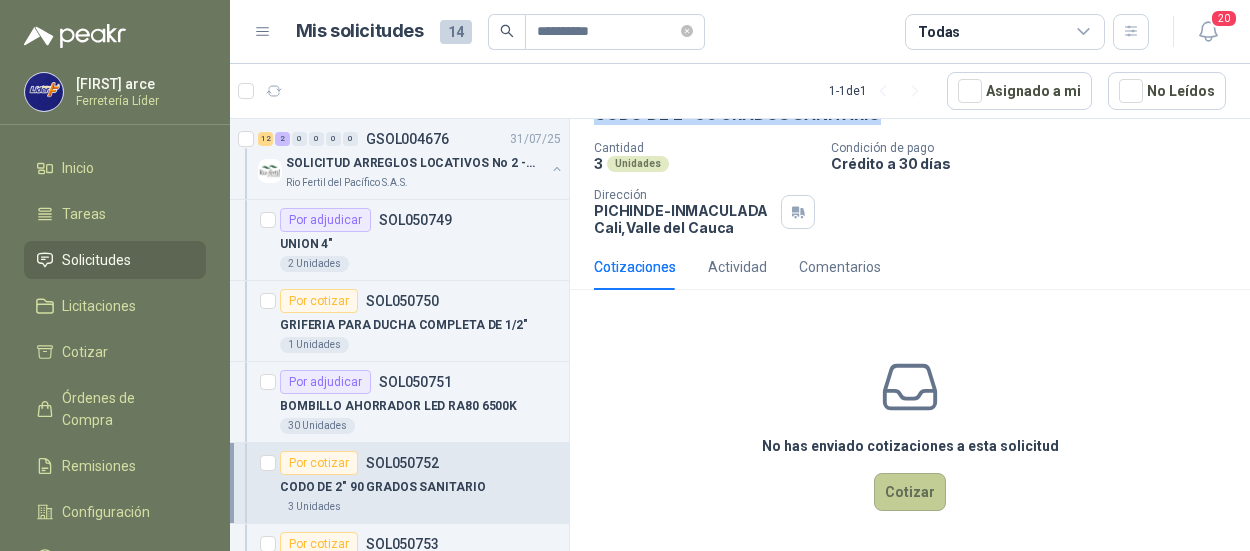click on "Cotizar" at bounding box center (910, 492) 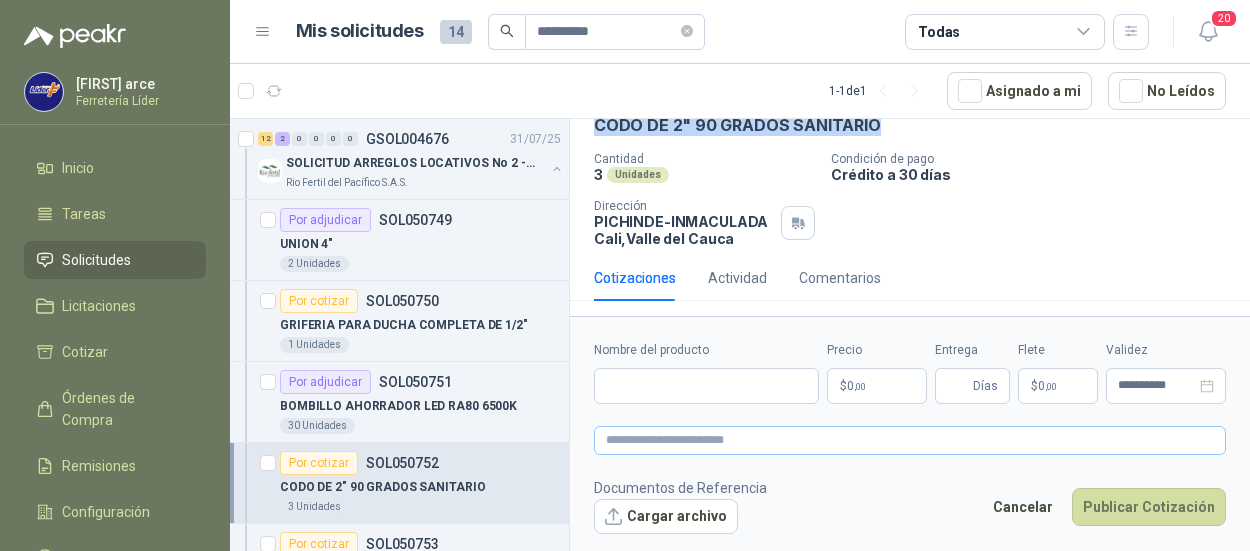 type 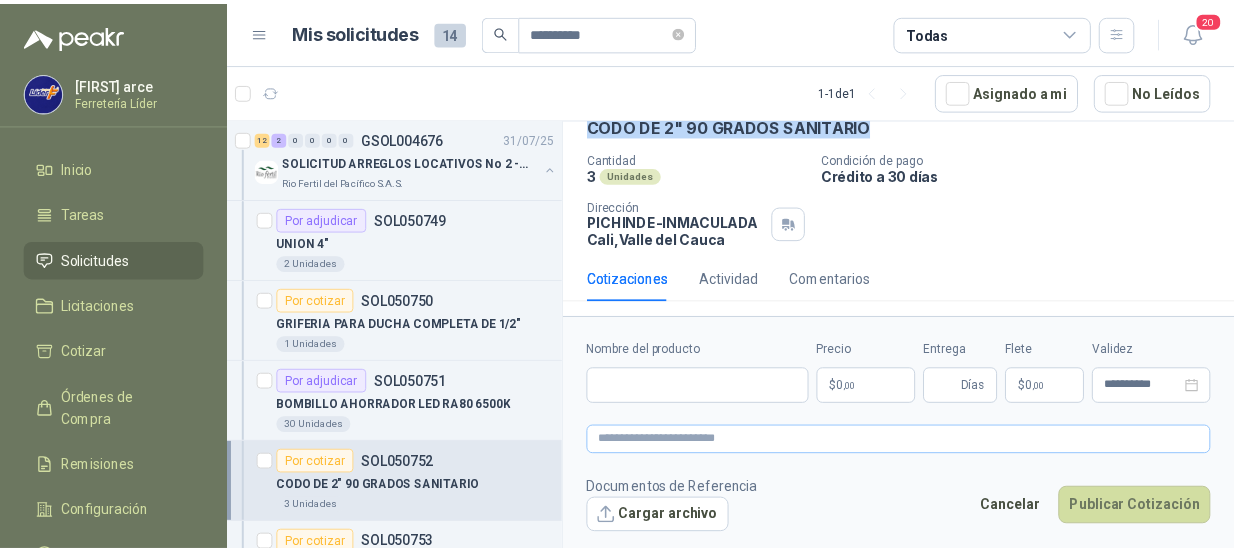 scroll, scrollTop: 102, scrollLeft: 0, axis: vertical 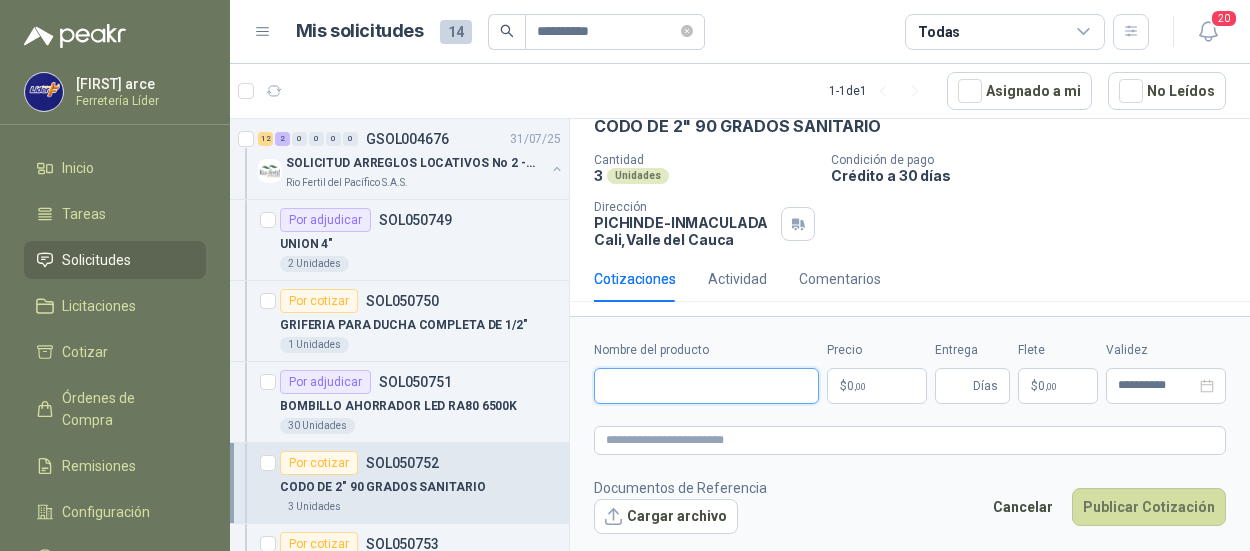 paste on "**********" 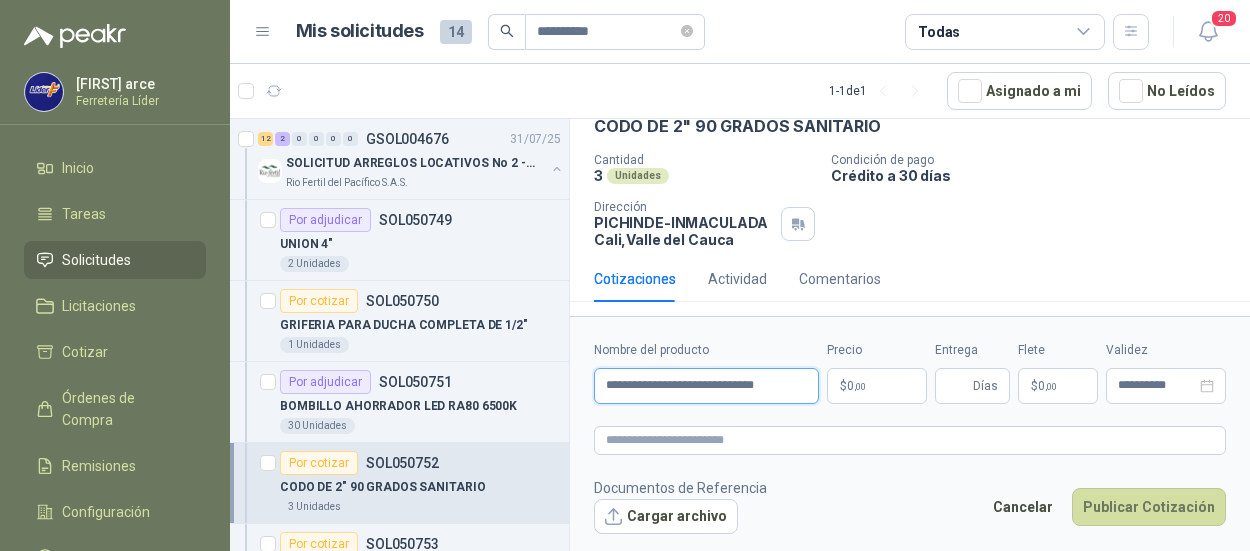 type on "**********" 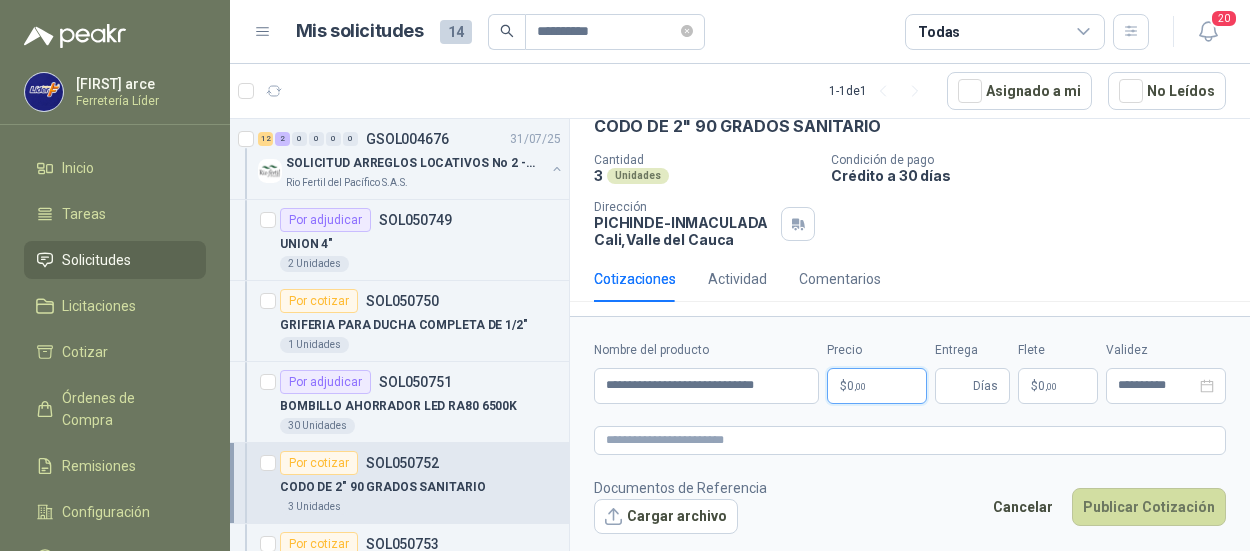 type 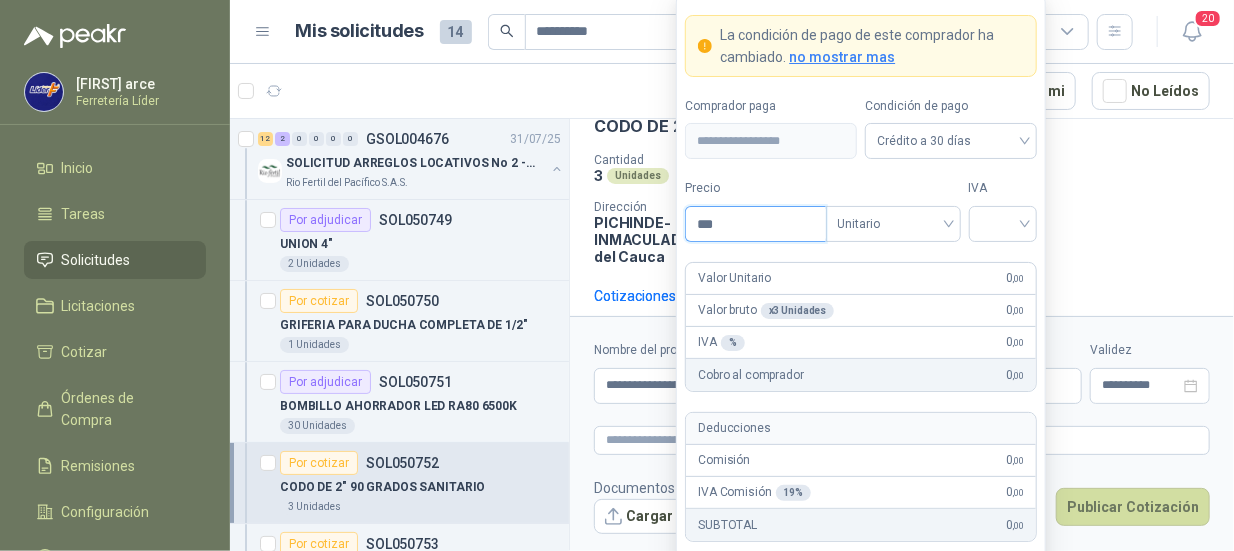click on "***" at bounding box center [755, 224] 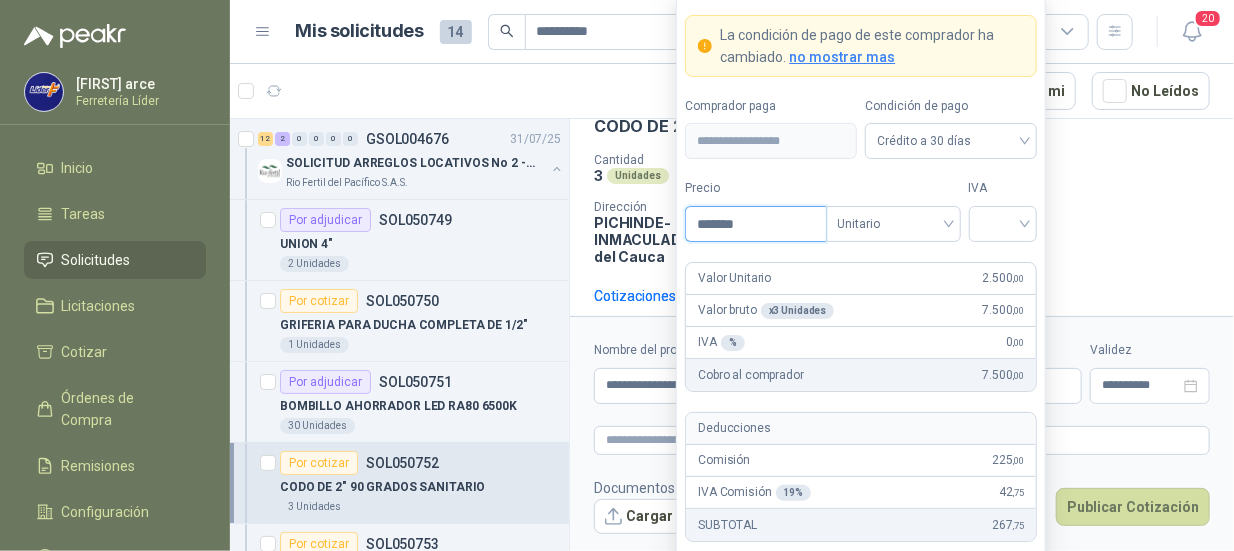 type on "*******" 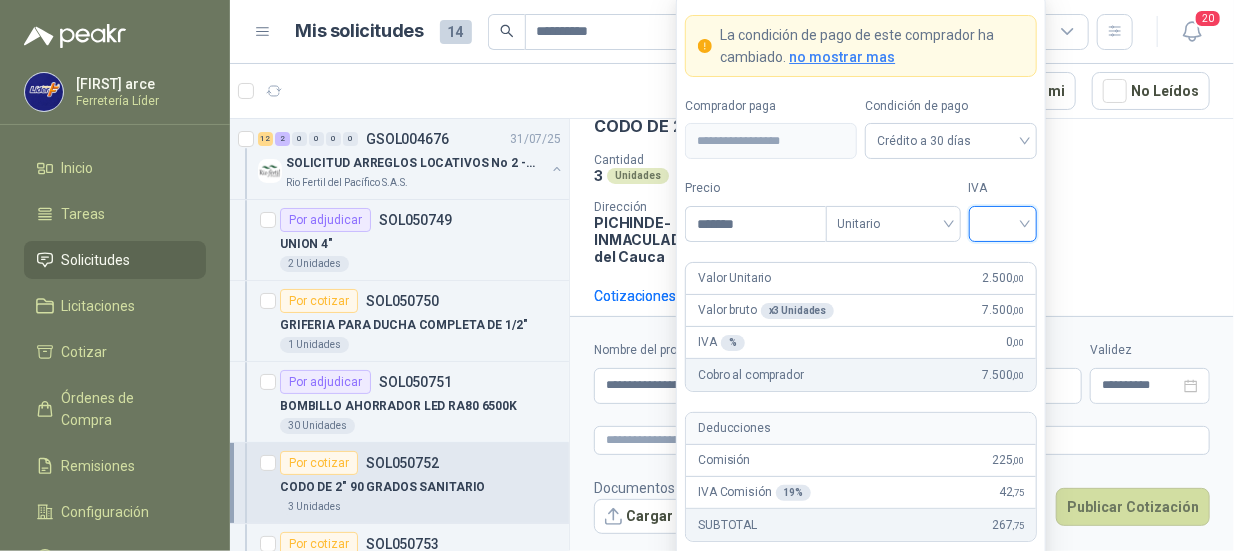 click at bounding box center [1003, 222] 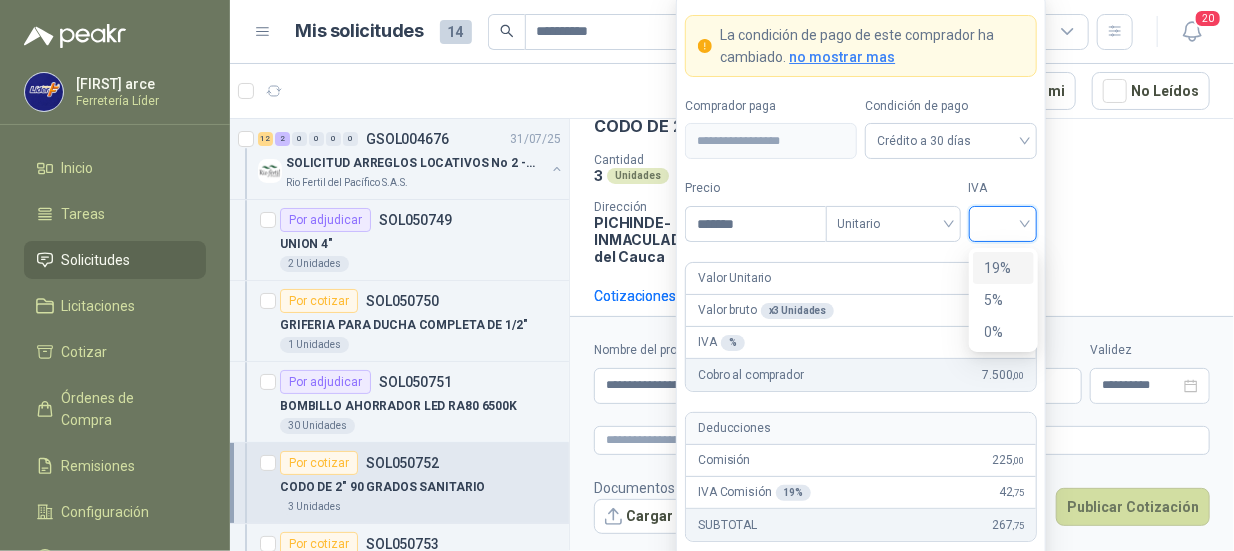 click on "19%" at bounding box center (1003, 268) 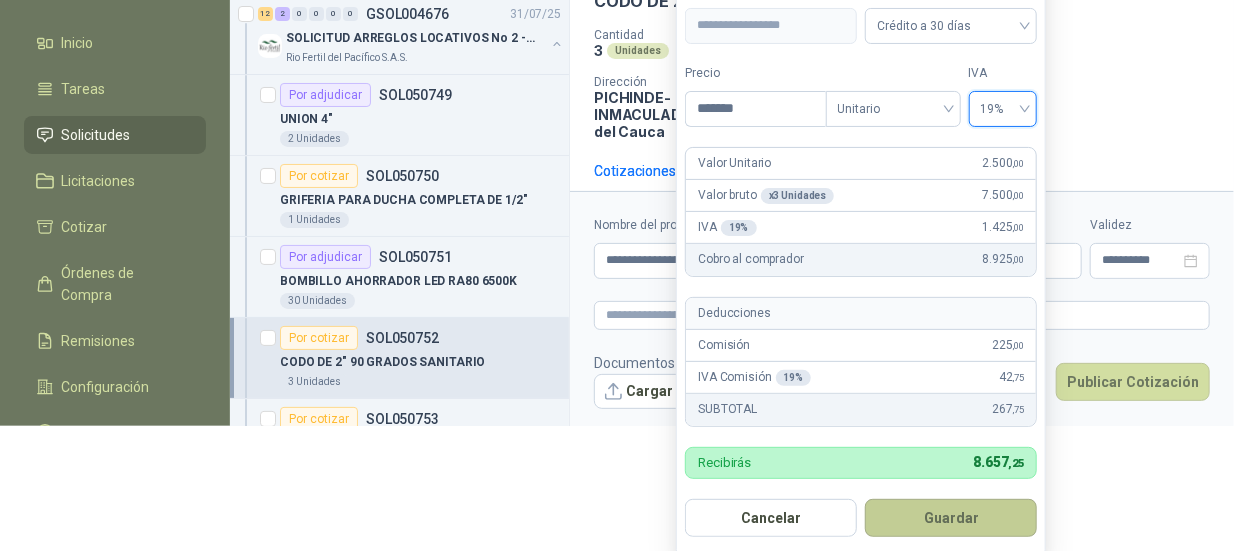 click on "Guardar" at bounding box center [951, 518] 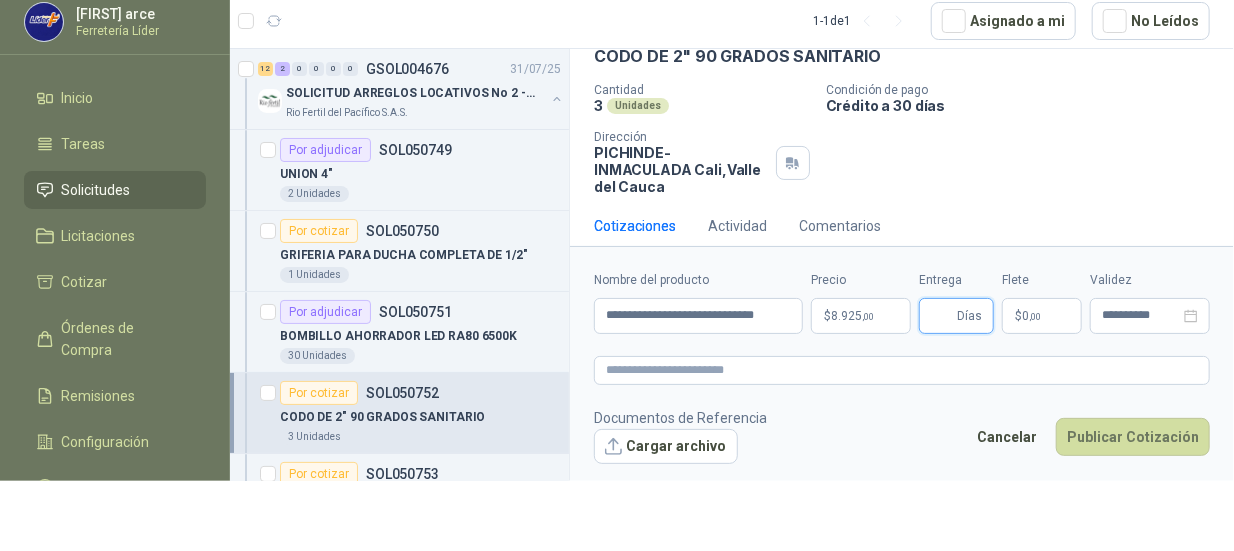 scroll, scrollTop: 70, scrollLeft: 0, axis: vertical 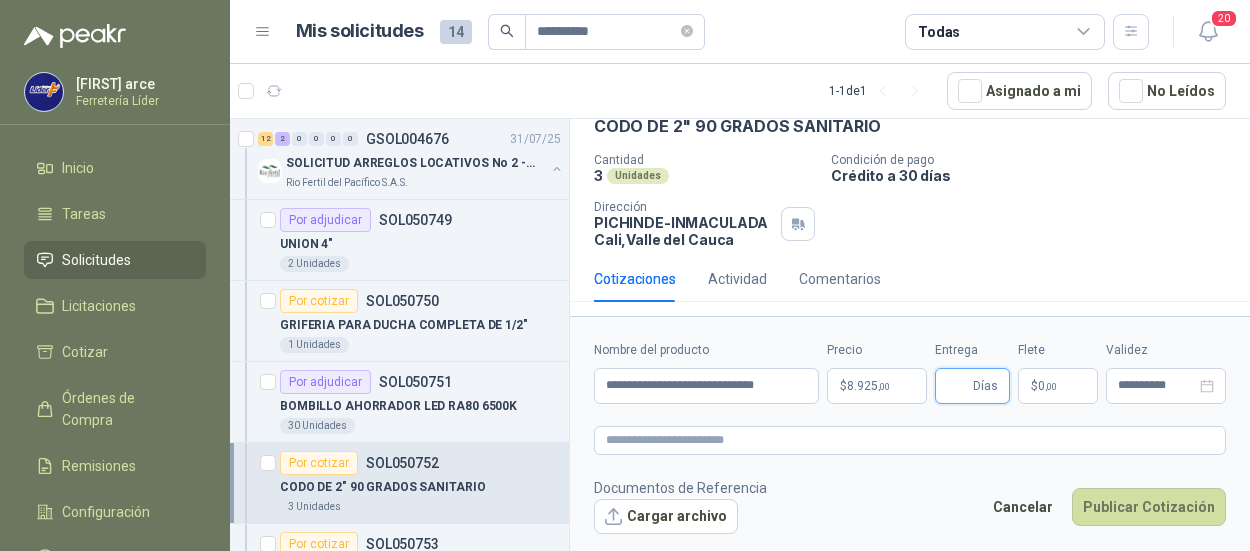 click on "Entrega" at bounding box center [958, 386] 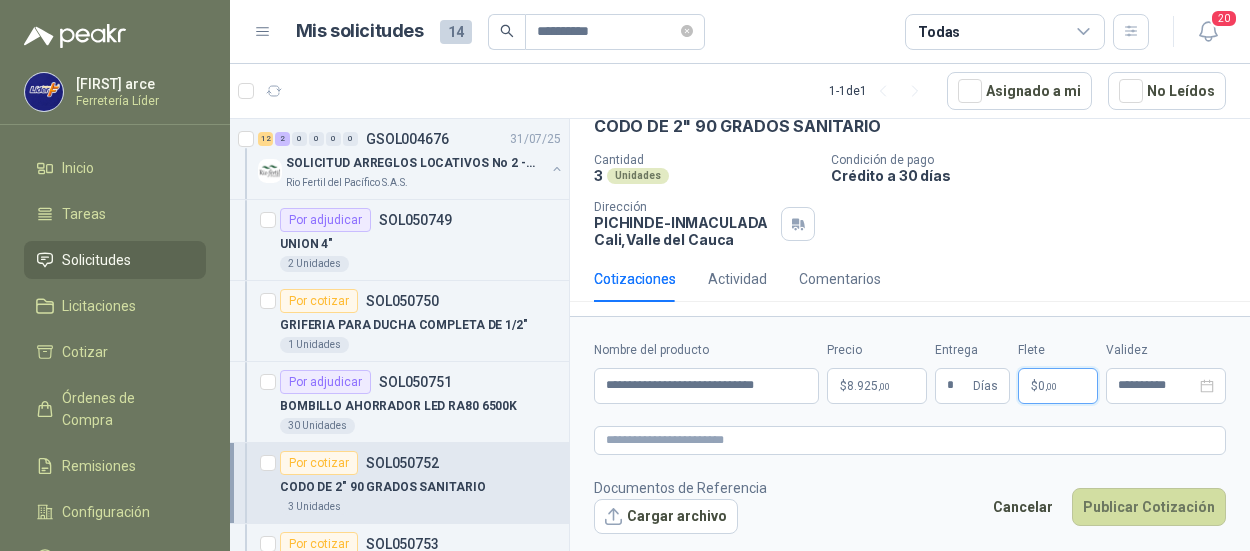 click on "$    0 ,00" at bounding box center (1058, 386) 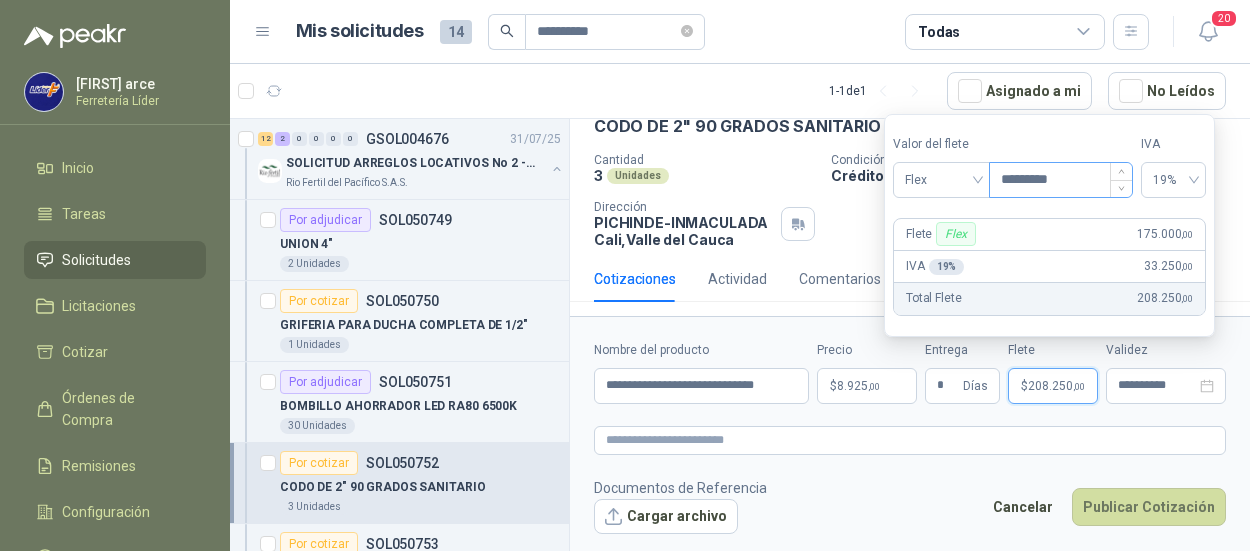 type on "*********" 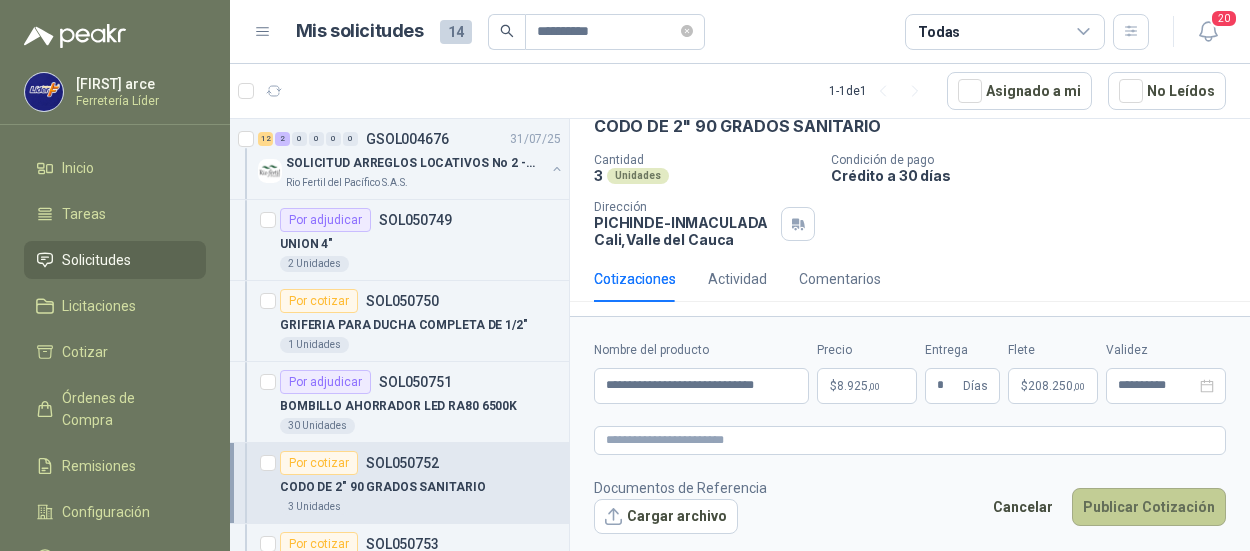 click on "Publicar Cotización" at bounding box center [1149, 507] 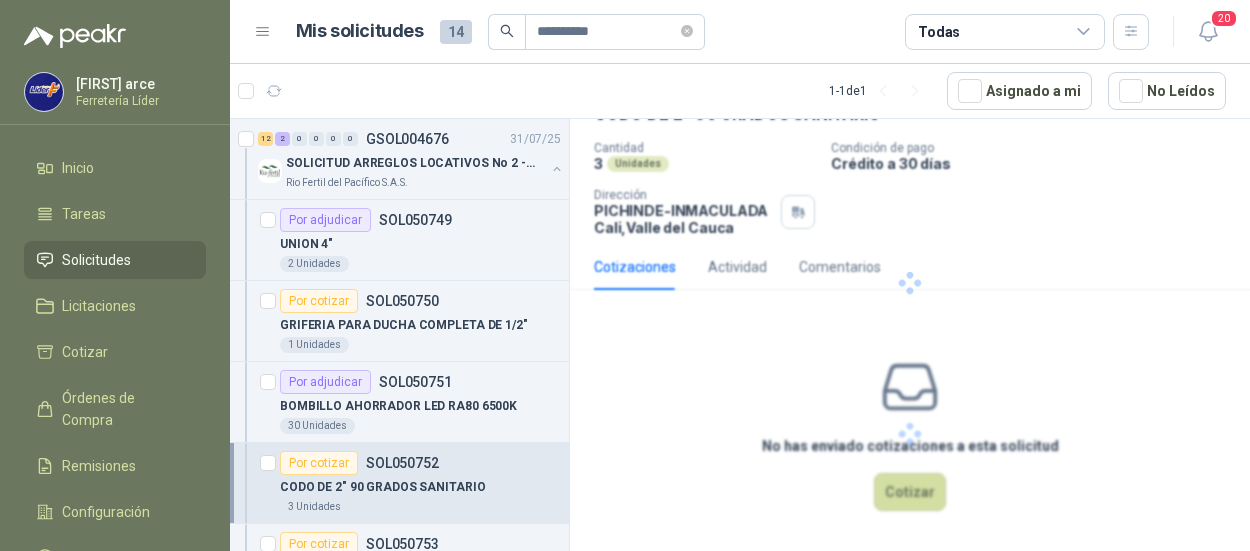 scroll, scrollTop: 0, scrollLeft: 0, axis: both 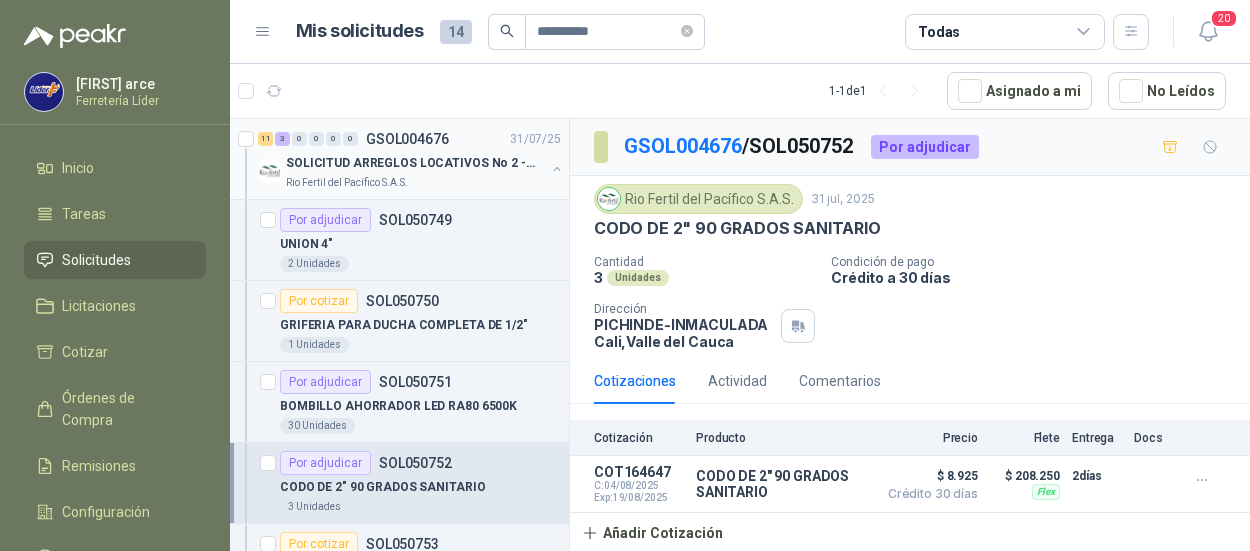 click on "SOLICITUD ARREGLOS LOCATIVOS No 2 - PICHINDE" at bounding box center (410, 163) 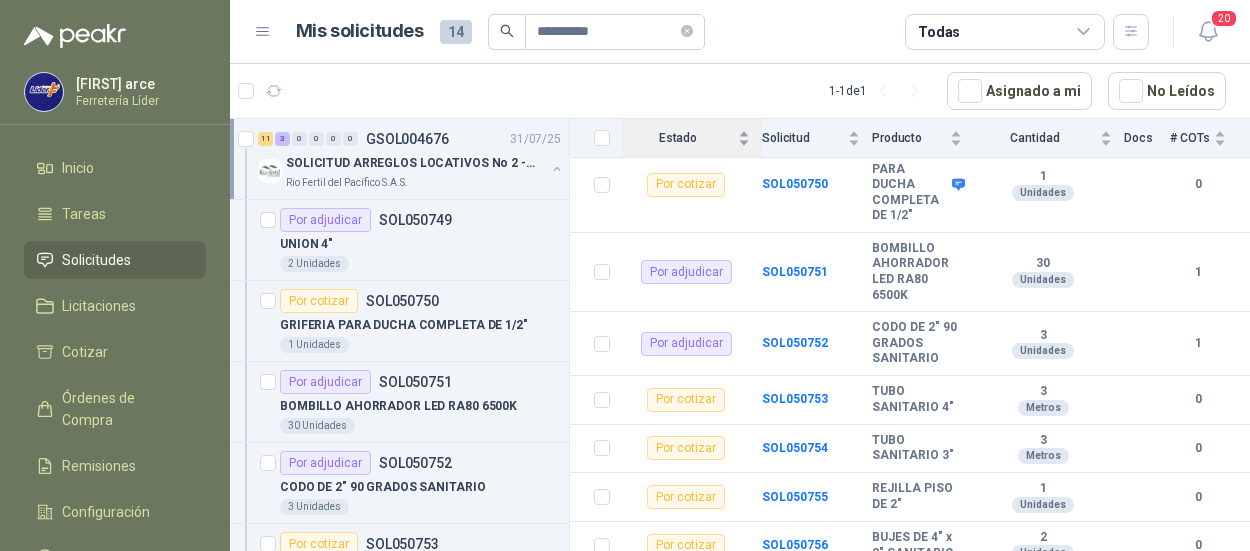 scroll, scrollTop: 300, scrollLeft: 0, axis: vertical 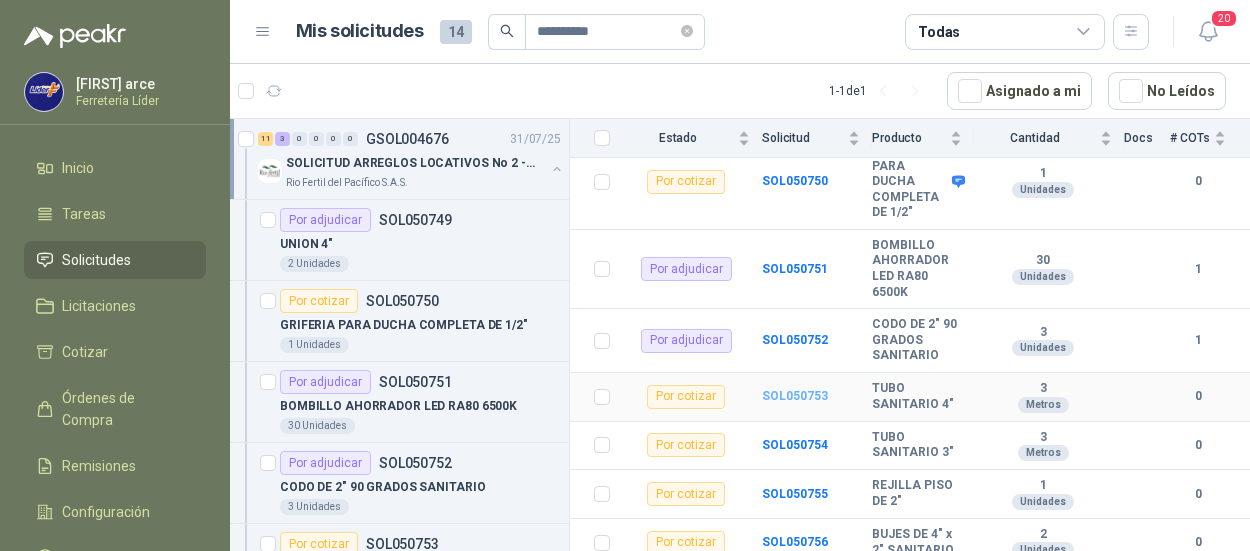 click on "SOL050753" at bounding box center (795, 396) 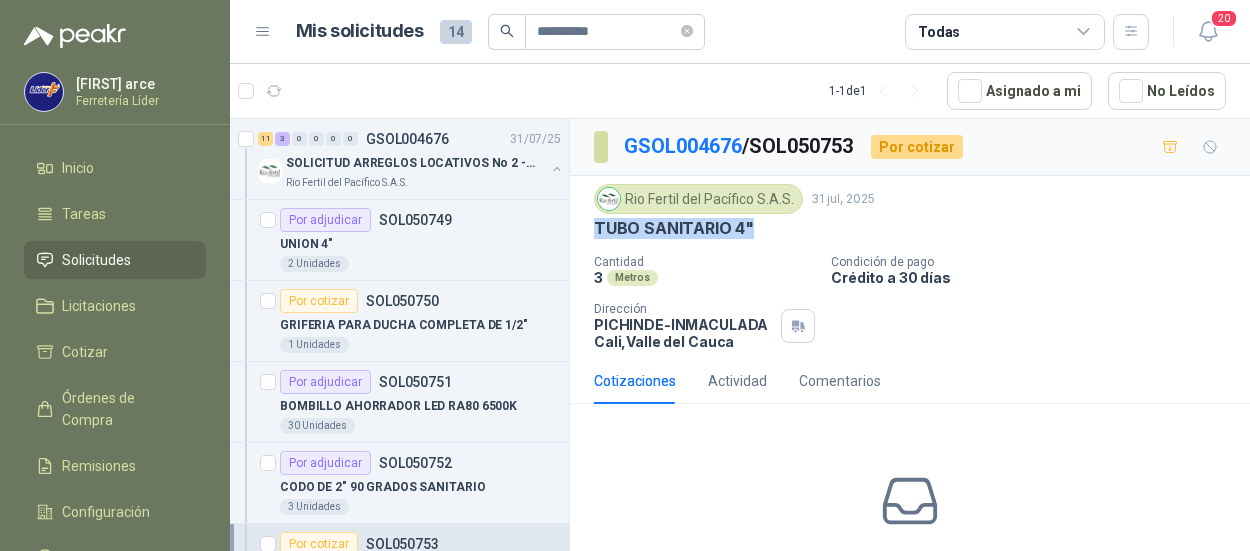 drag, startPoint x: 586, startPoint y: 226, endPoint x: 766, endPoint y: 234, distance: 180.17769 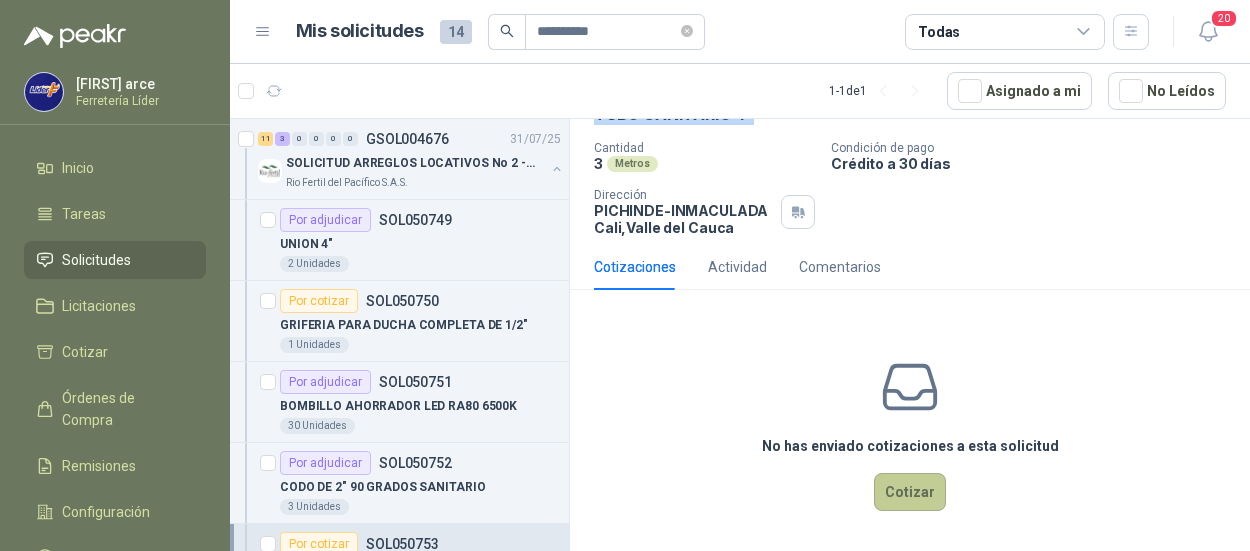 click on "Cotizar" at bounding box center [910, 492] 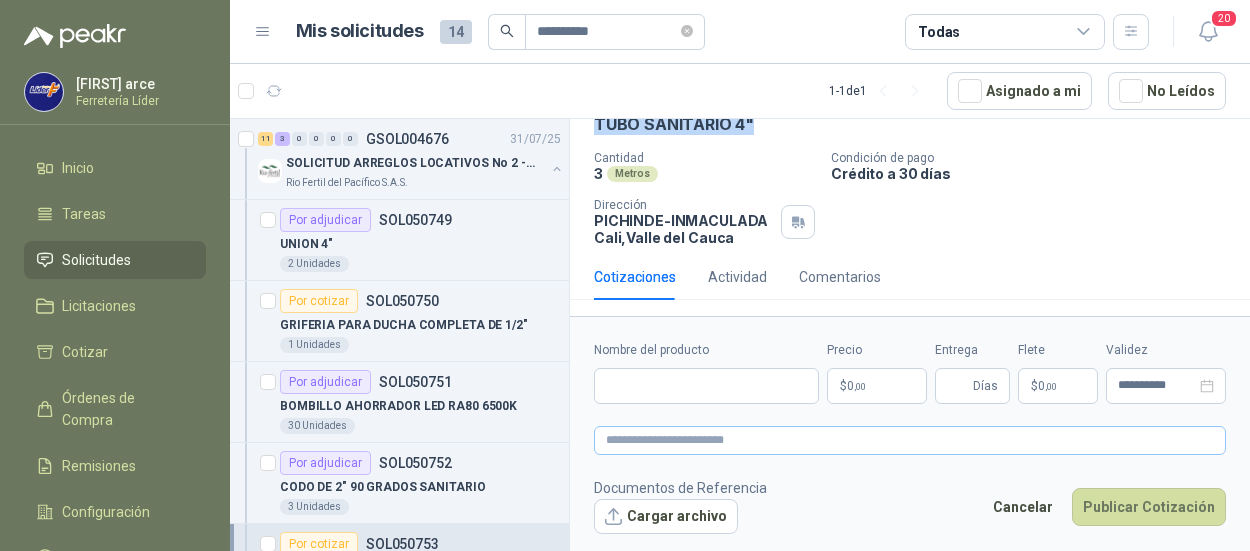 scroll, scrollTop: 102, scrollLeft: 0, axis: vertical 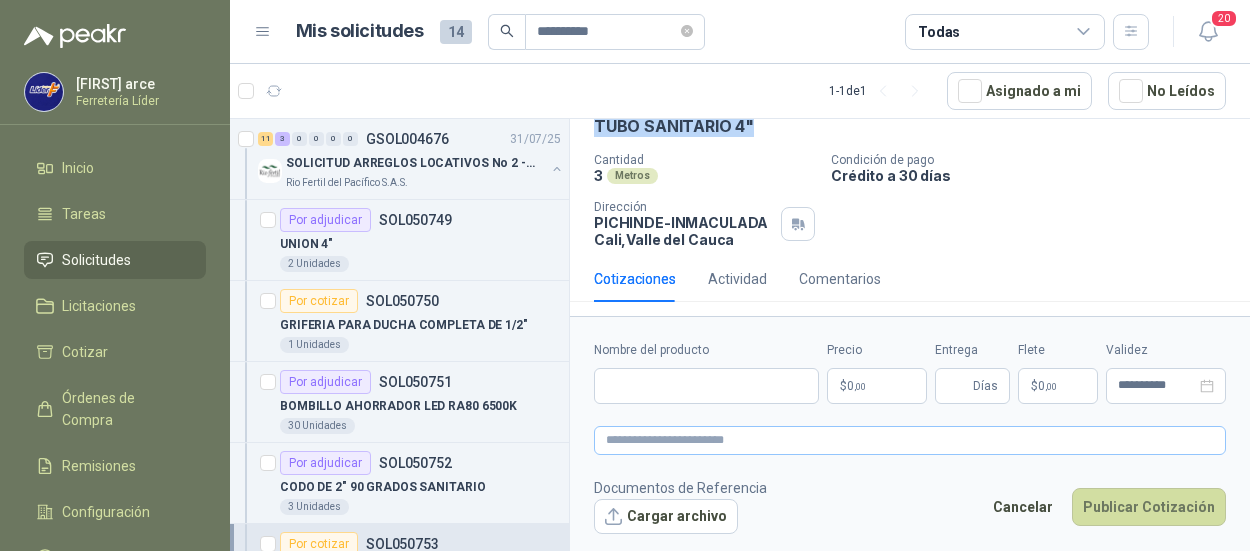 type 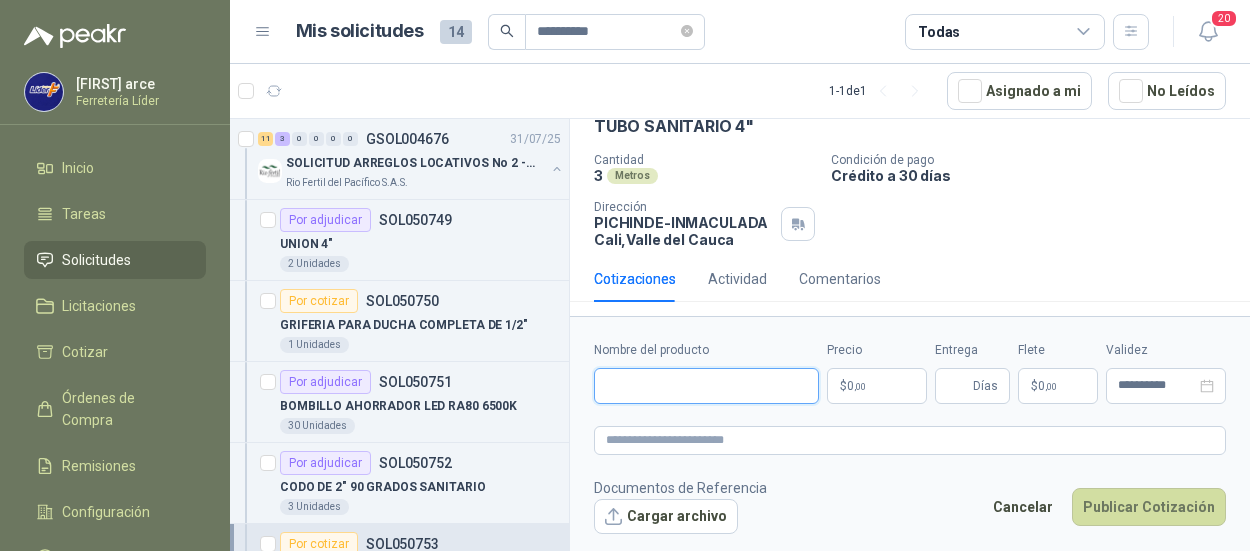 paste on "**********" 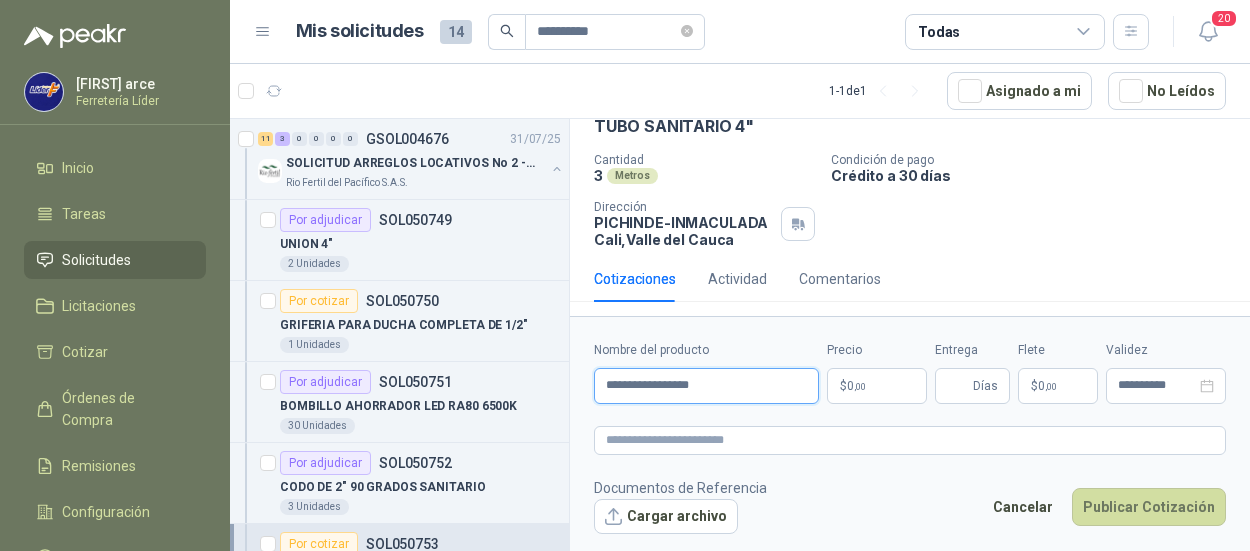 type on "**********" 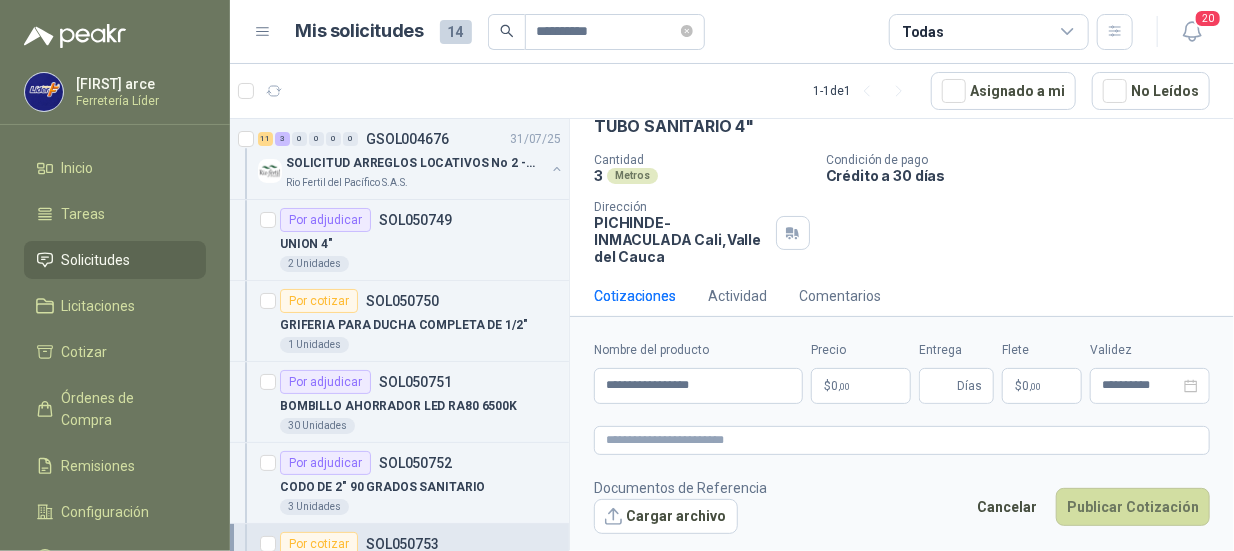 type 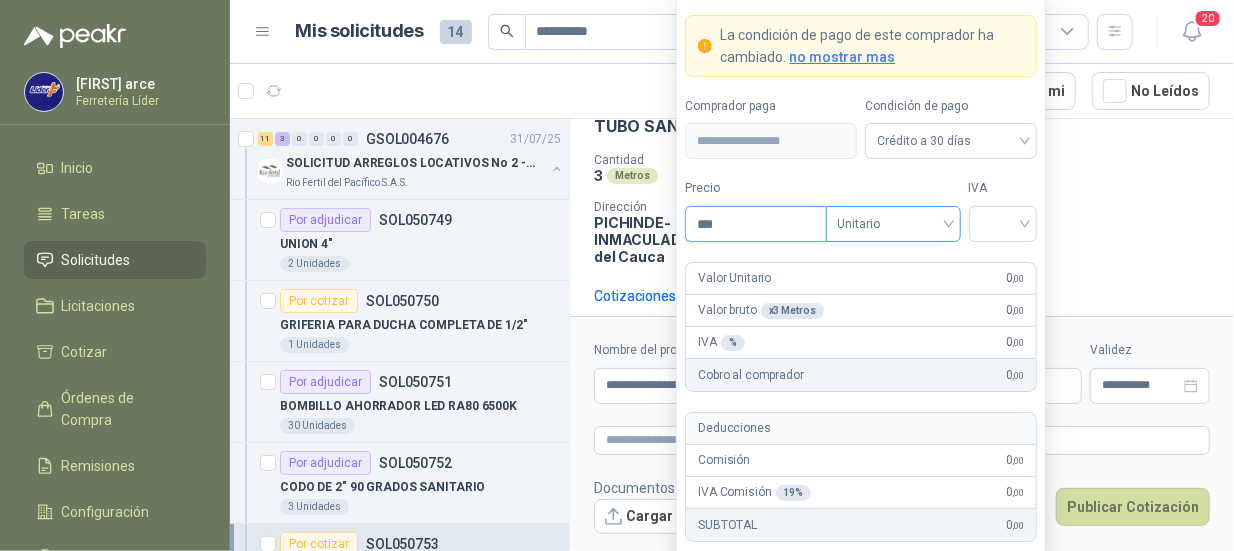 click on "Unitario" at bounding box center (893, 224) 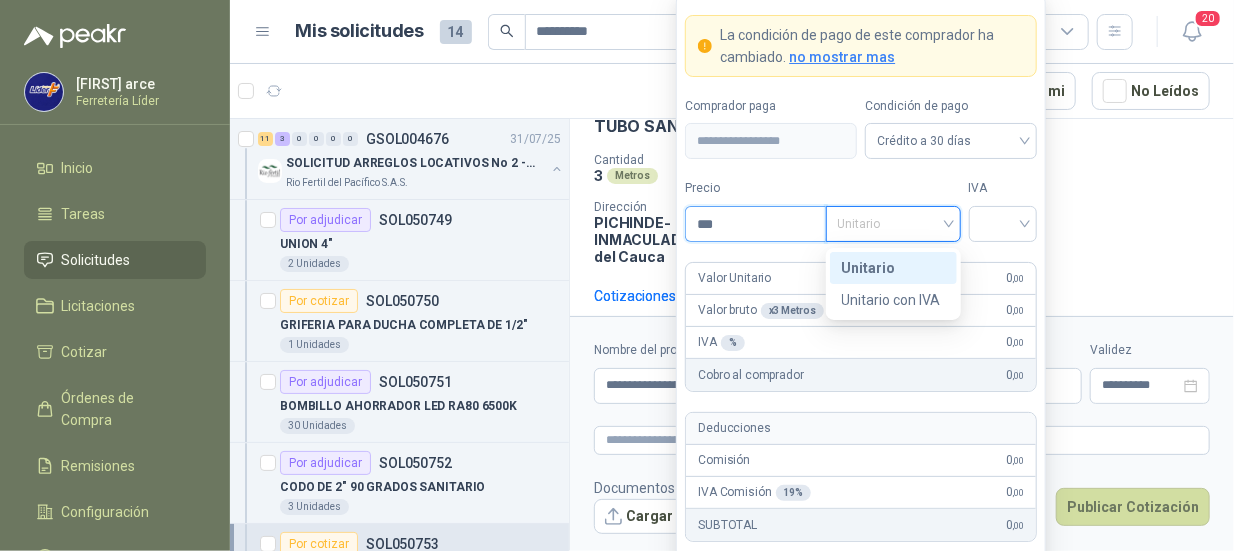 click on "***" at bounding box center (755, 224) 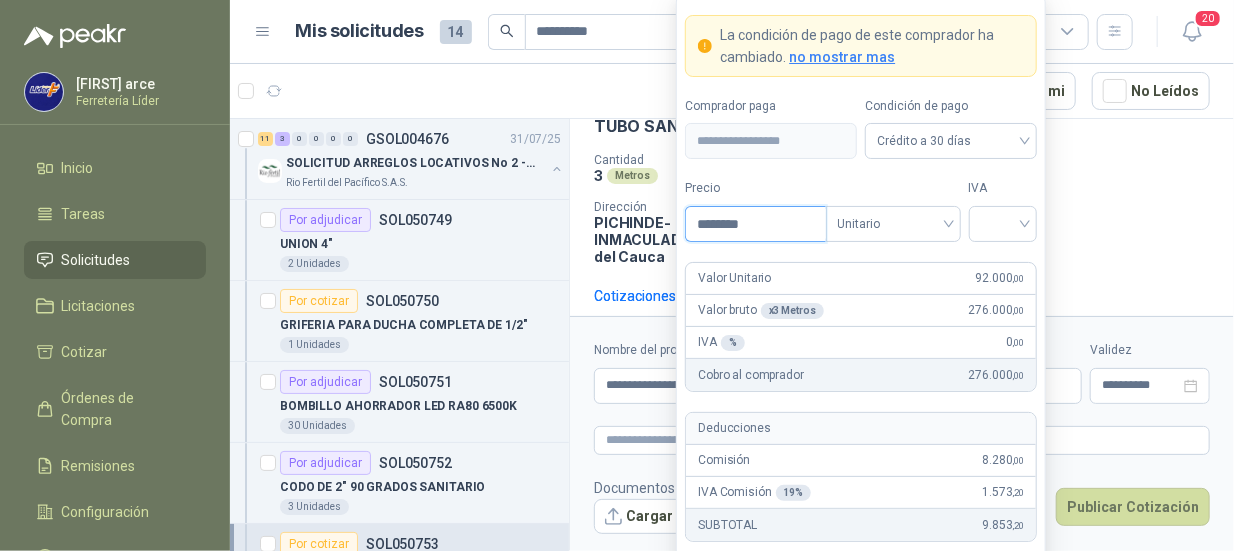type on "********" 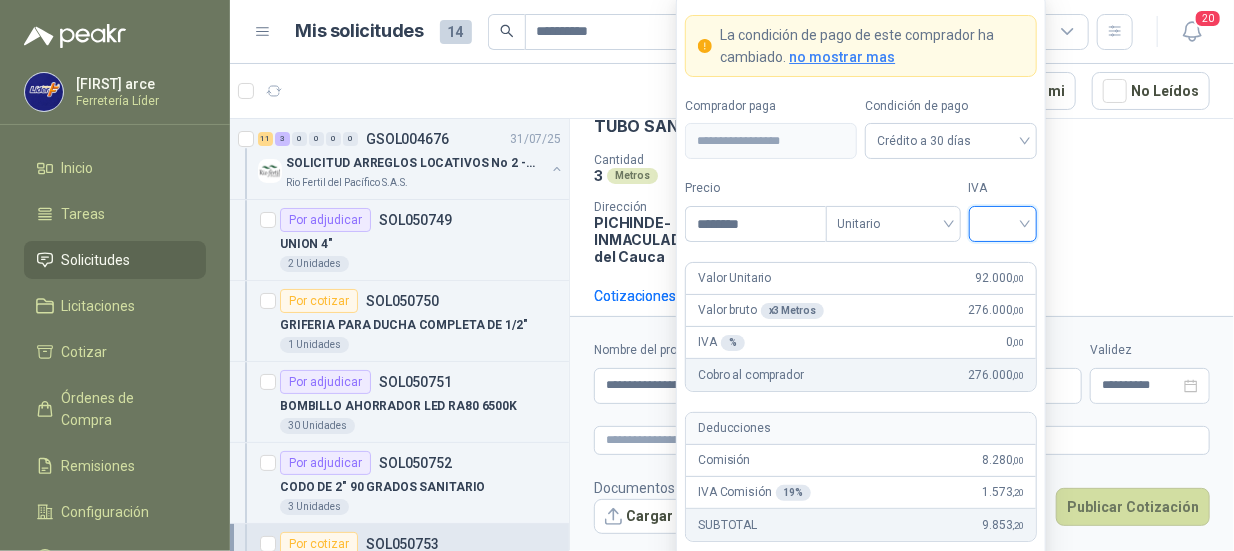 click at bounding box center (1003, 222) 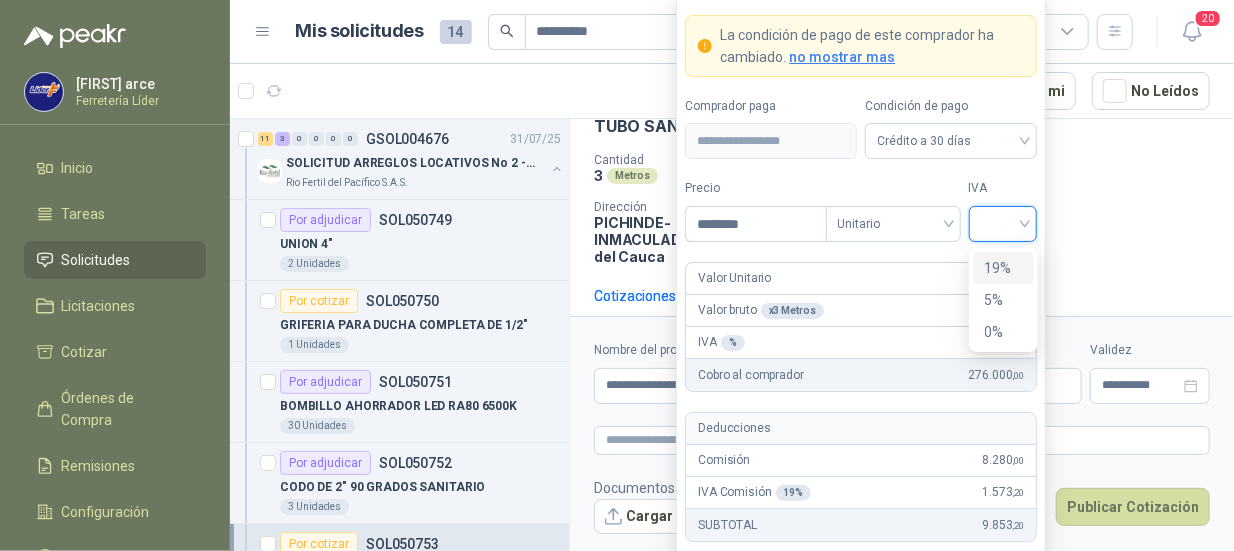 click on "19%" at bounding box center [1003, 268] 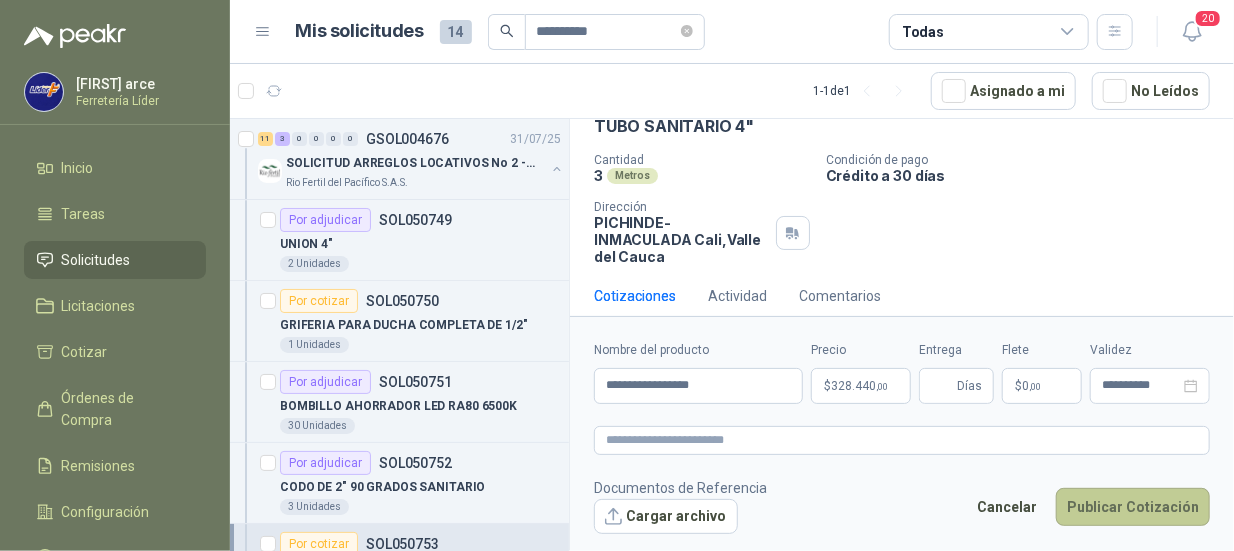 click on "Publicar Cotización" at bounding box center [1133, 507] 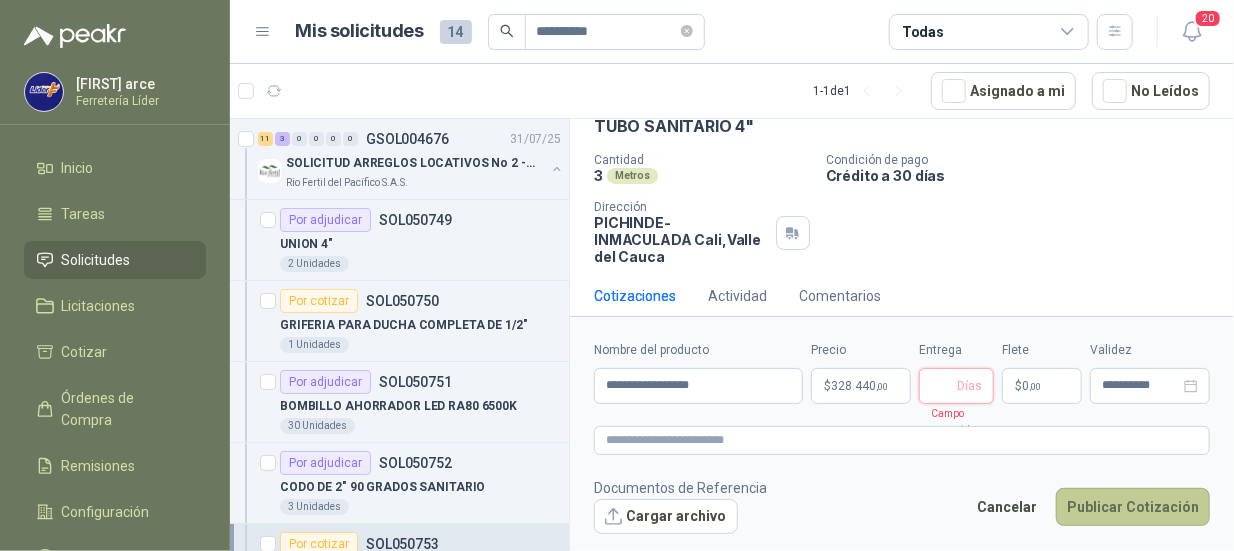 type 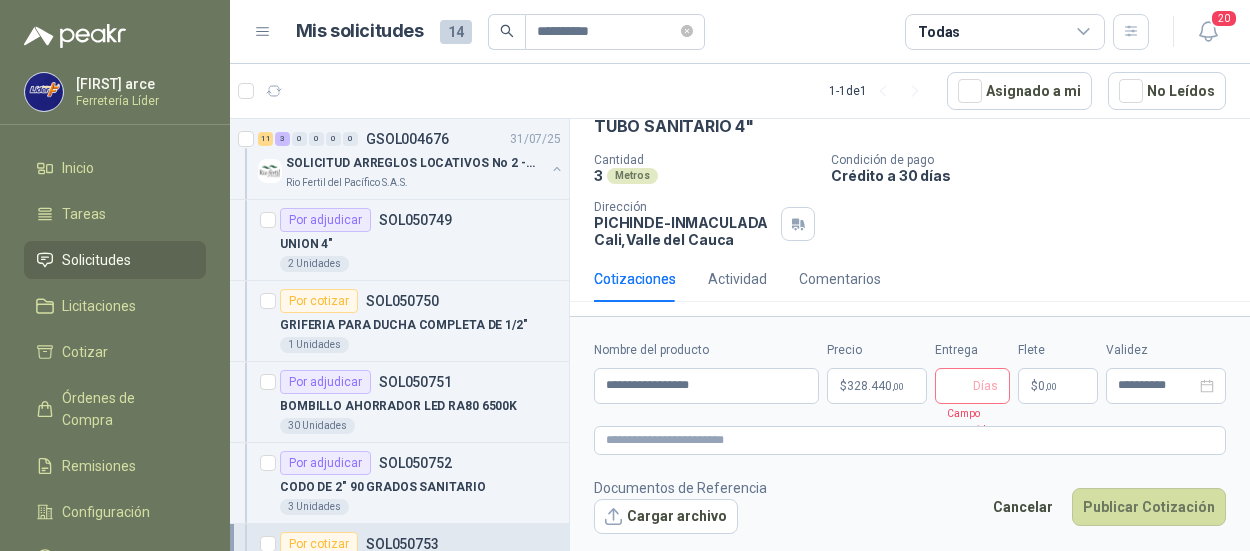 click on "Días" at bounding box center (972, 386) 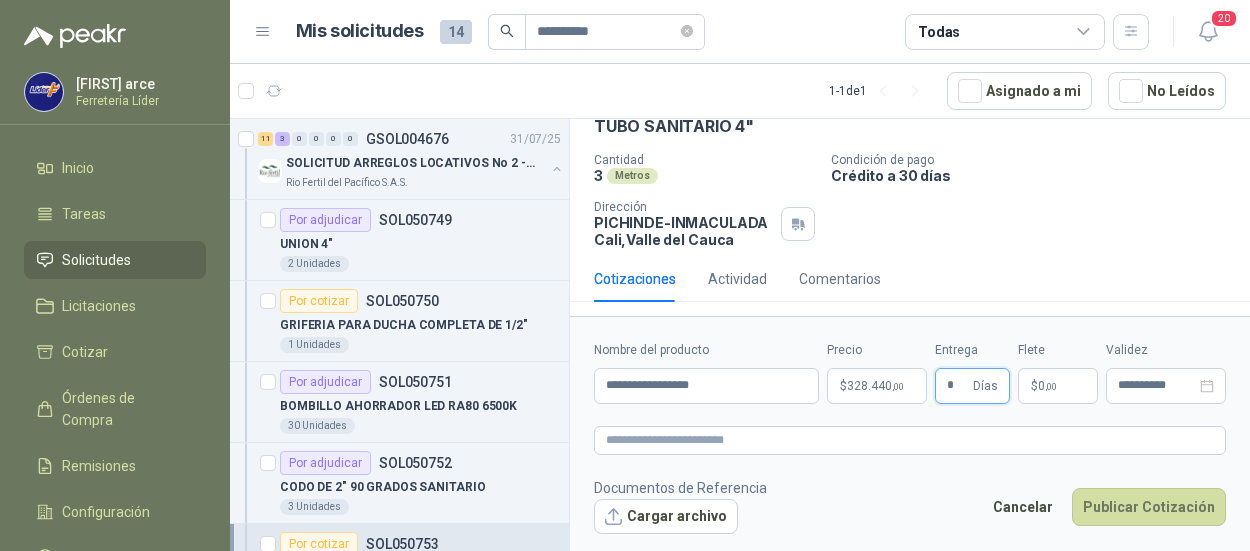 type on "*" 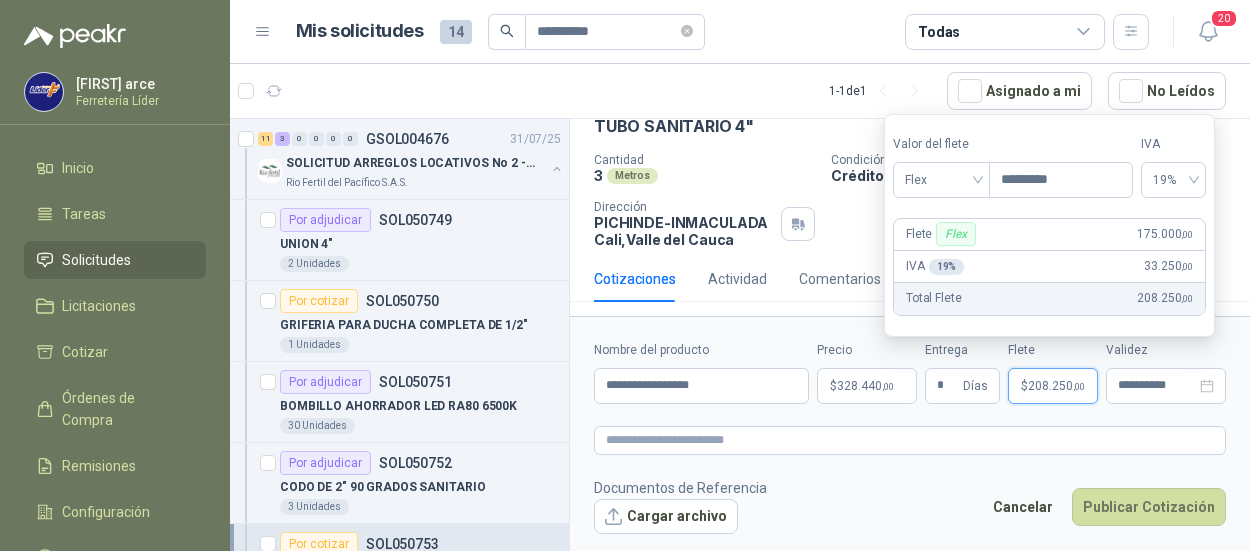 type on "*********" 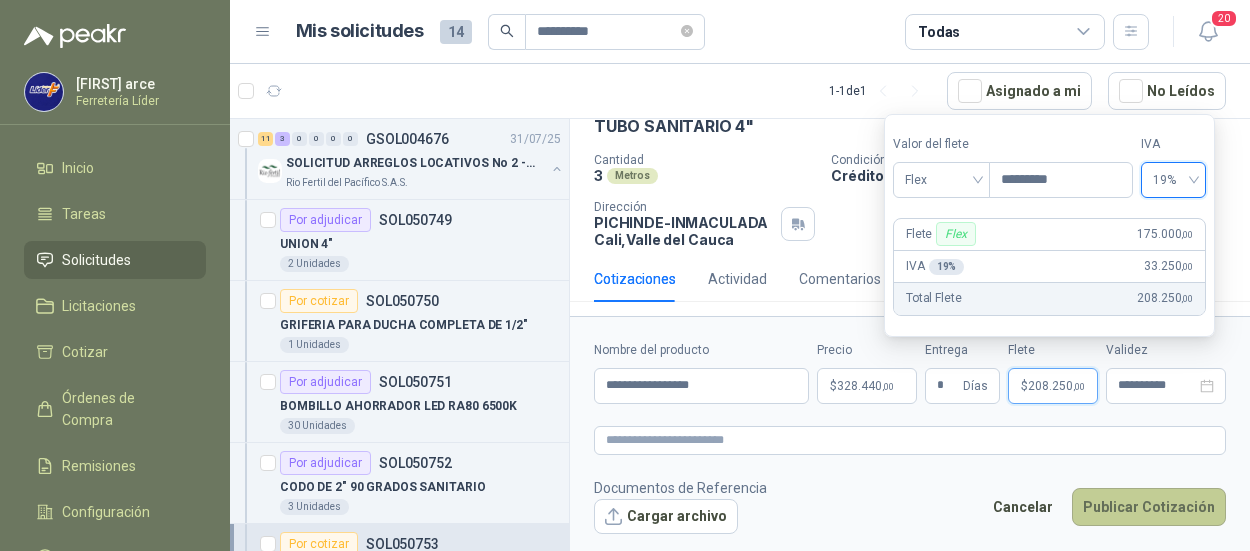 click on "Publicar Cotización" at bounding box center [1149, 507] 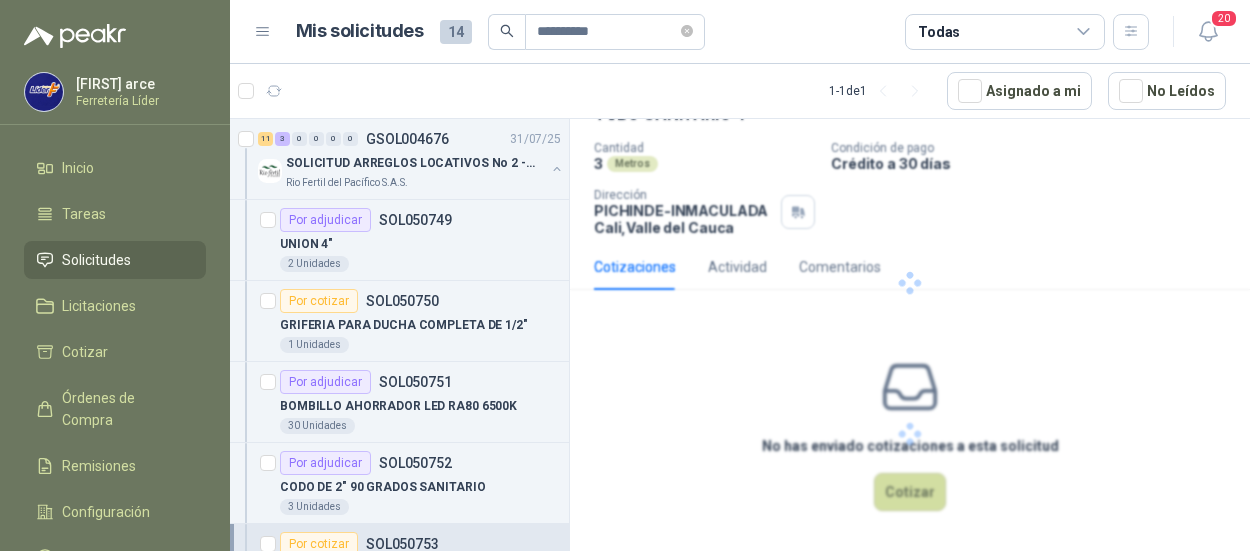 scroll, scrollTop: 0, scrollLeft: 0, axis: both 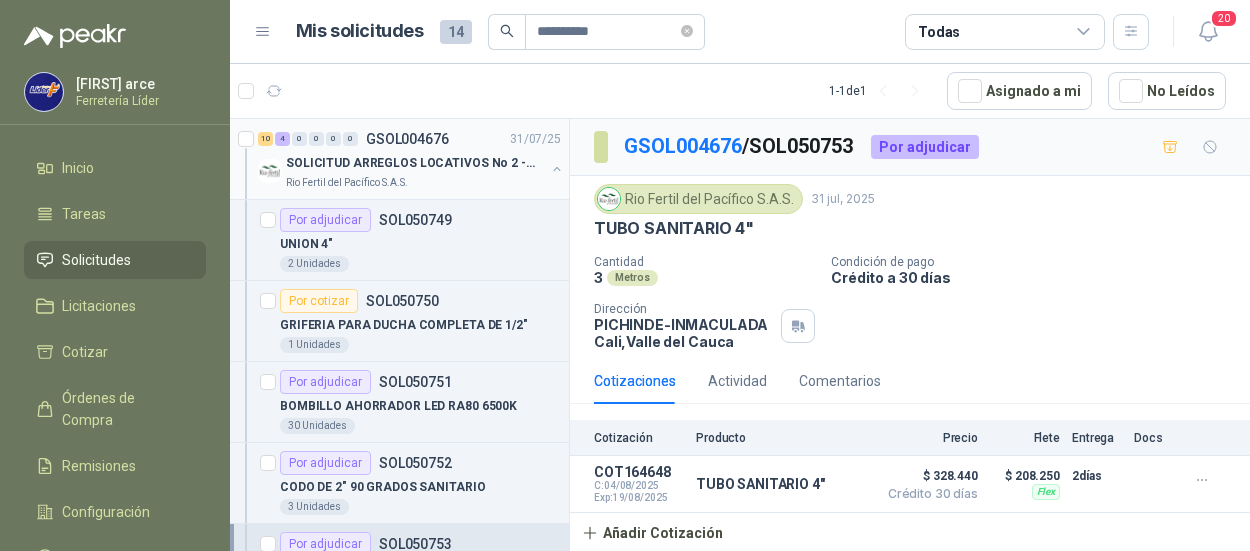 click on "SOLICITUD ARREGLOS LOCATIVOS No 2 - PICHINDE" at bounding box center [410, 163] 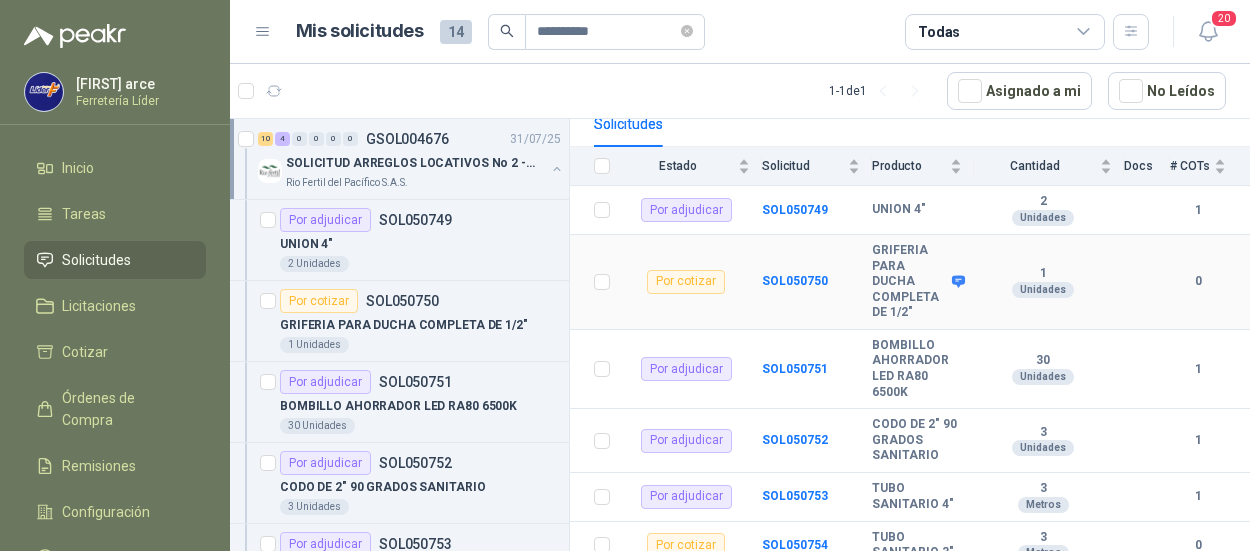 scroll, scrollTop: 300, scrollLeft: 0, axis: vertical 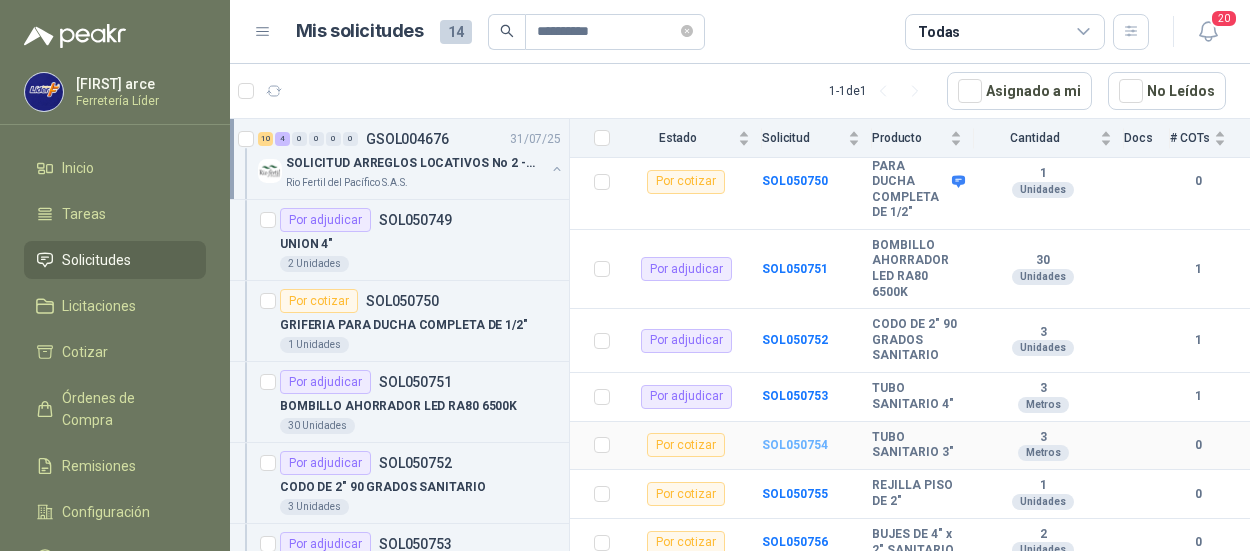 click on "SOL050754" at bounding box center [795, 445] 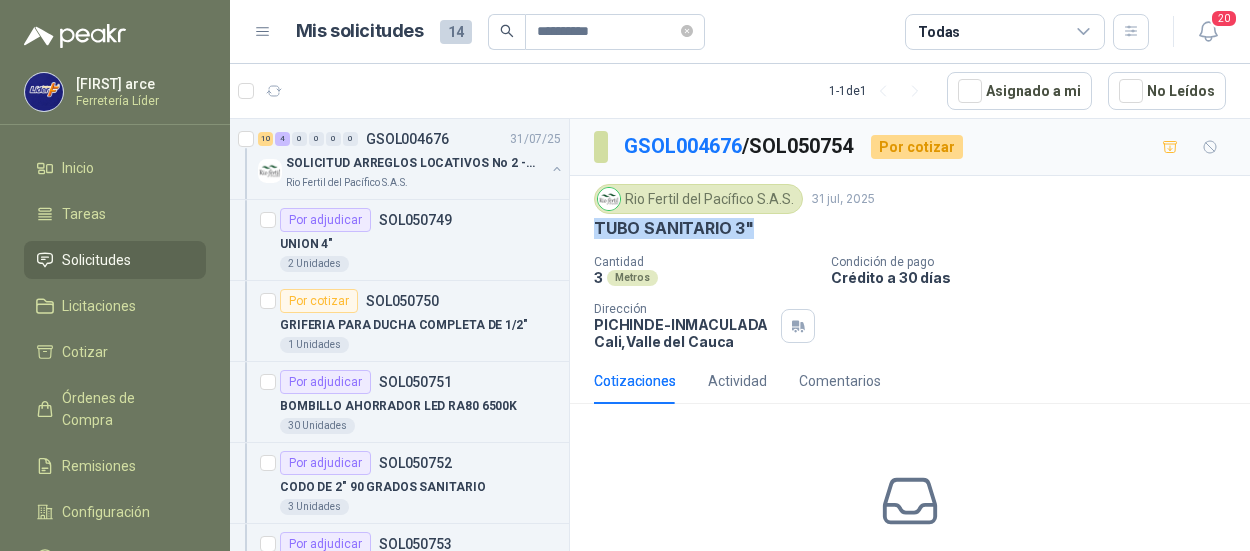 drag, startPoint x: 752, startPoint y: 227, endPoint x: 596, endPoint y: 224, distance: 156.02884 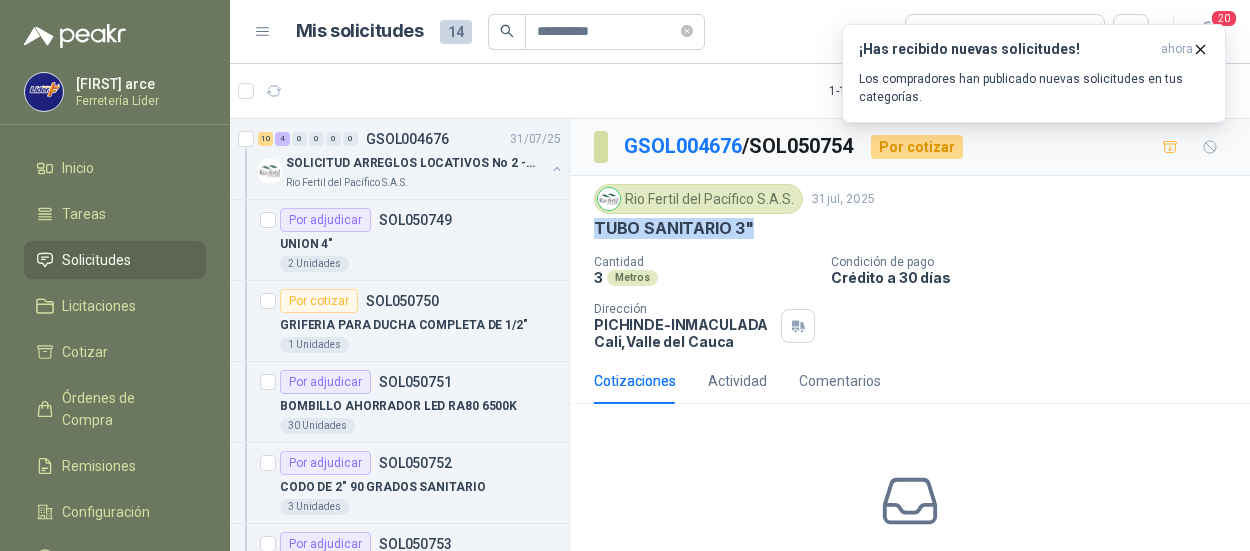 copy on "TUBO SANITARIO 3"" 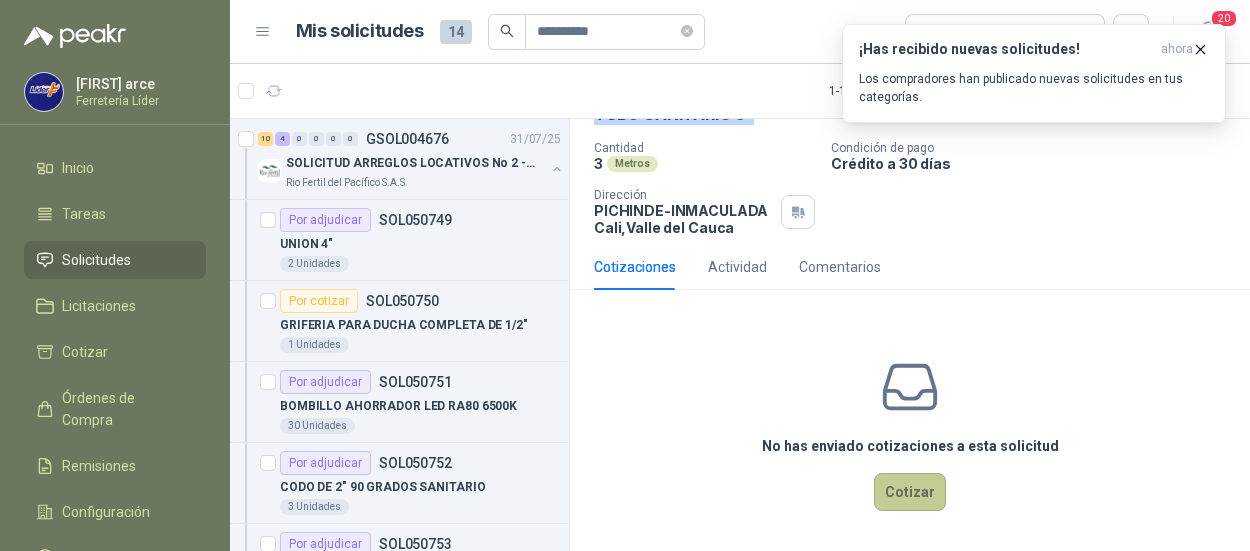 click on "Cotizar" at bounding box center (910, 492) 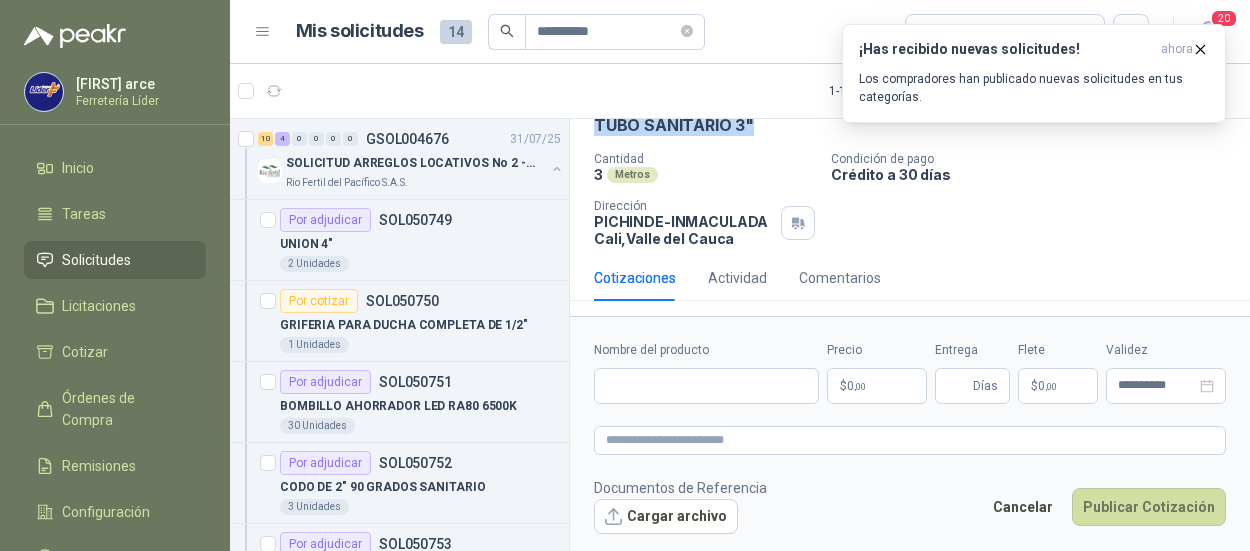 type 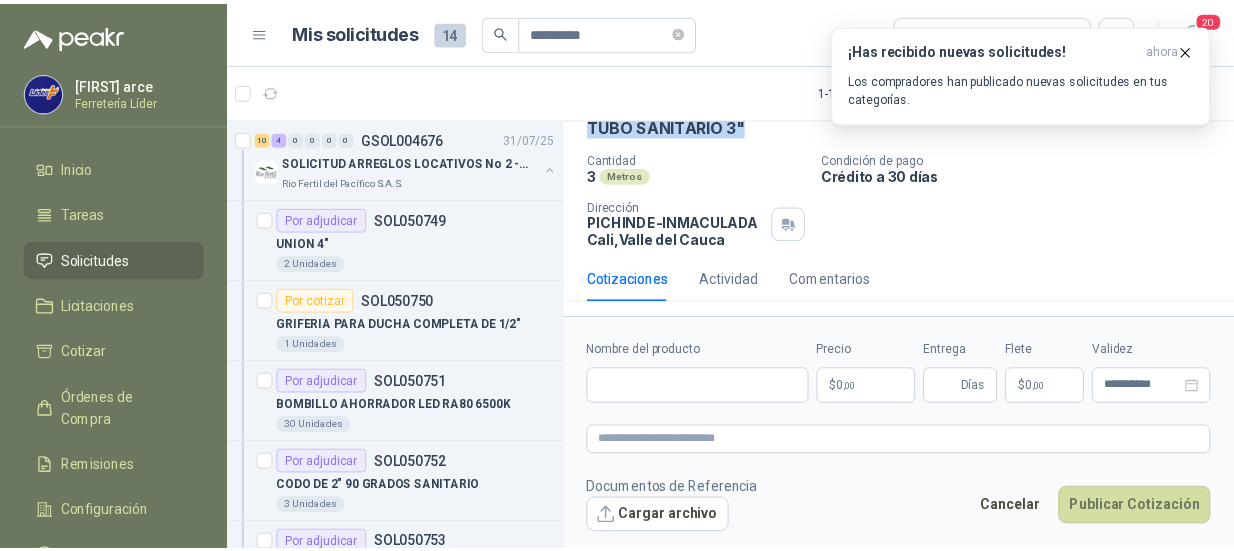 scroll, scrollTop: 102, scrollLeft: 0, axis: vertical 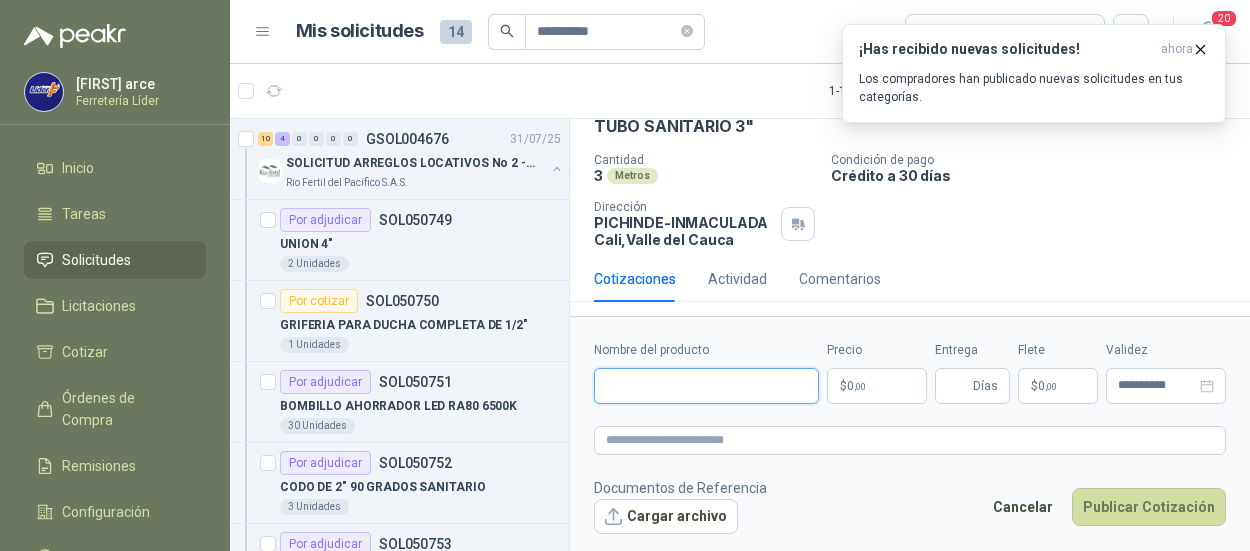 paste on "**********" 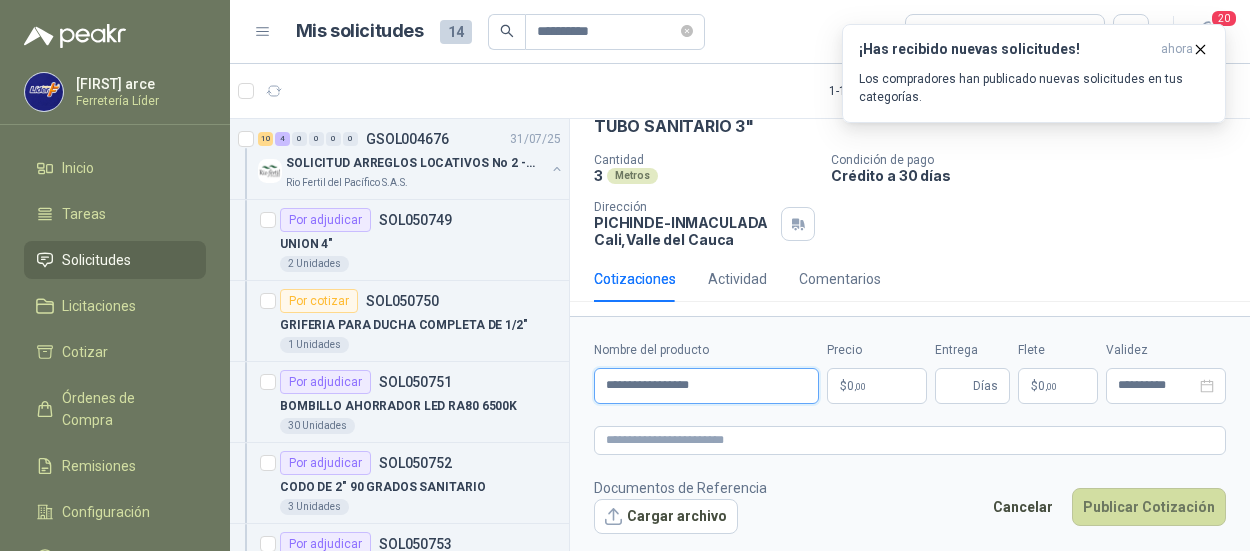 type on "**********" 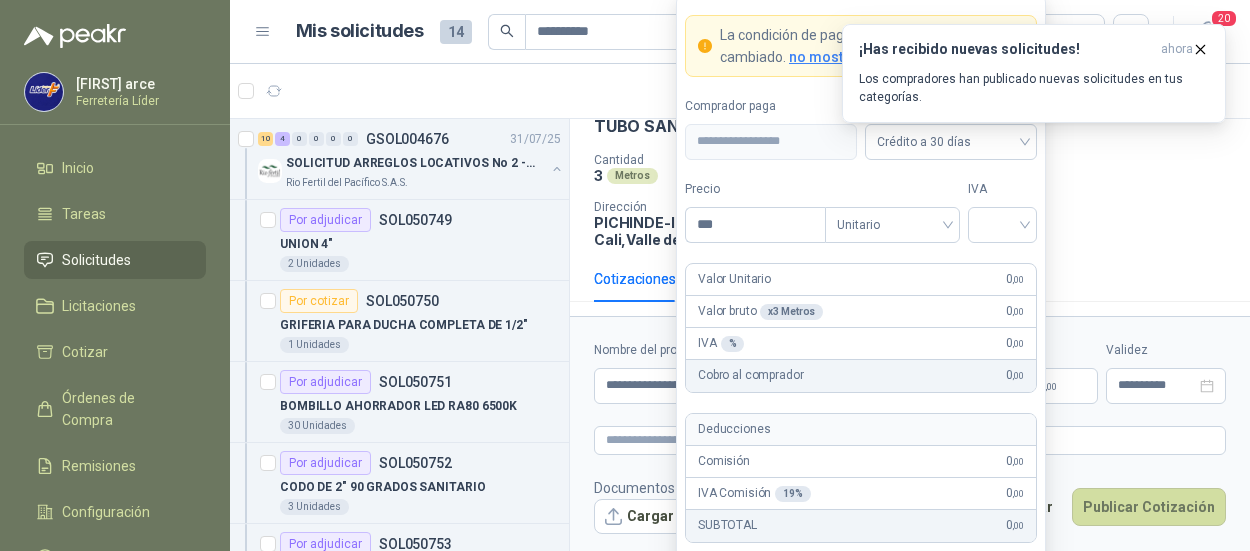 type 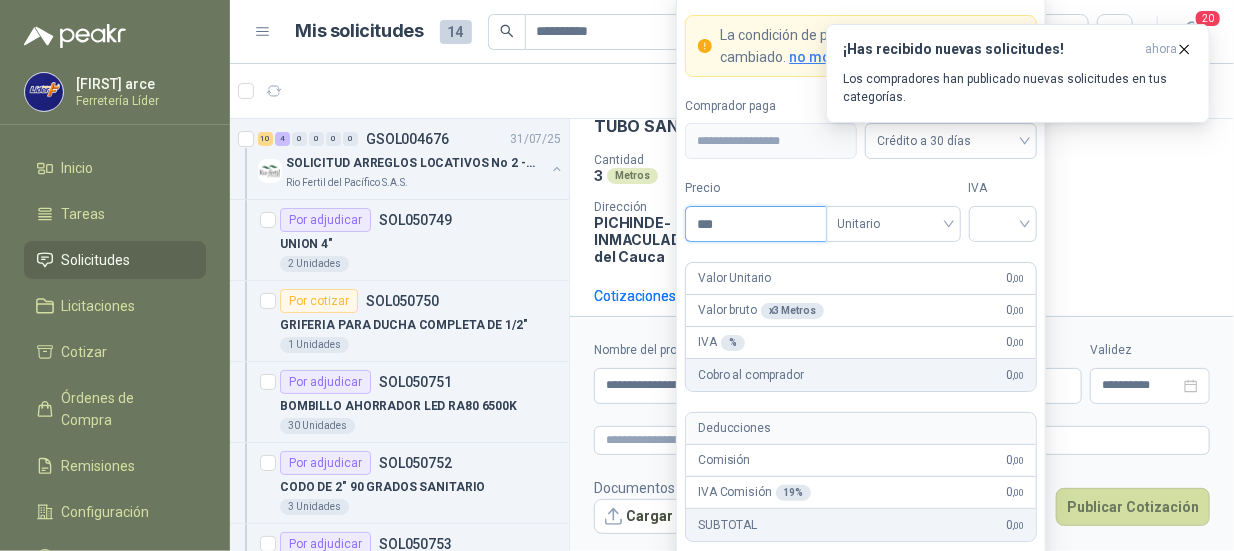 click on "***" at bounding box center (755, 224) 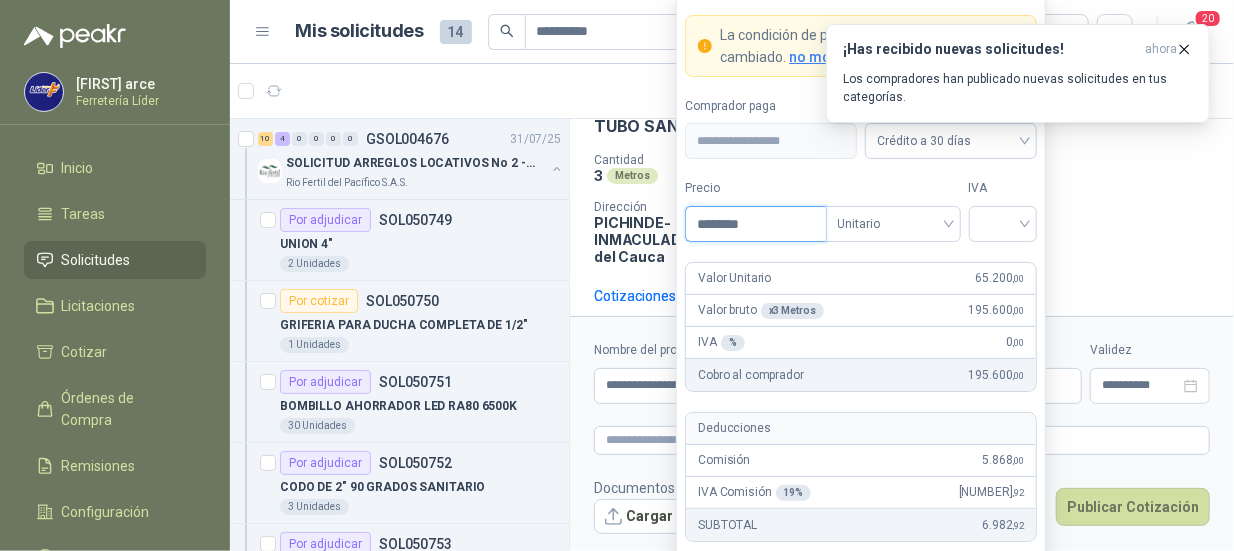 type on "********" 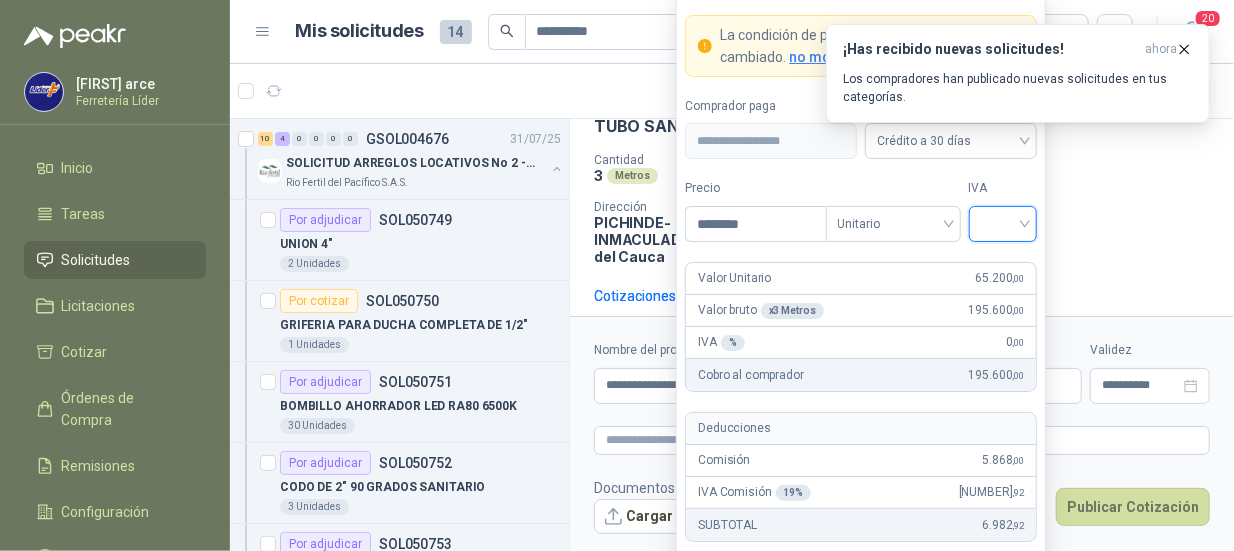 click at bounding box center [1003, 222] 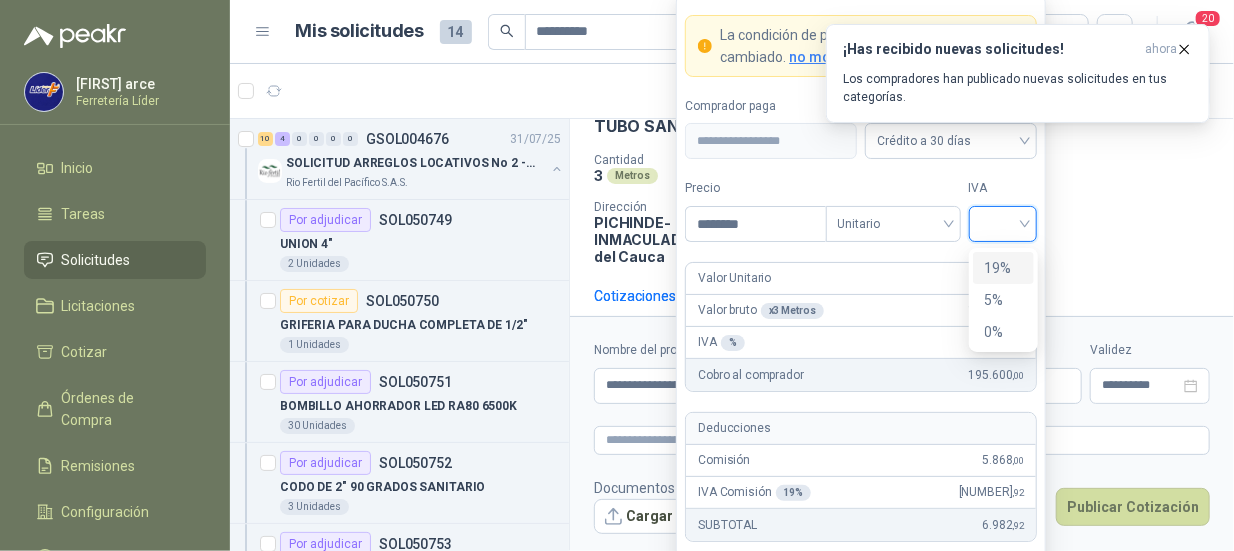 click on "19%" at bounding box center [1003, 268] 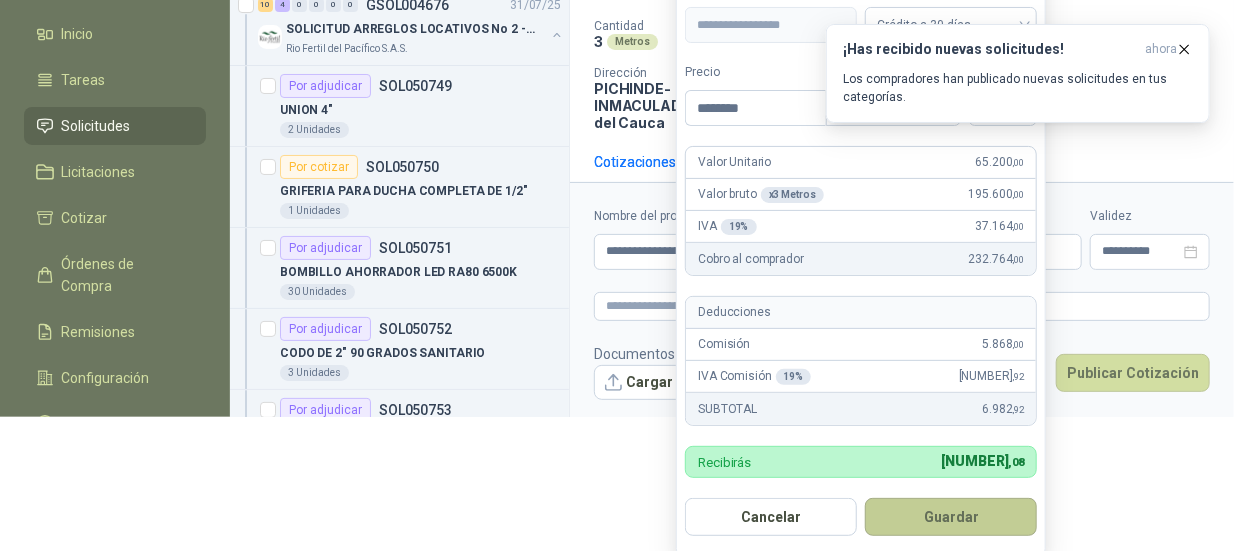 click on "Guardar" at bounding box center (951, 517) 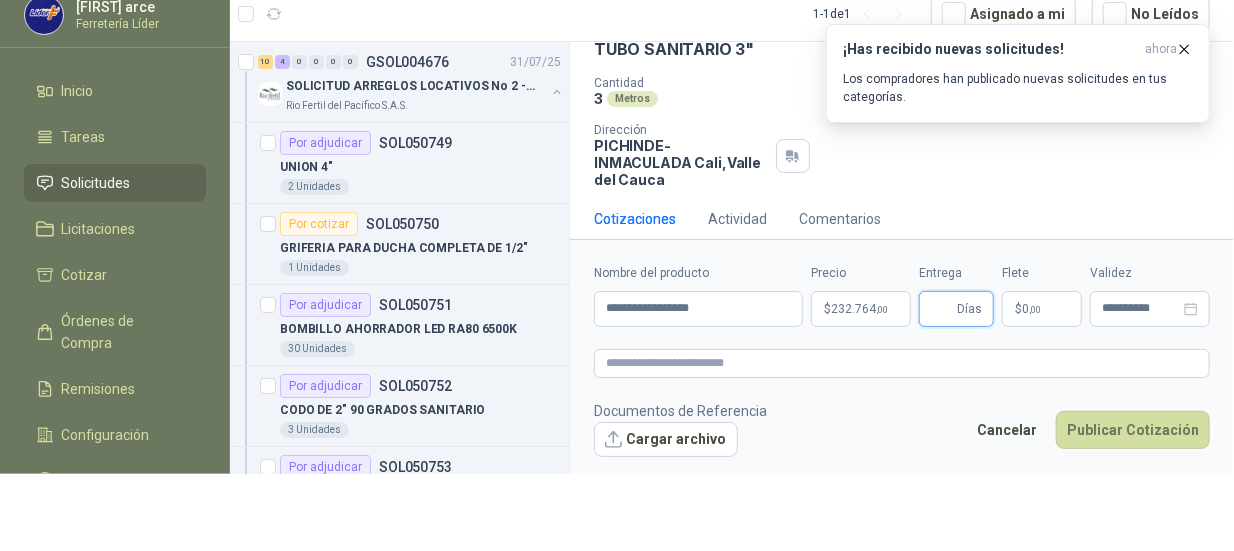 scroll, scrollTop: 77, scrollLeft: 0, axis: vertical 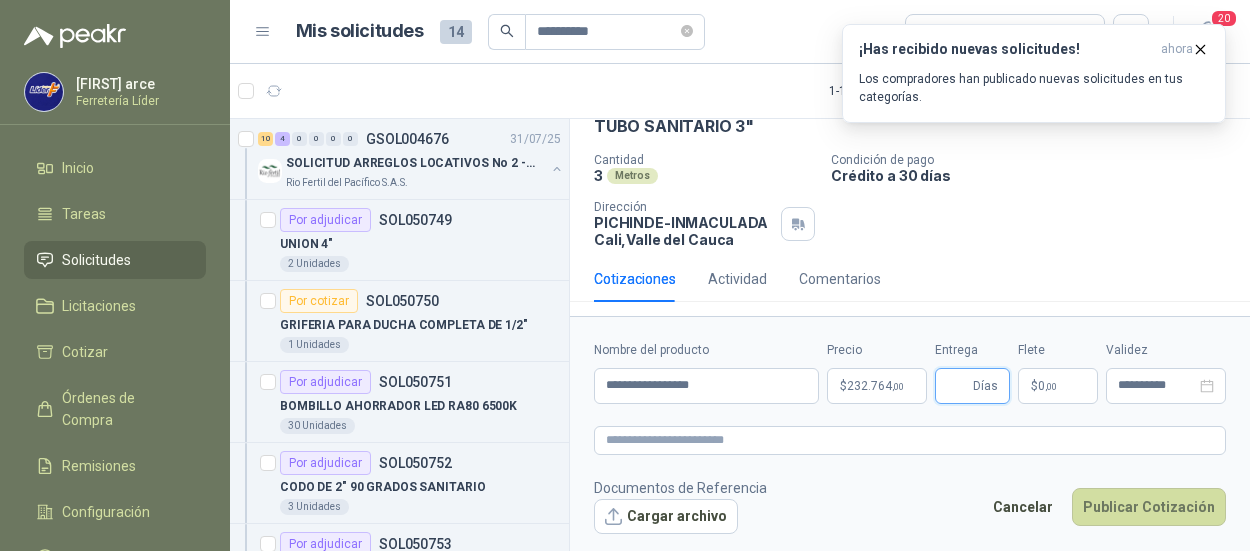 click on "Entrega" at bounding box center (958, 386) 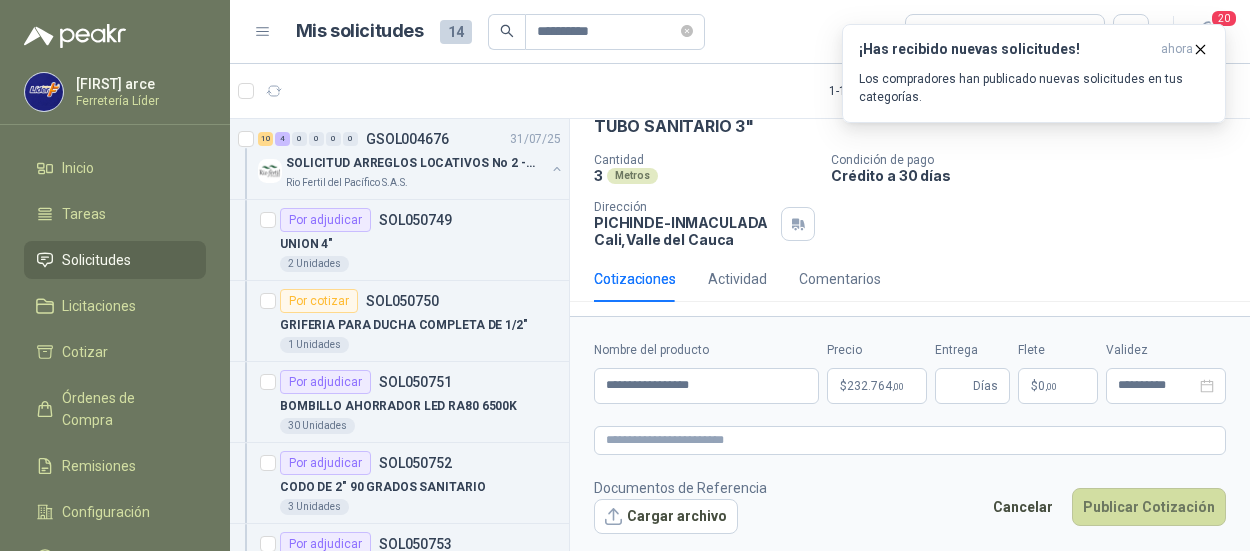 click on "Flete" at bounding box center (1058, 350) 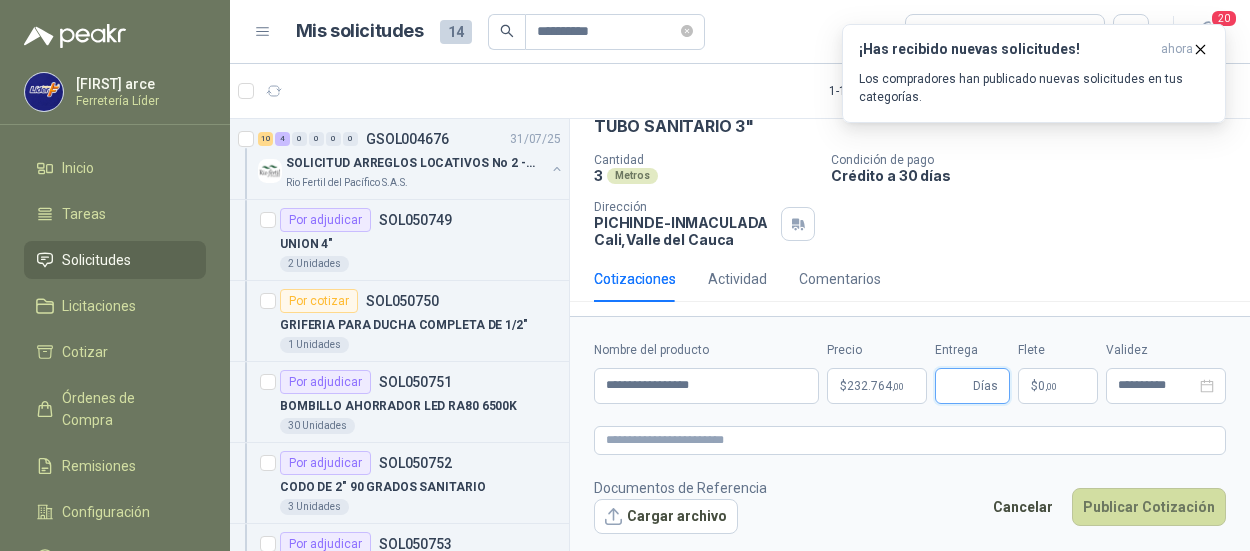 click on "Entrega" at bounding box center [958, 386] 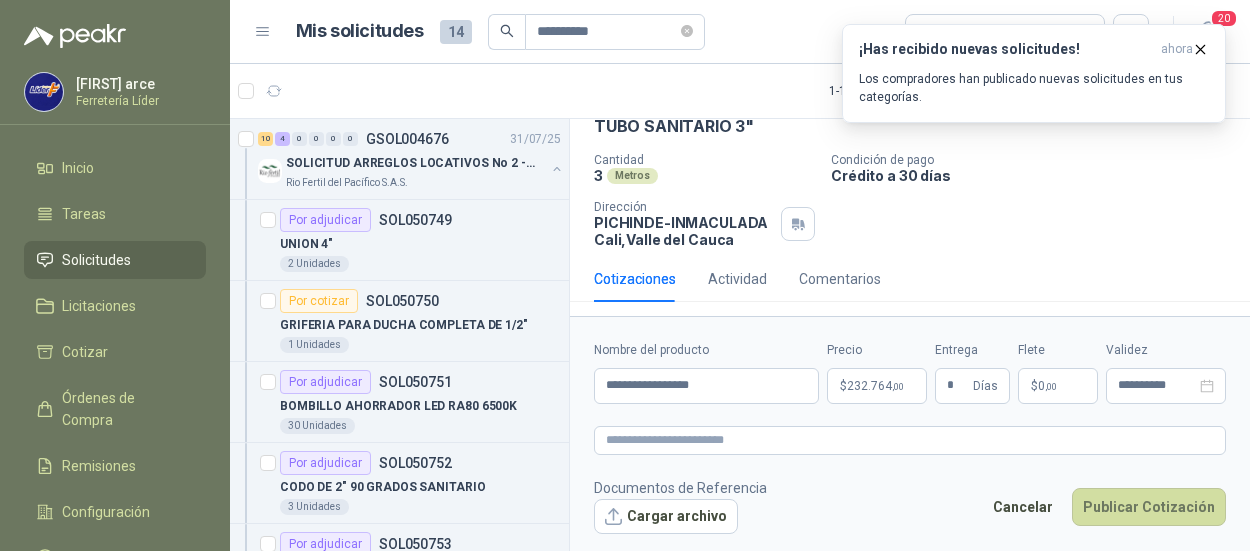 click on ",00" at bounding box center [1051, 386] 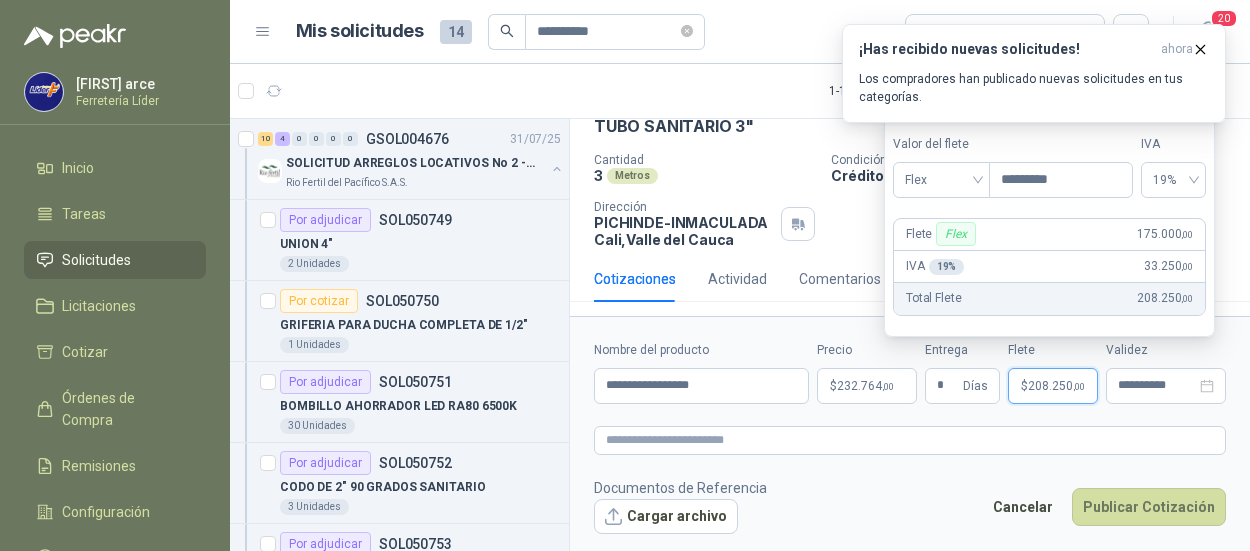 type on "*********" 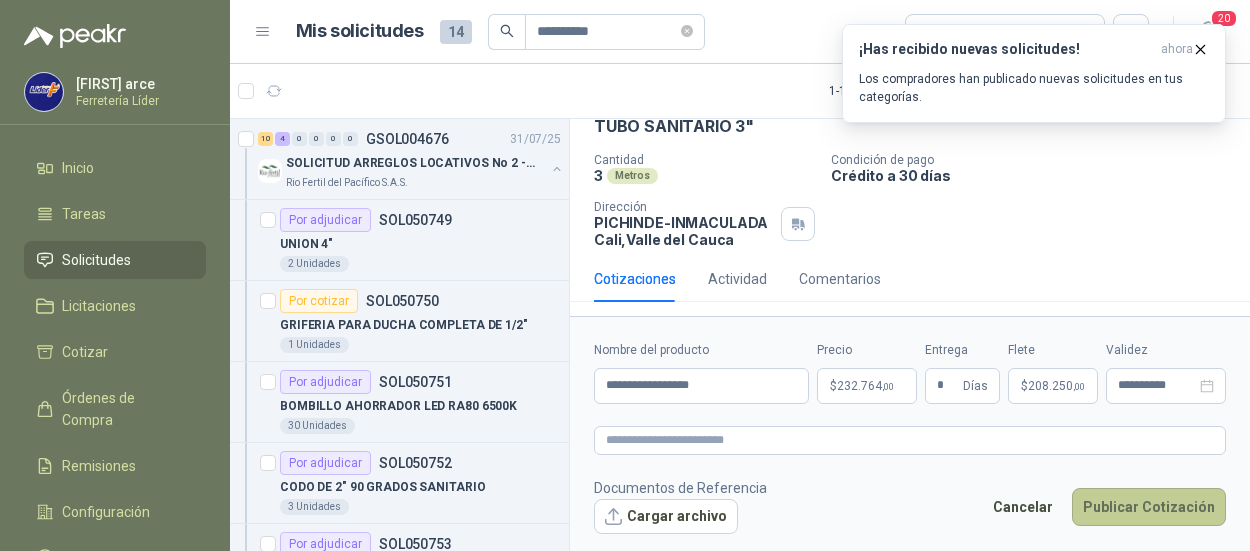 click on "Publicar Cotización" at bounding box center [1149, 507] 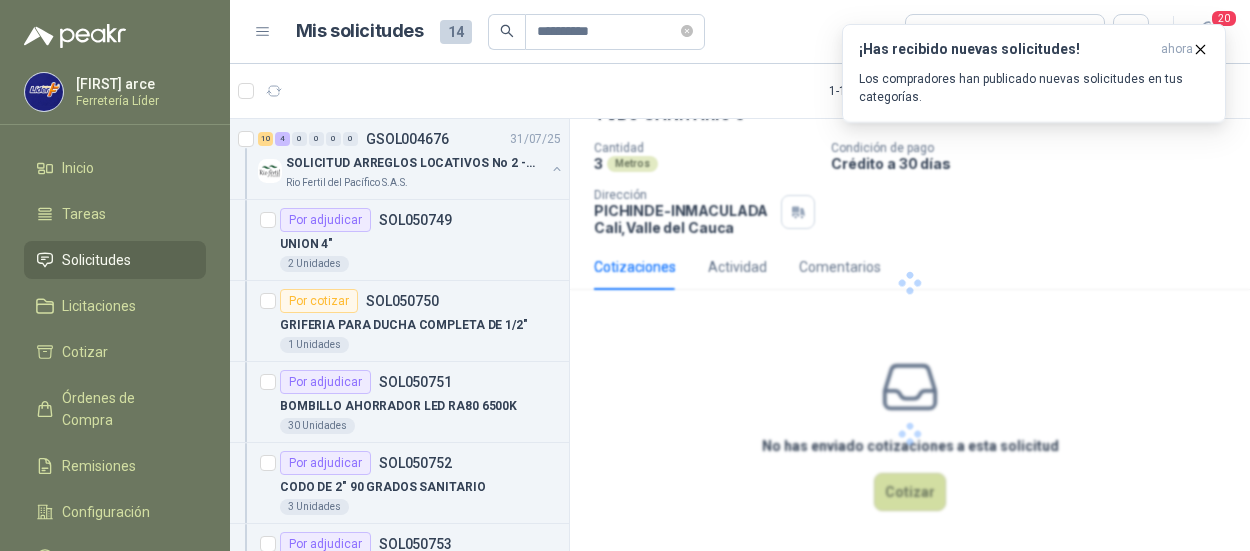 scroll, scrollTop: 0, scrollLeft: 0, axis: both 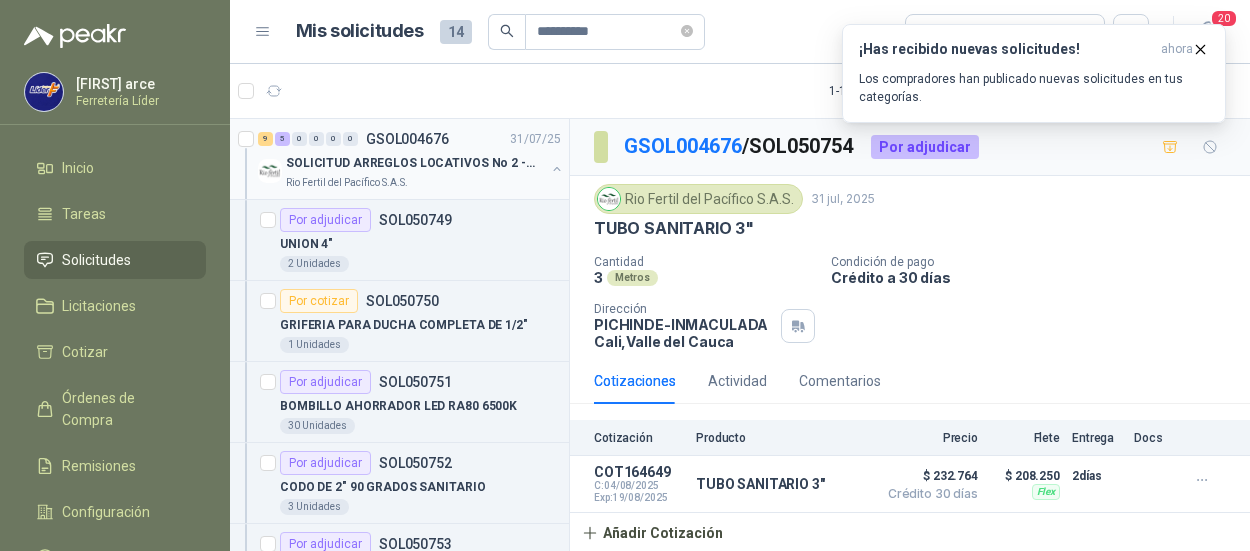 click on "SOLICITUD ARREGLOS LOCATIVOS No 2 - PICHINDE" at bounding box center [410, 163] 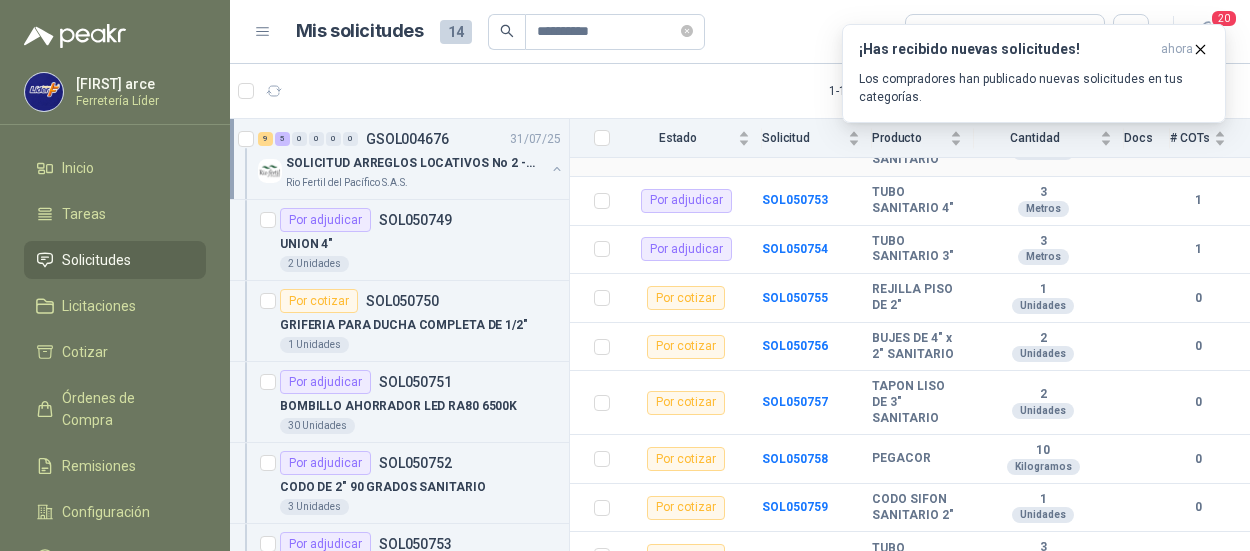scroll, scrollTop: 500, scrollLeft: 0, axis: vertical 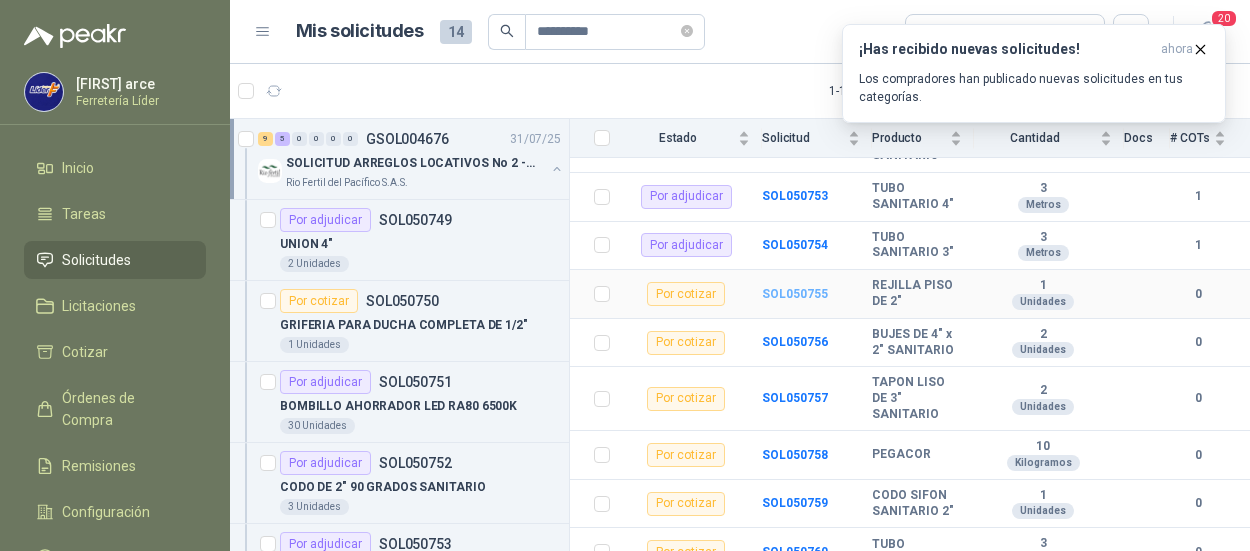 click on "SOL050755" at bounding box center (795, 294) 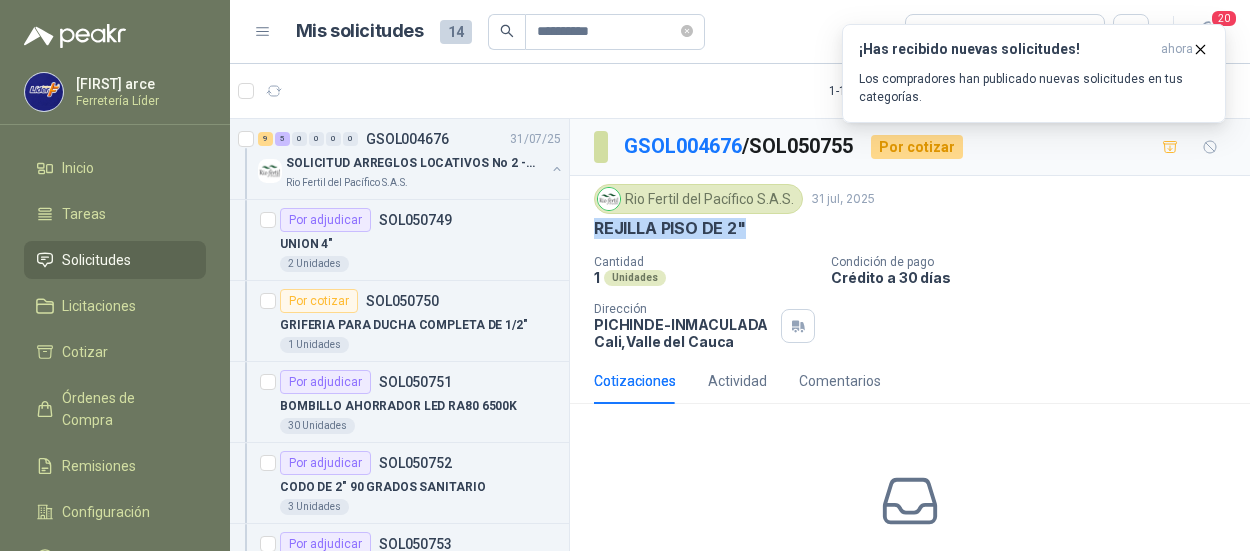 drag, startPoint x: 593, startPoint y: 225, endPoint x: 753, endPoint y: 230, distance: 160.07811 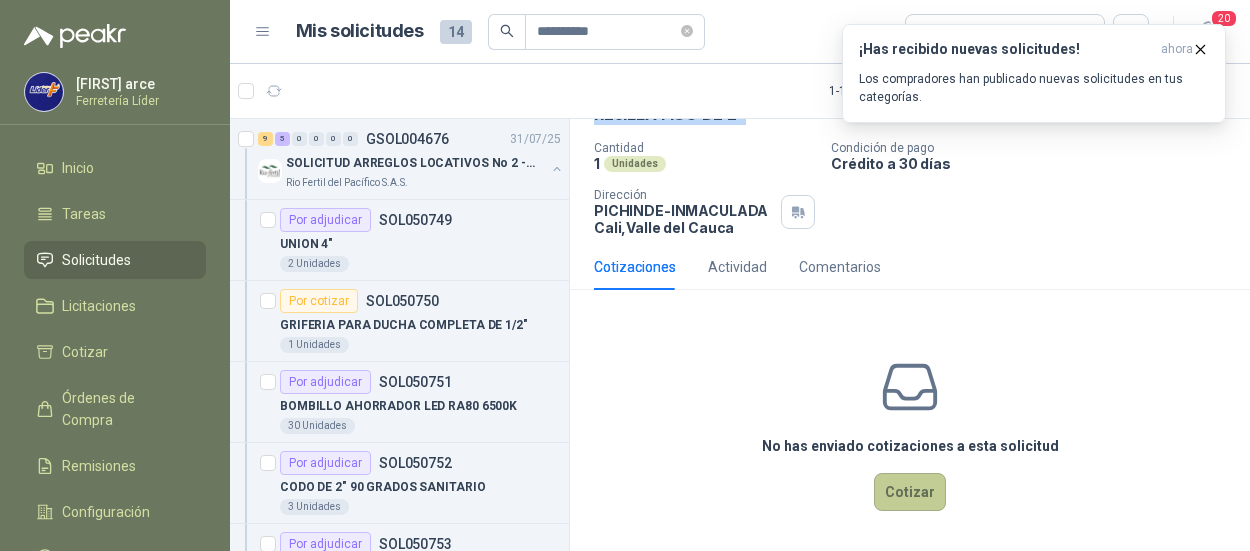 click on "Cotizar" at bounding box center (910, 492) 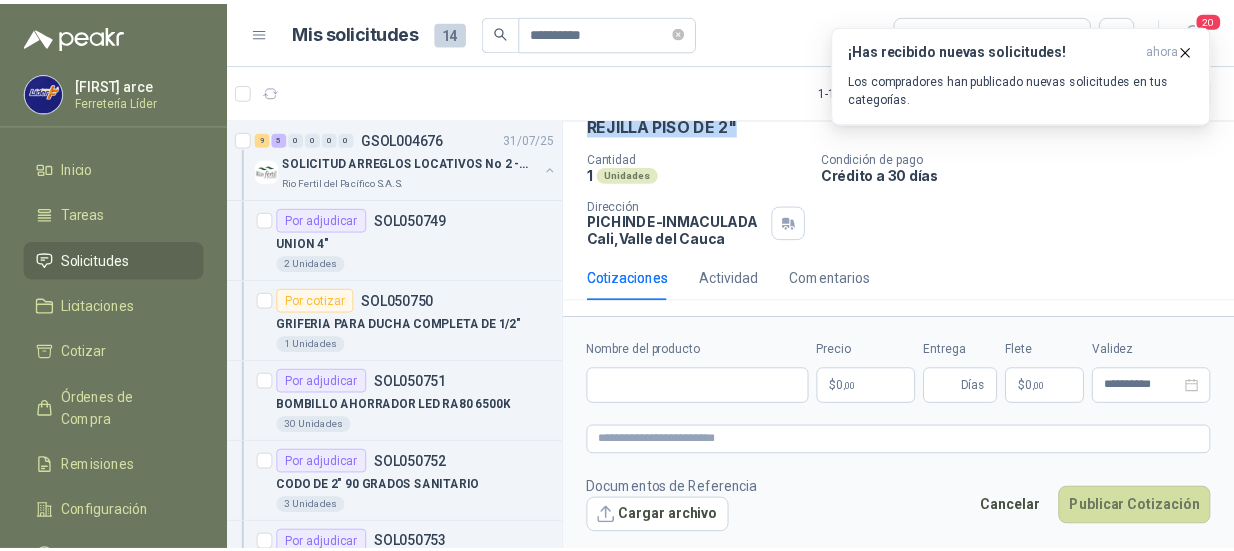 scroll, scrollTop: 102, scrollLeft: 0, axis: vertical 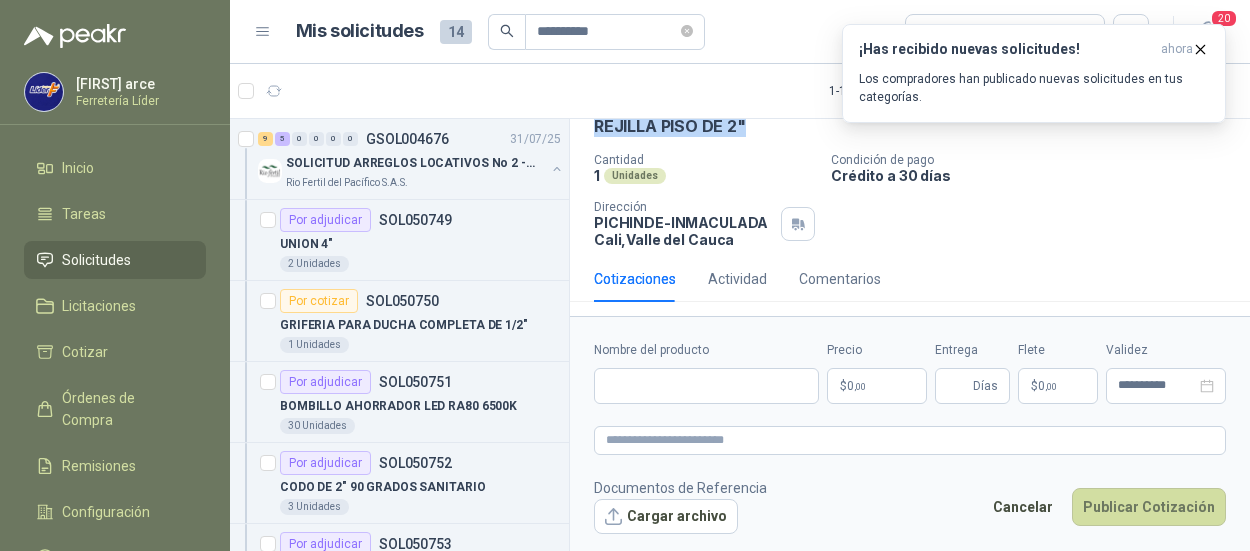 type 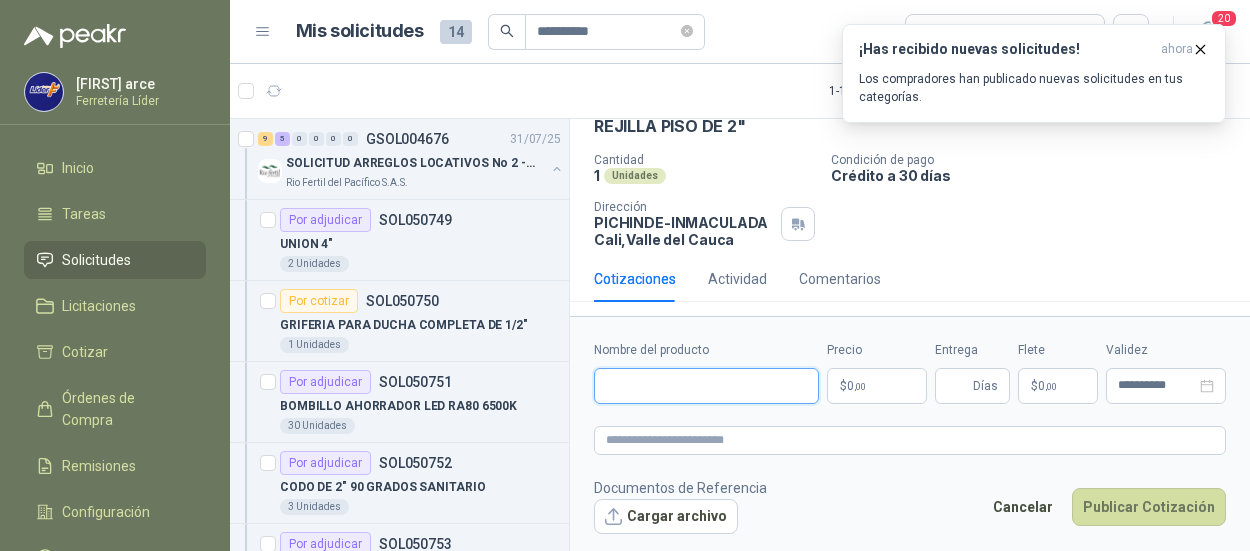 paste on "**********" 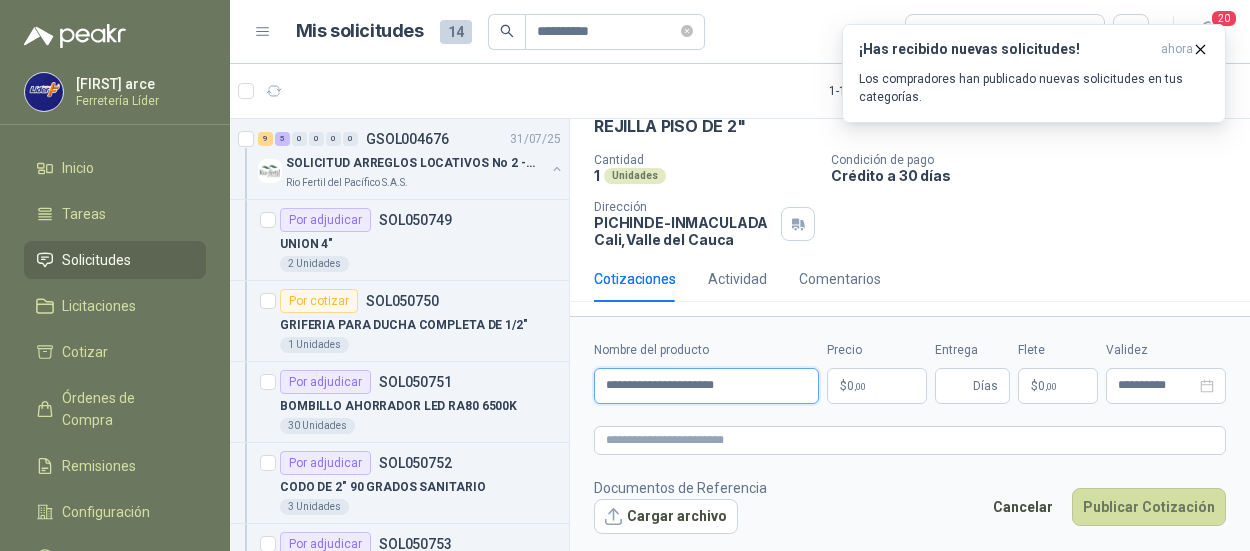 type on "**********" 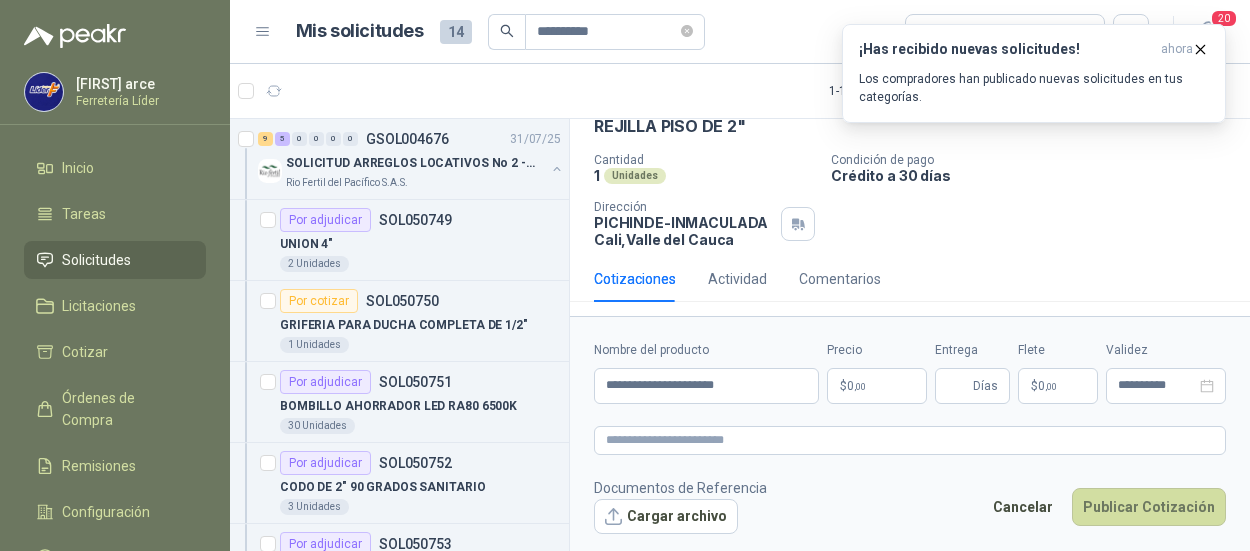 click on "Precio $  0 ,00" at bounding box center [877, 372] 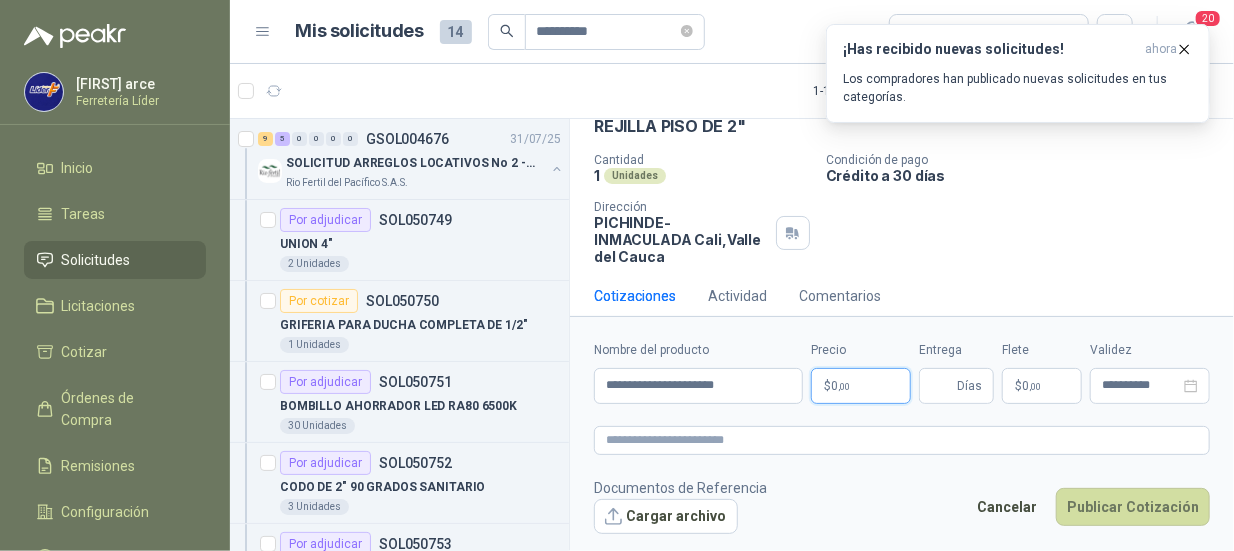 type 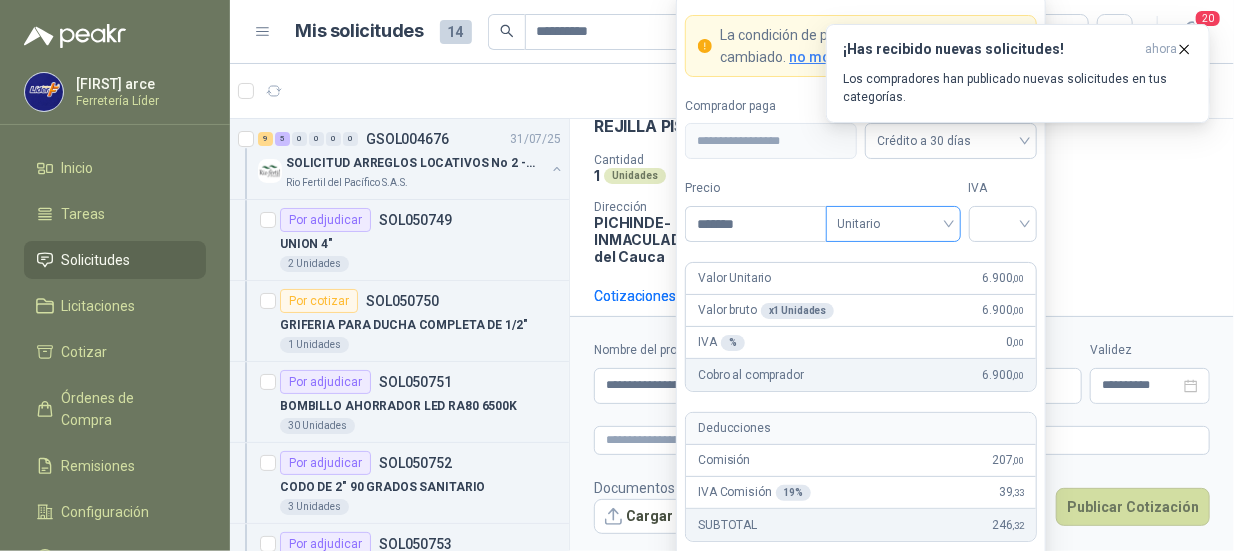type on "*******" 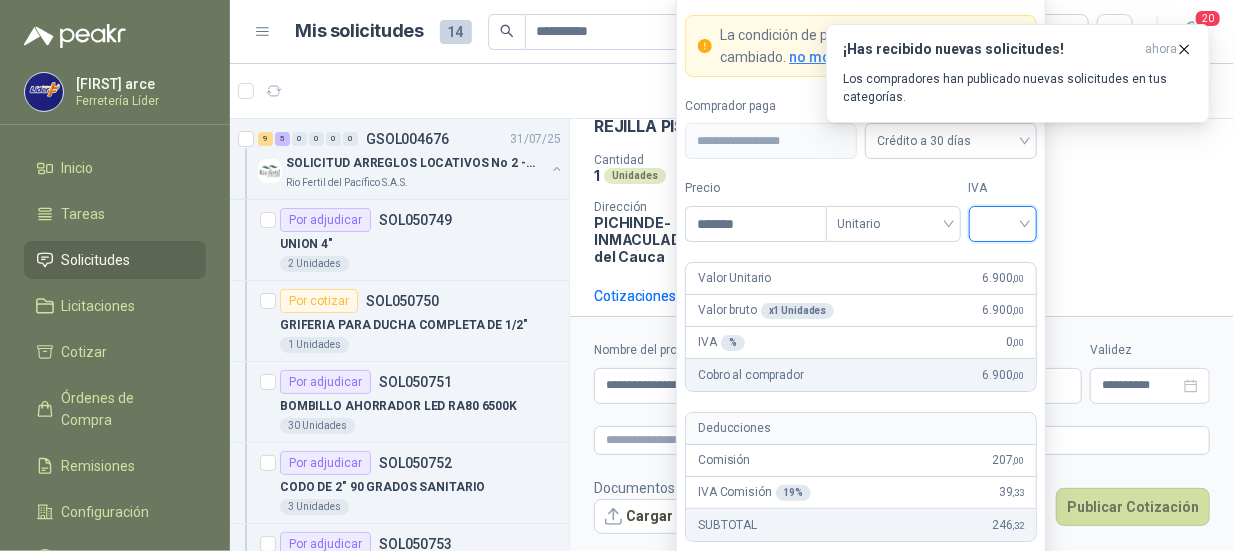 click at bounding box center (1003, 224) 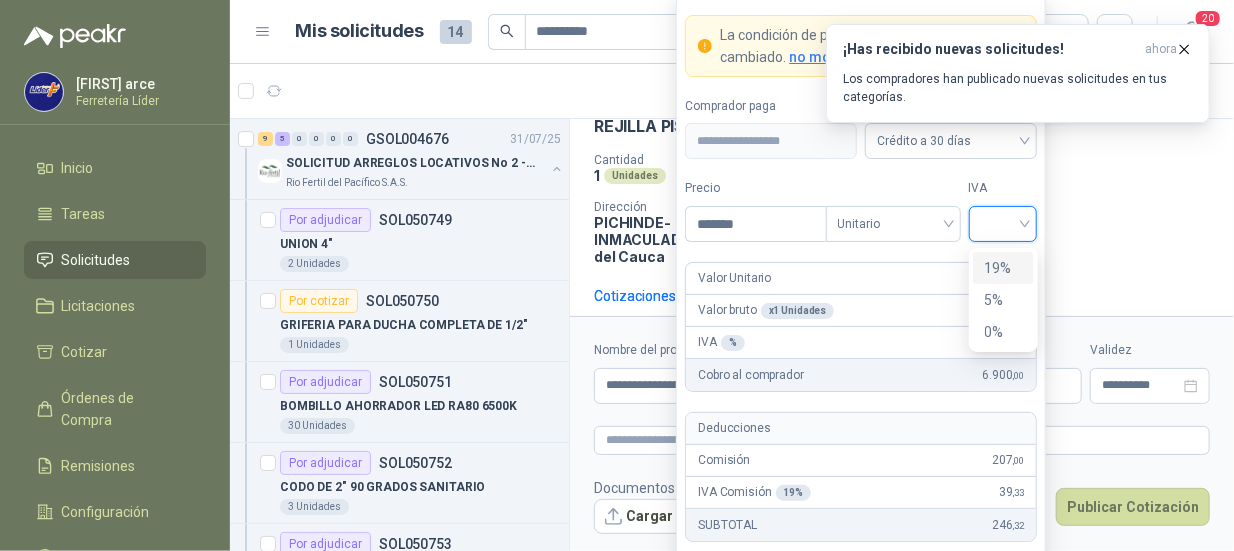 click on "19%" at bounding box center (1003, 268) 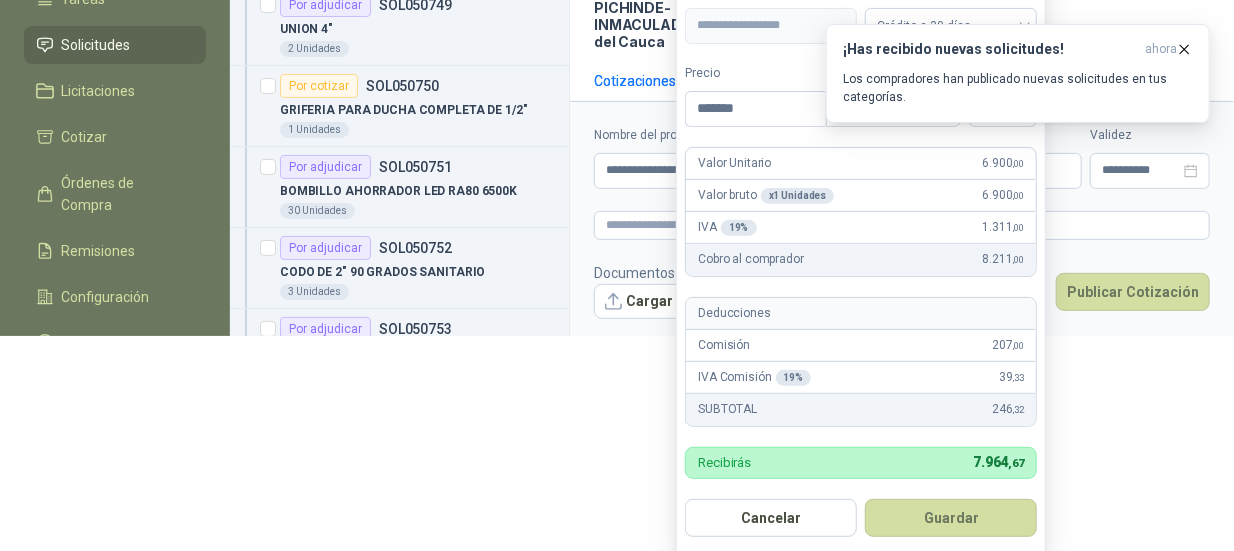click on "**********" at bounding box center [861, 218] 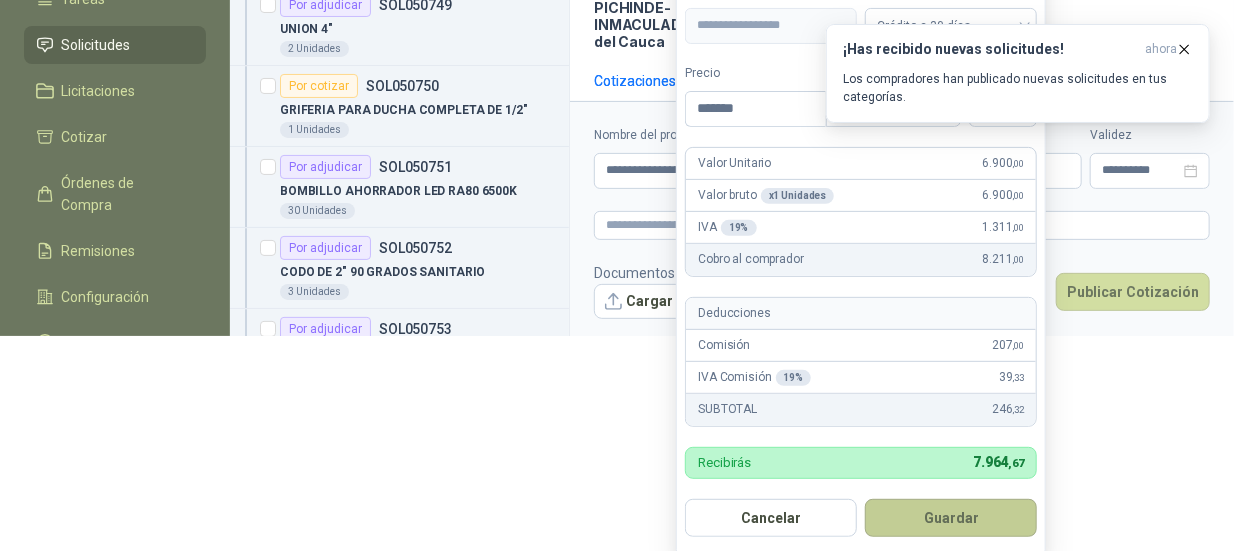 click on "Guardar" at bounding box center (951, 518) 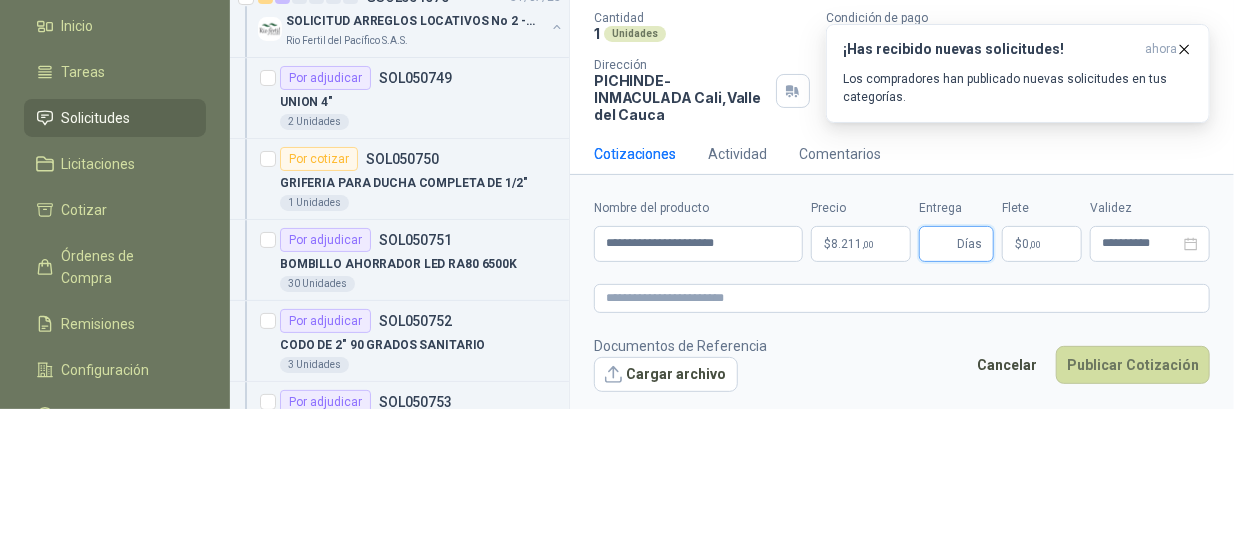 scroll, scrollTop: 145, scrollLeft: 0, axis: vertical 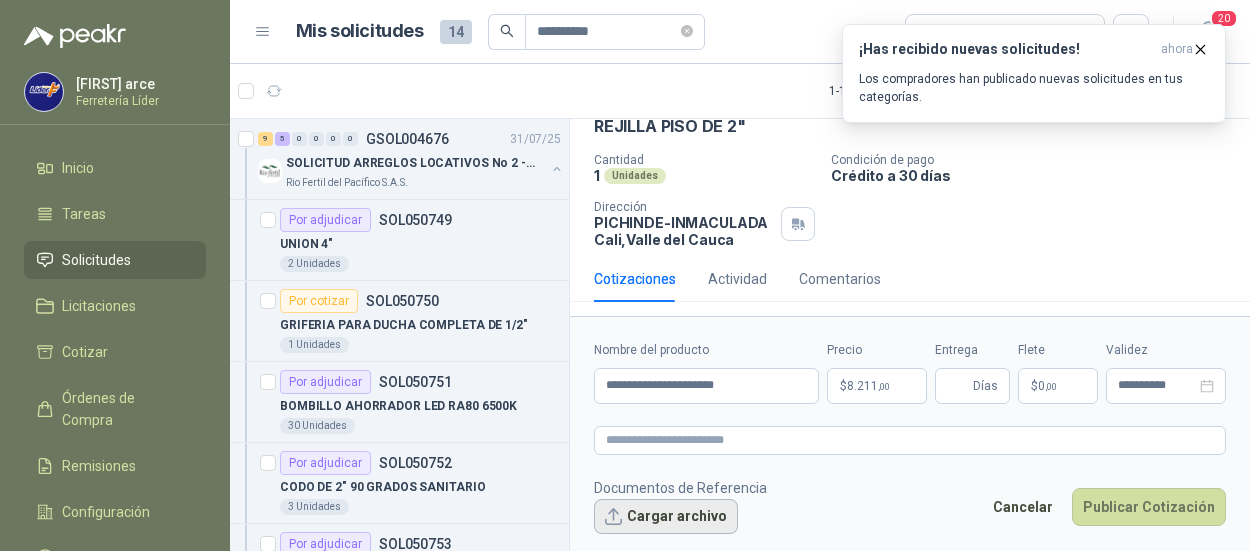 click on "Cargar archivo" at bounding box center [666, 517] 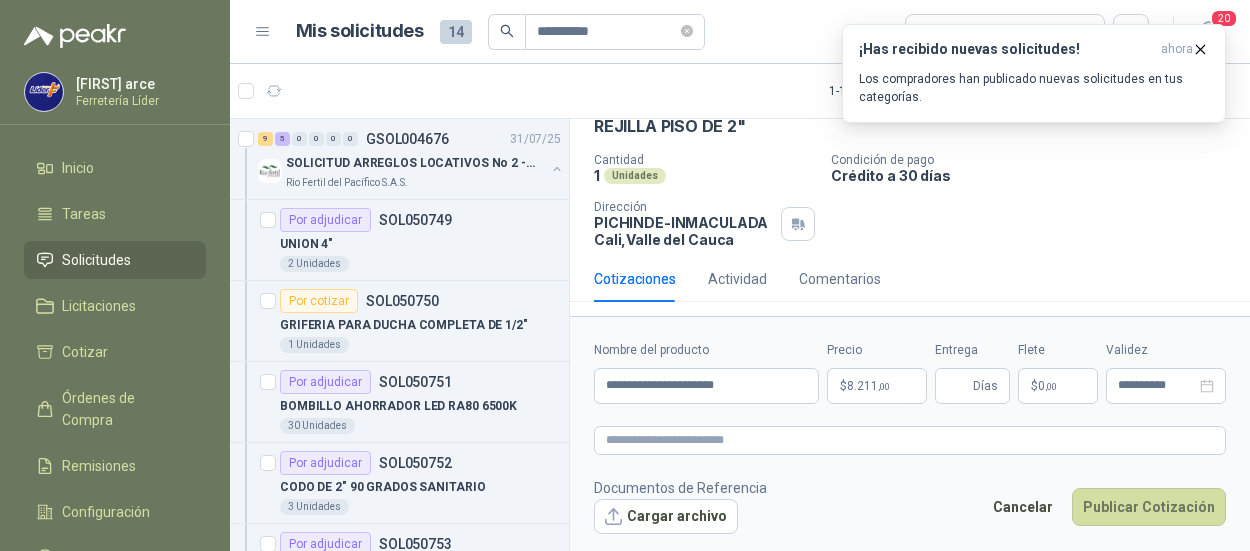 scroll, scrollTop: 114, scrollLeft: 0, axis: vertical 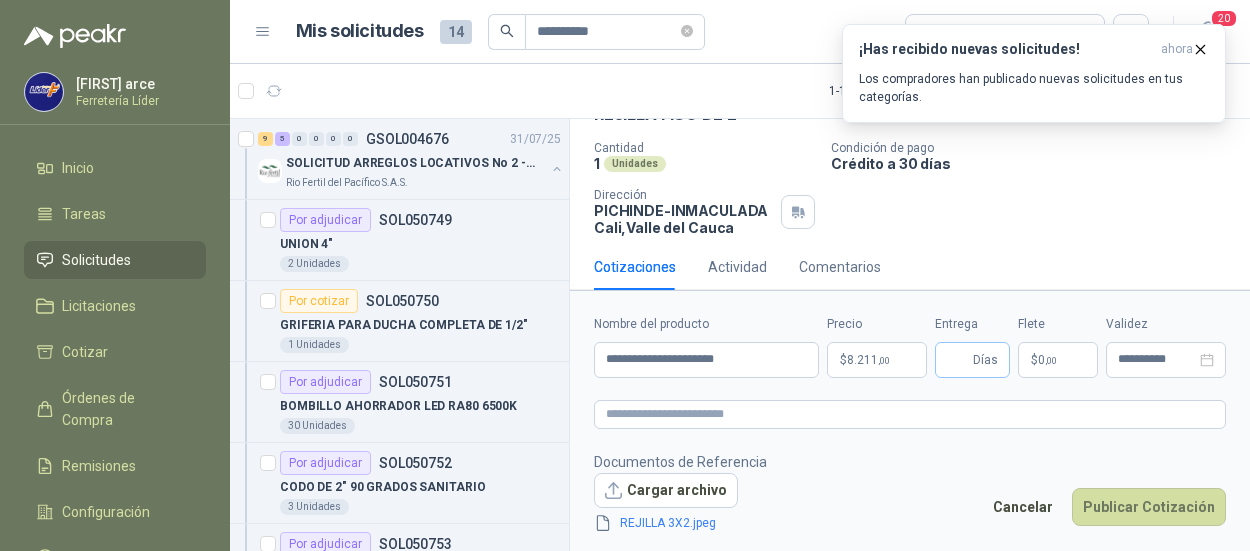 click on "Días" at bounding box center [985, 360] 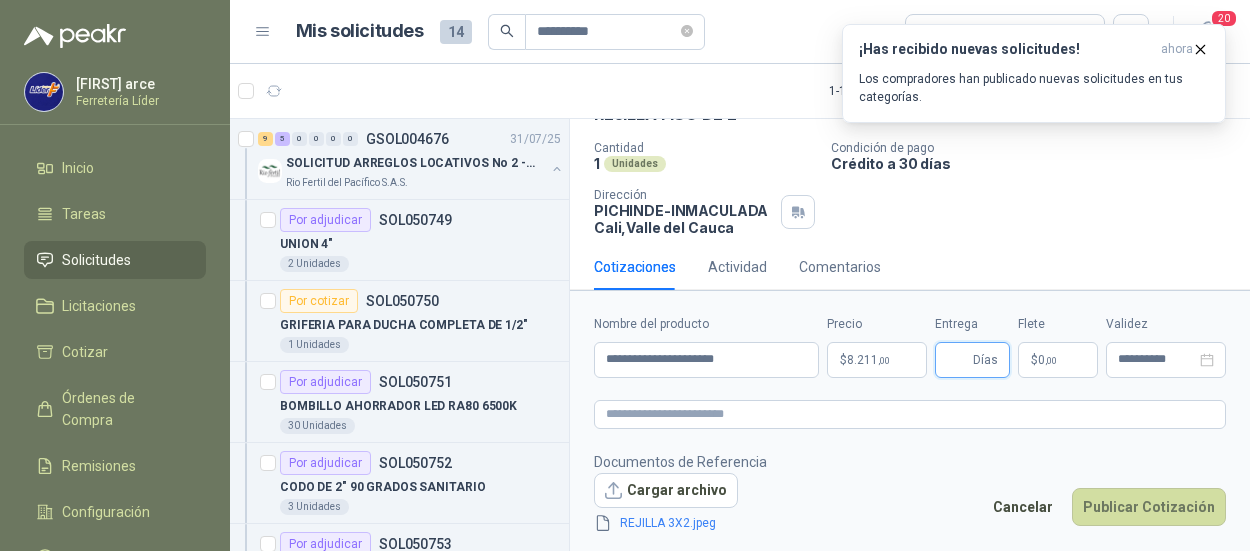 click on "Entrega" at bounding box center [958, 360] 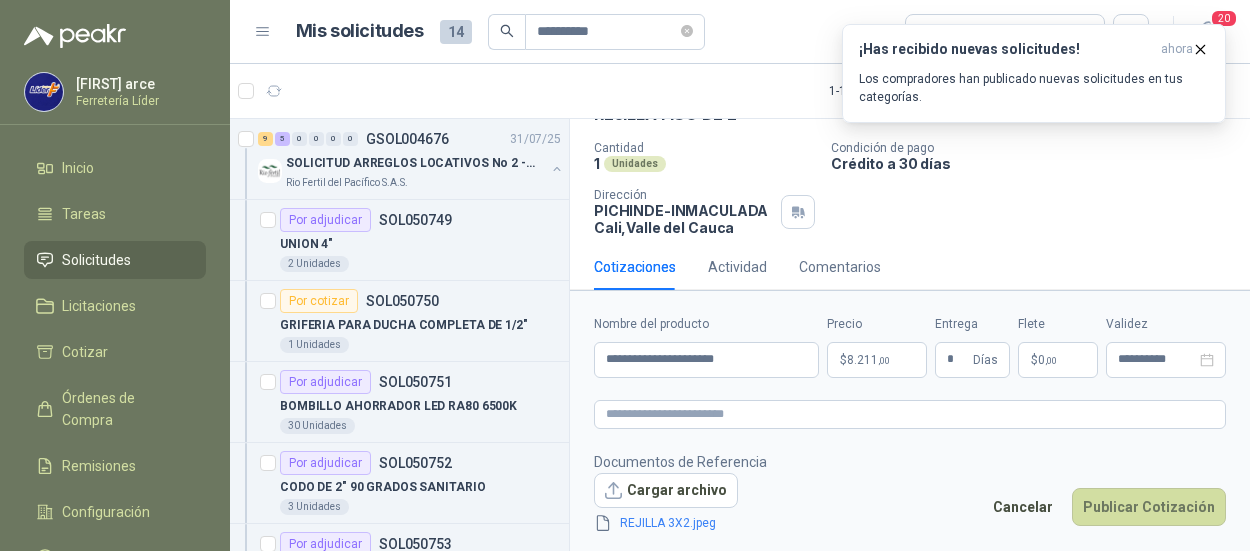 click on ",00" at bounding box center (1051, 360) 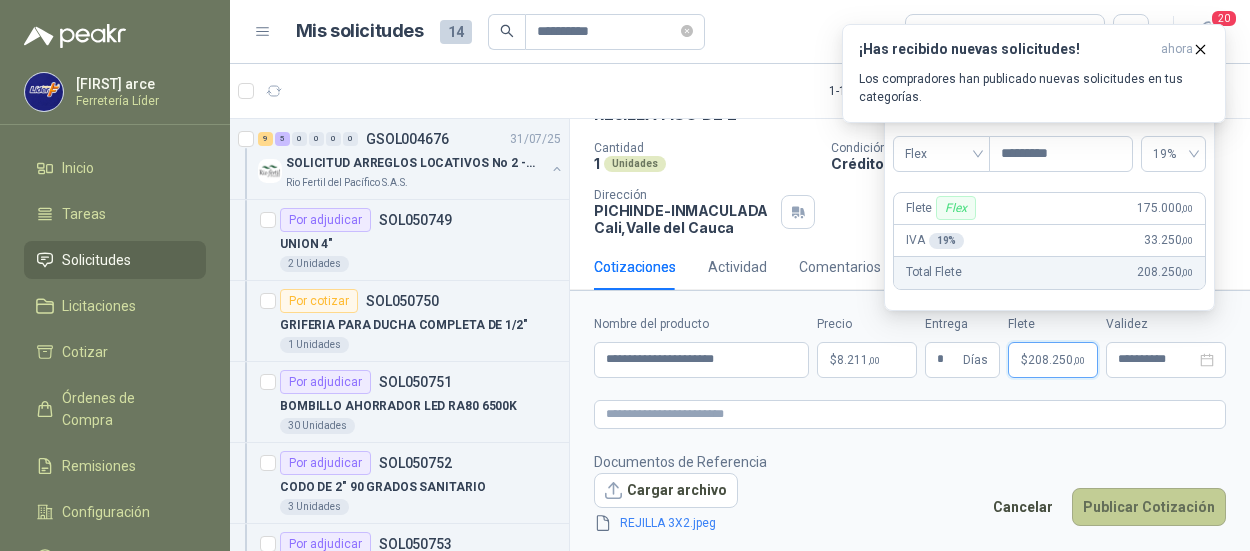 type on "*********" 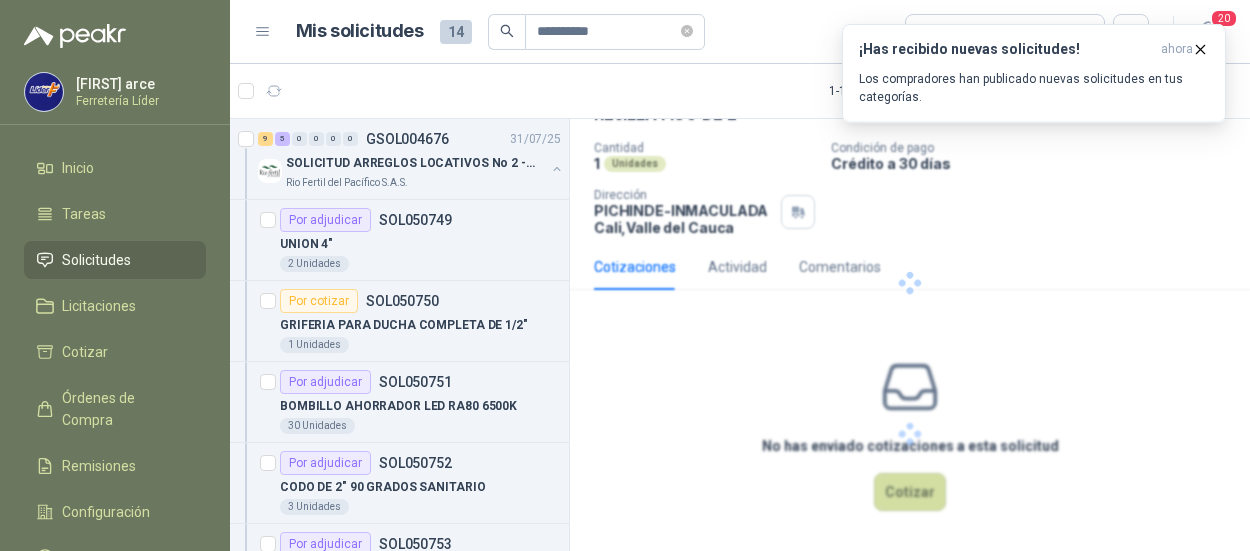 scroll, scrollTop: 0, scrollLeft: 0, axis: both 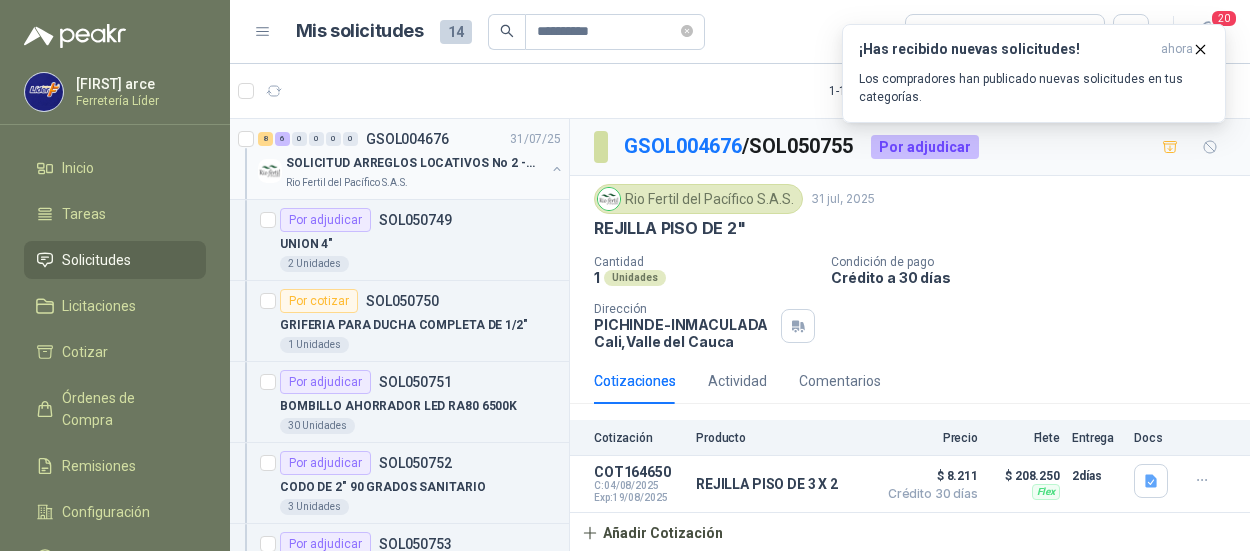 click on "SOLICITUD ARREGLOS LOCATIVOS No 2 - PICHINDE" at bounding box center (410, 163) 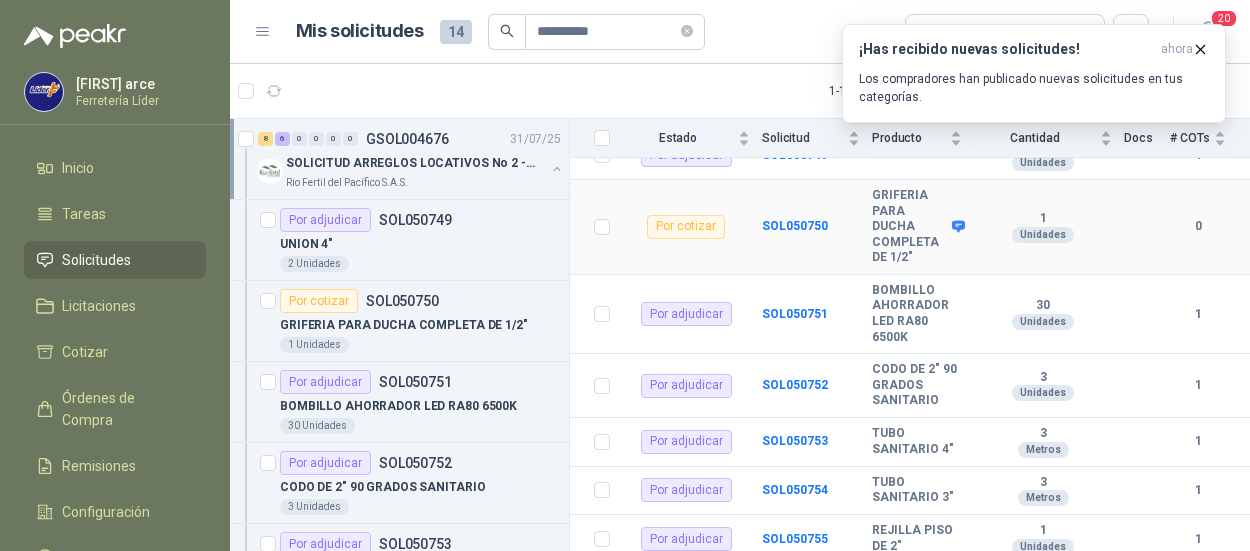 scroll, scrollTop: 400, scrollLeft: 0, axis: vertical 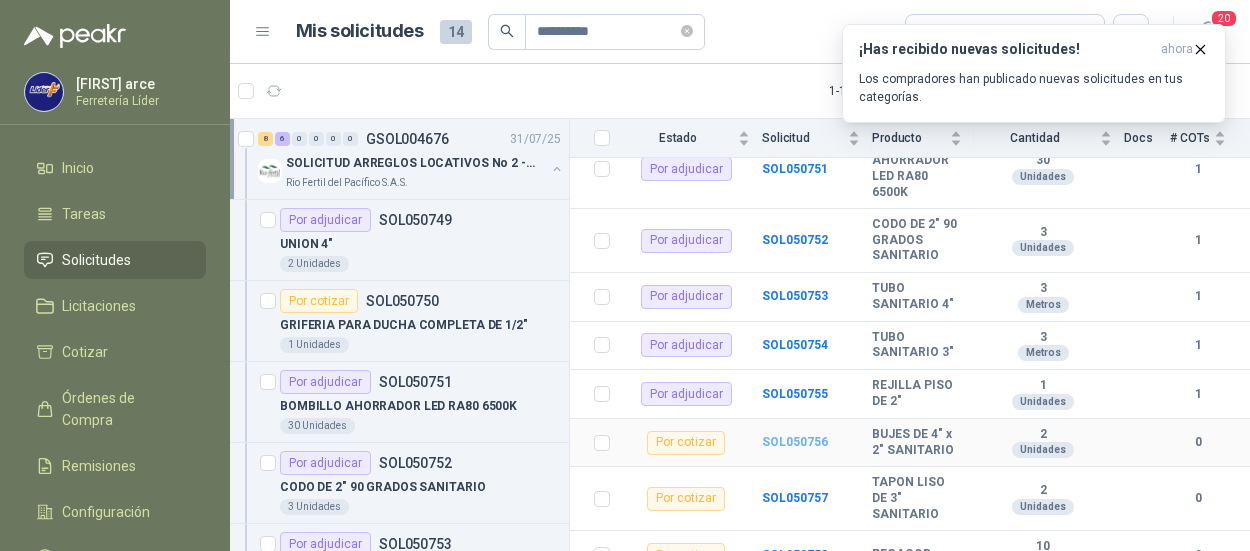 click on "SOL050756" at bounding box center (795, 442) 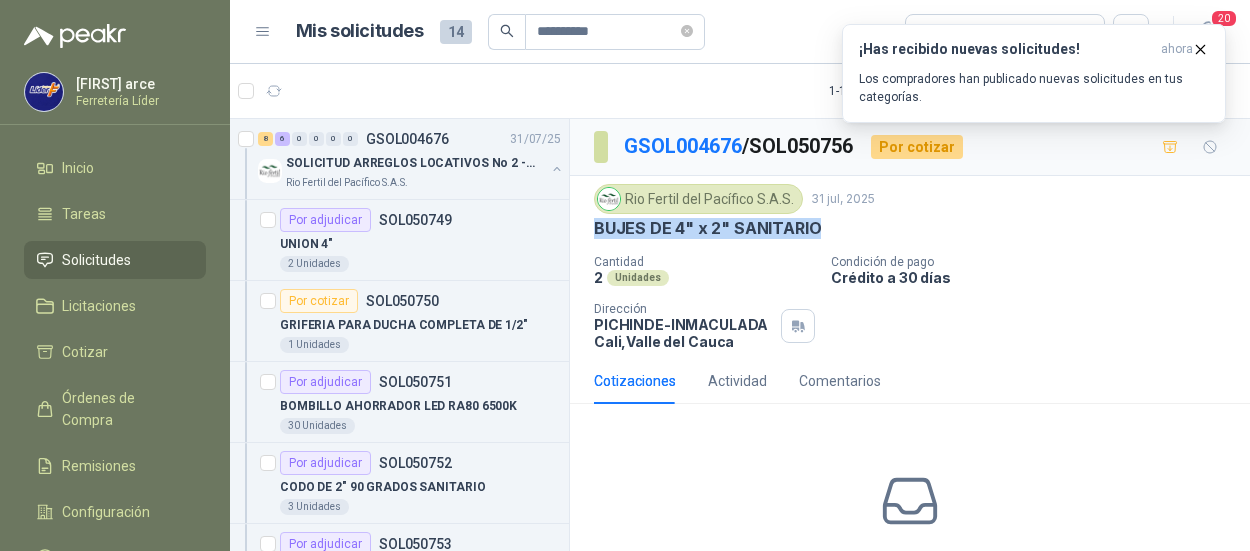 drag, startPoint x: 582, startPoint y: 223, endPoint x: 839, endPoint y: 231, distance: 257.12448 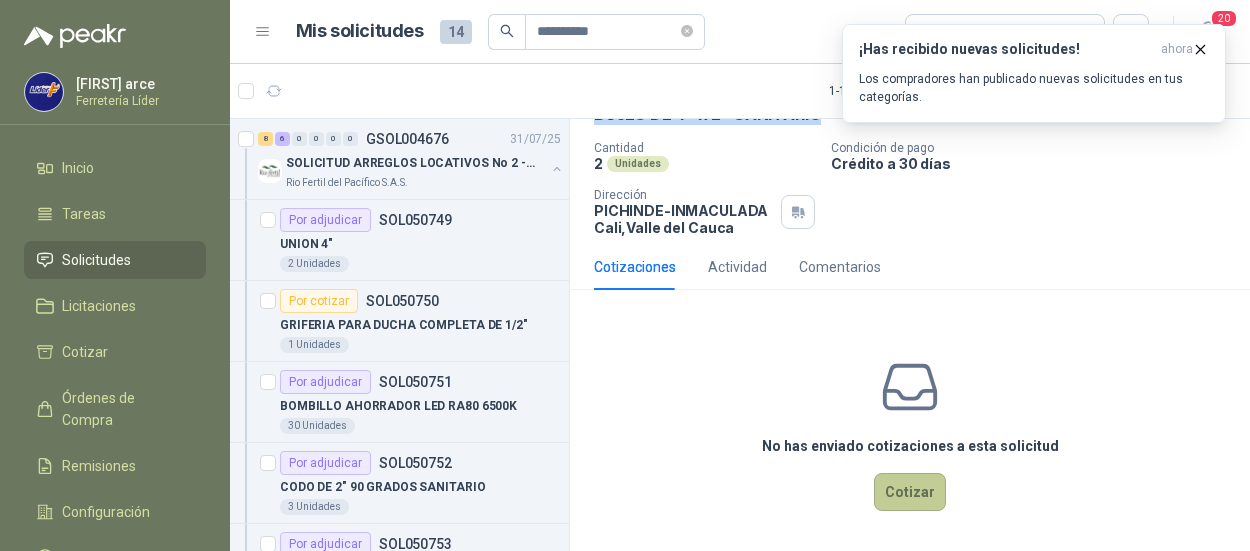 click on "Cotizar" at bounding box center [910, 492] 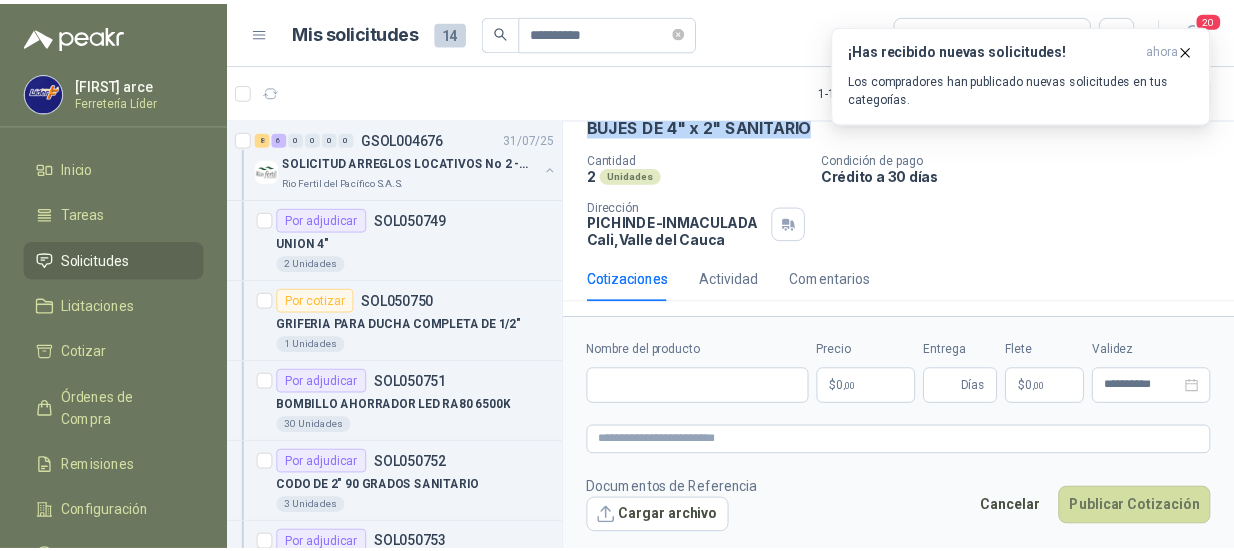 scroll, scrollTop: 102, scrollLeft: 0, axis: vertical 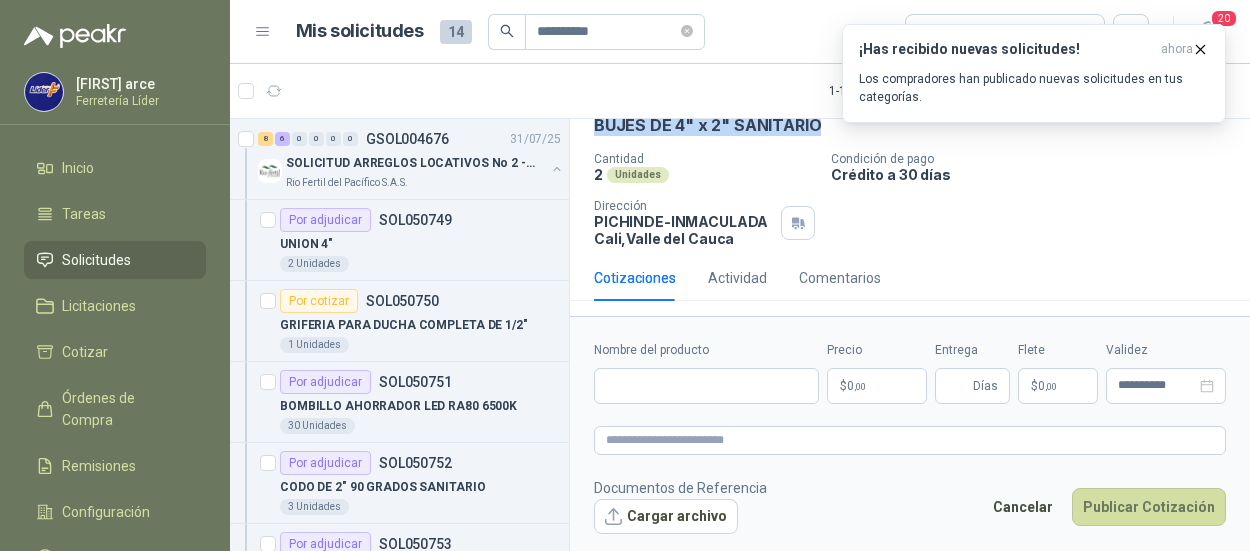 type 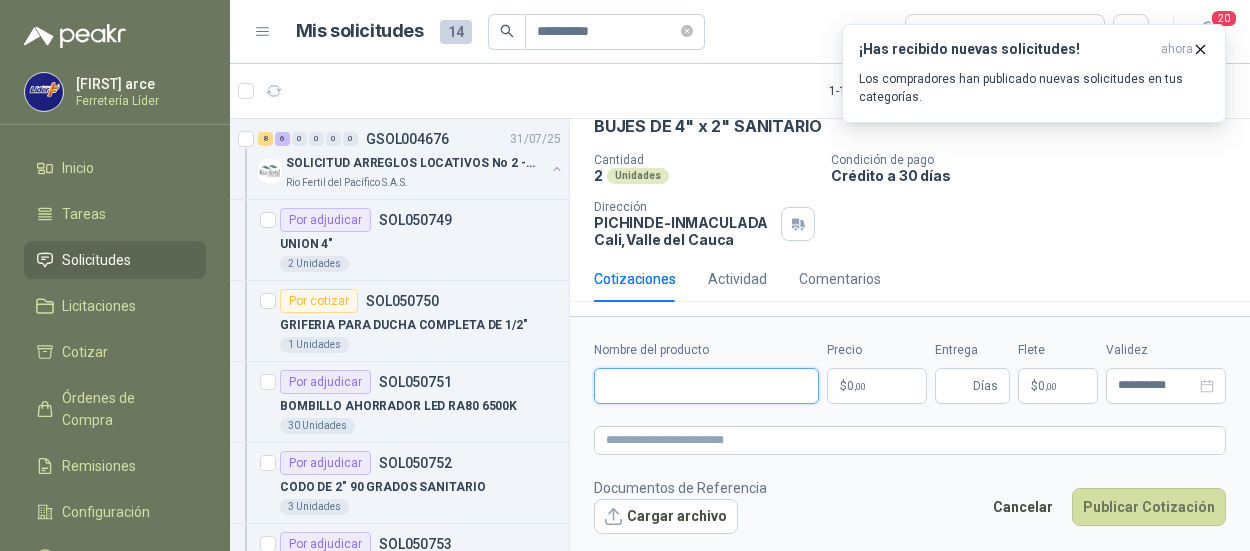 paste on "**********" 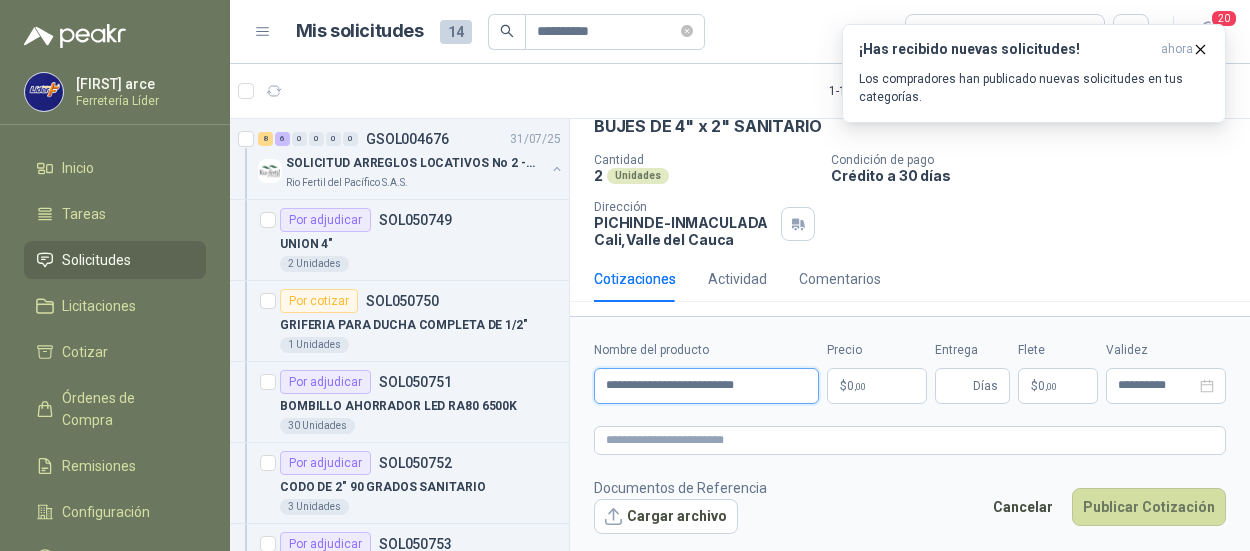 type on "**********" 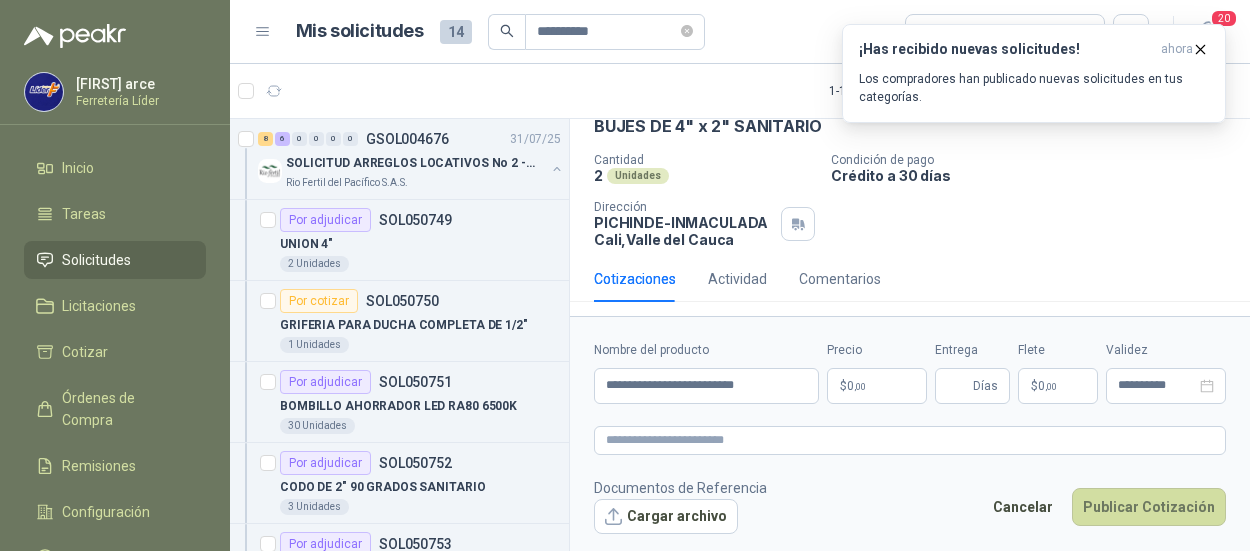 click on "**********" at bounding box center [625, 275] 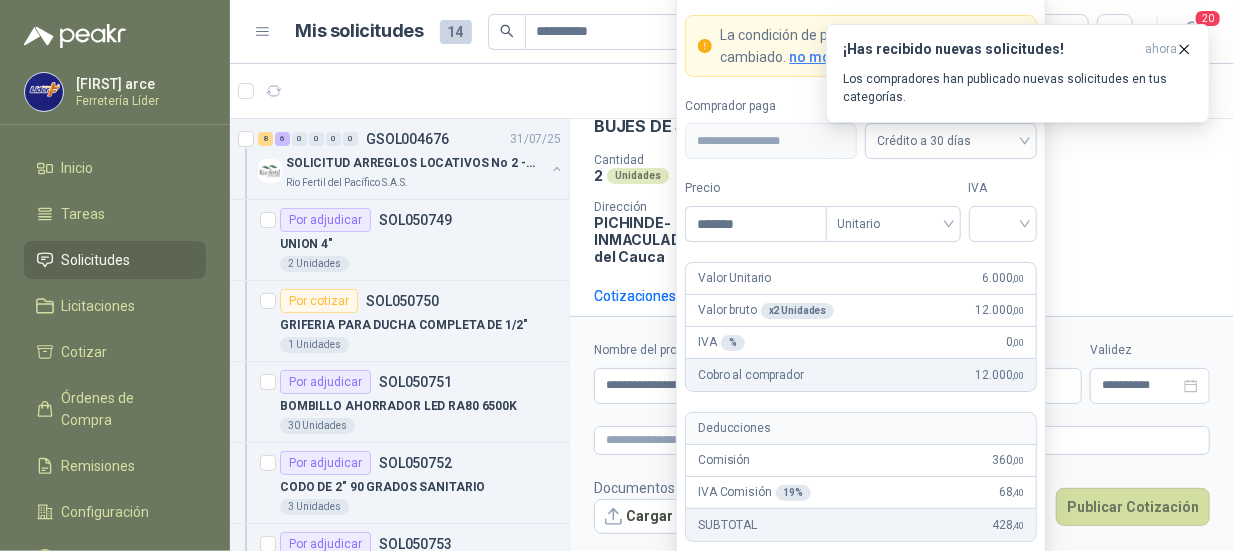 type on "*******" 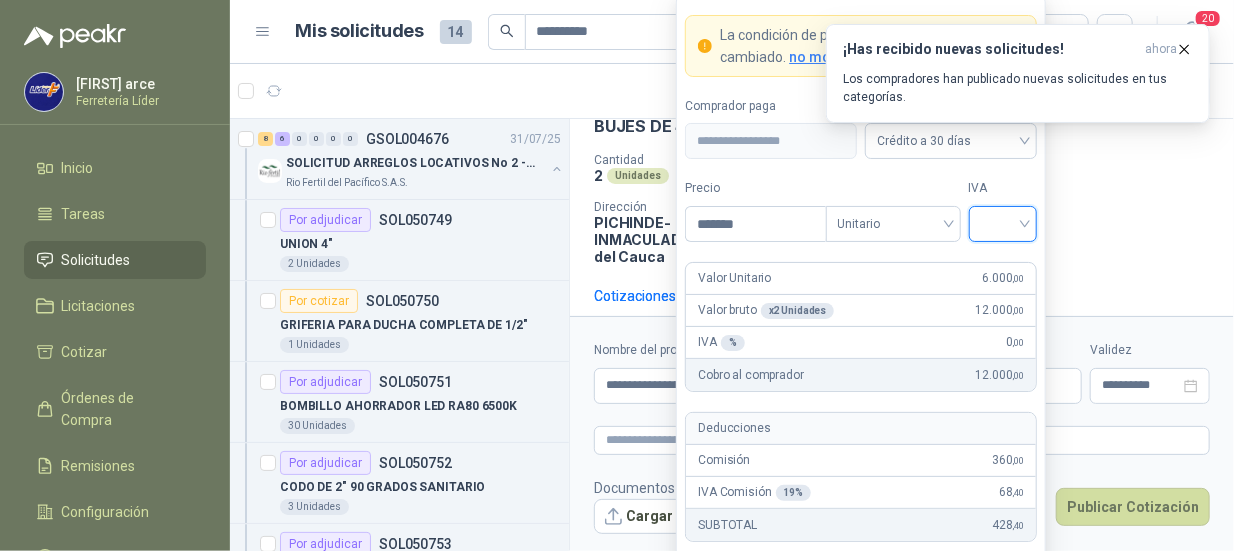 click at bounding box center (1003, 222) 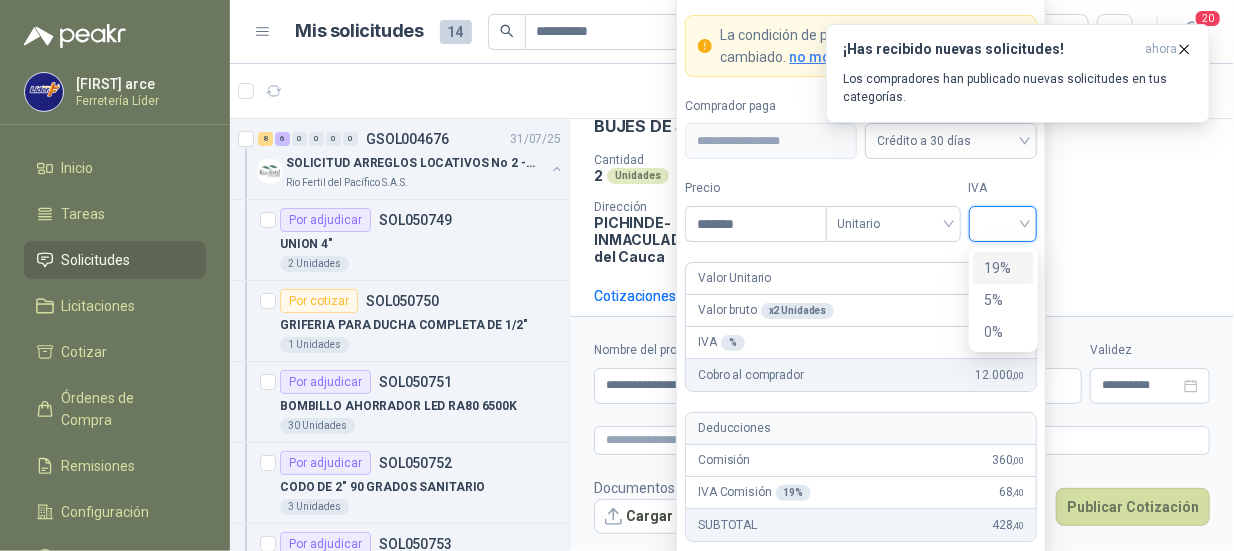click on "19%" at bounding box center (1003, 268) 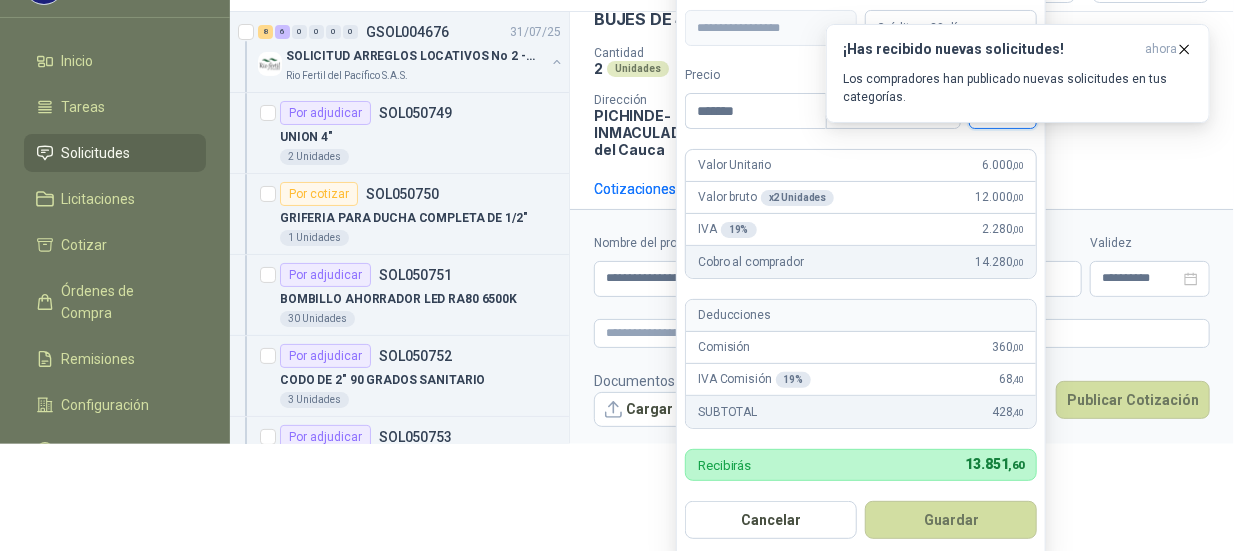 scroll, scrollTop: 110, scrollLeft: 0, axis: vertical 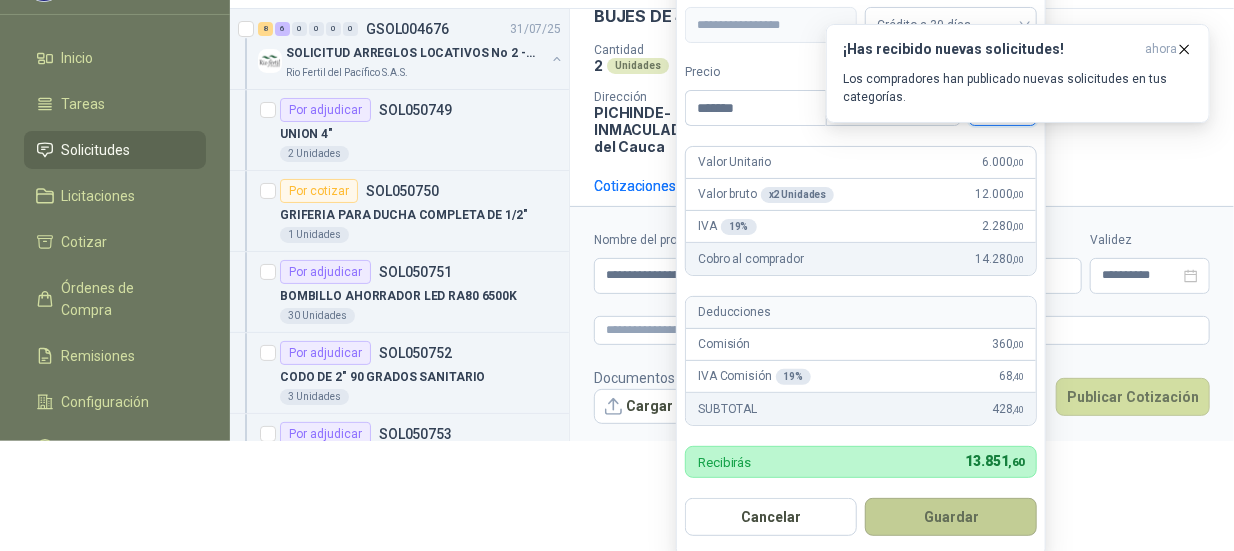 click on "Guardar" at bounding box center [951, 517] 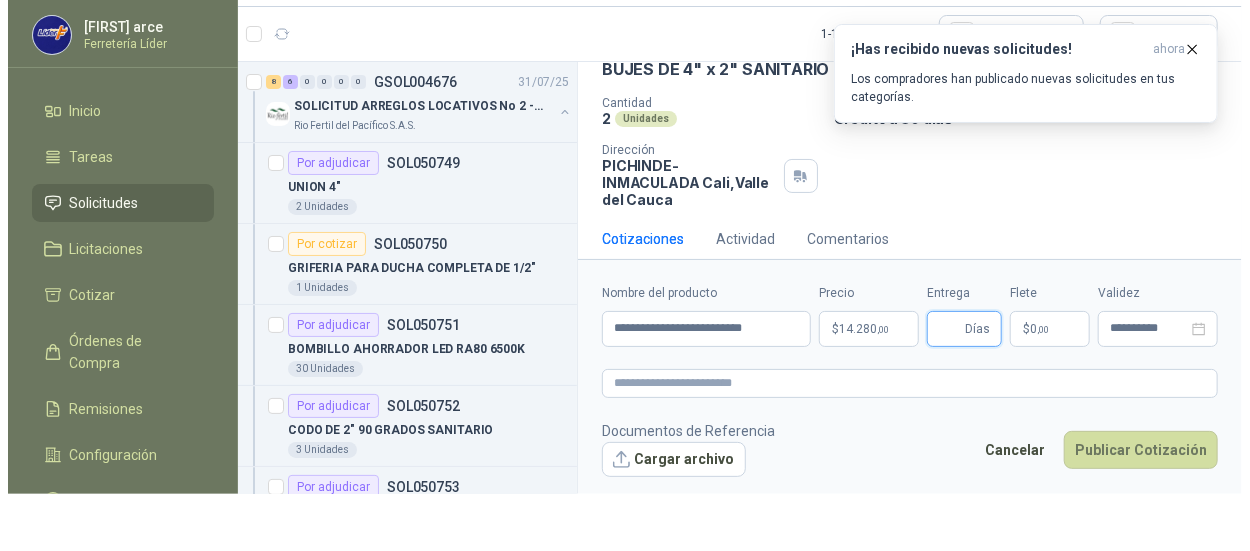 scroll, scrollTop: 0, scrollLeft: 0, axis: both 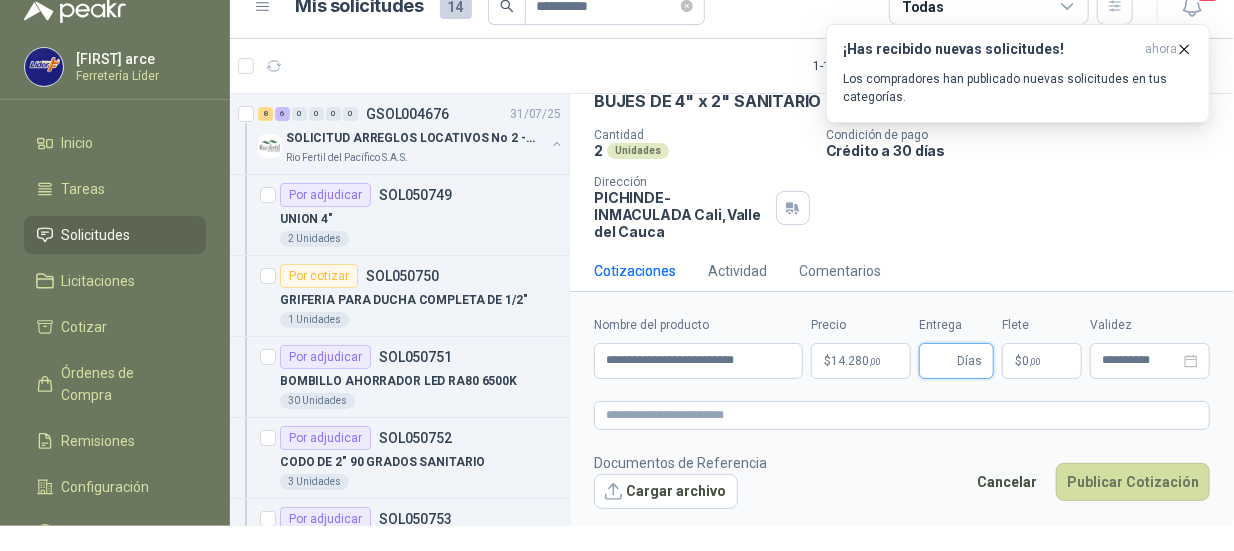 type 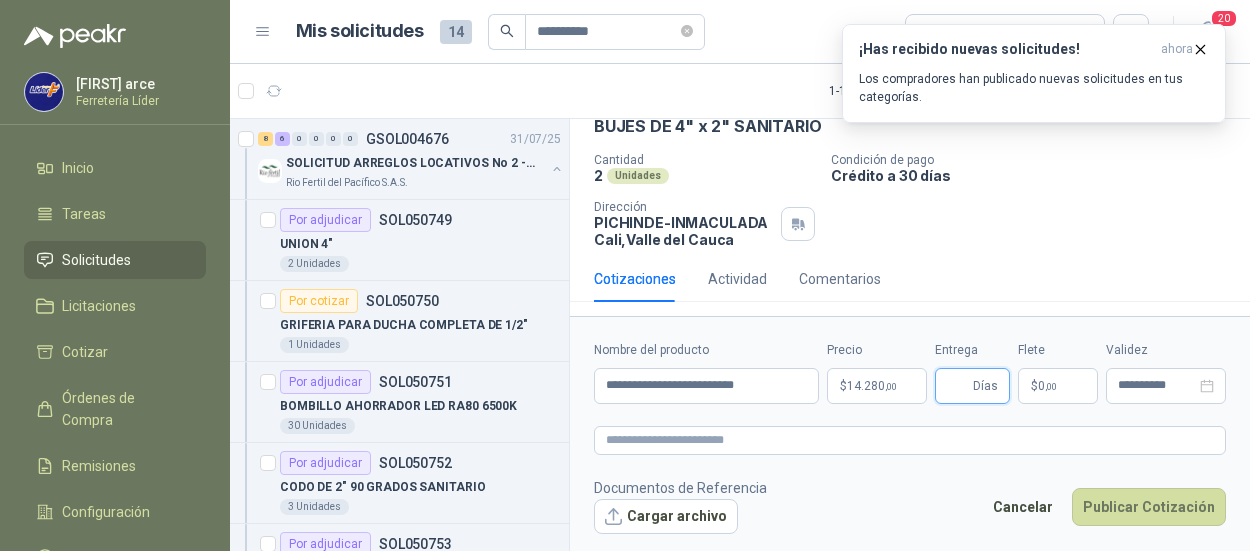 click on "Entrega" at bounding box center (958, 386) 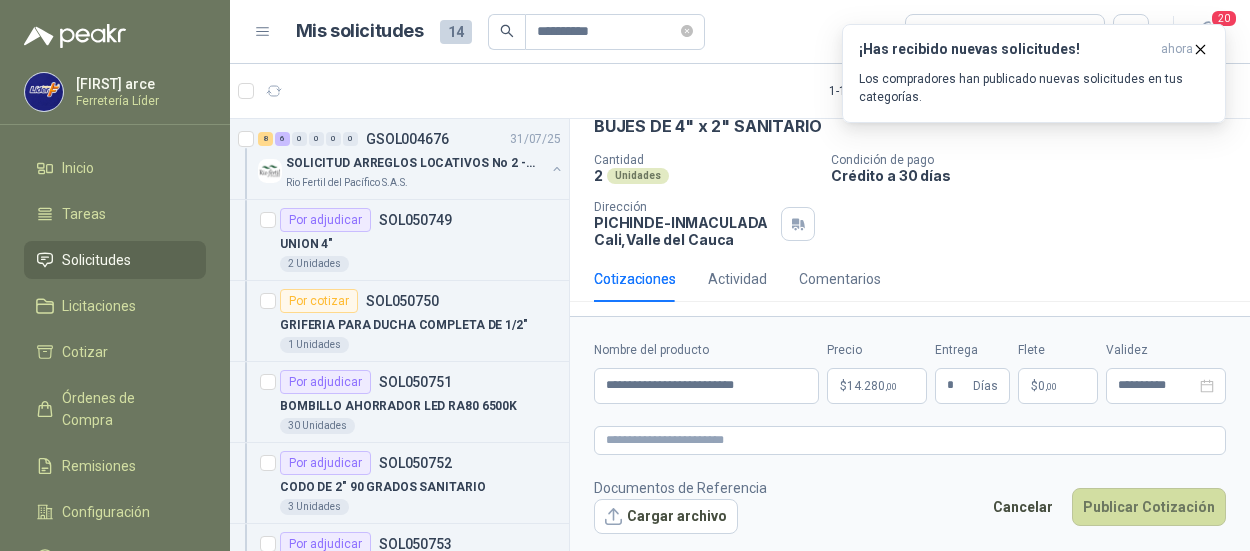 click on ",00" at bounding box center (1051, 386) 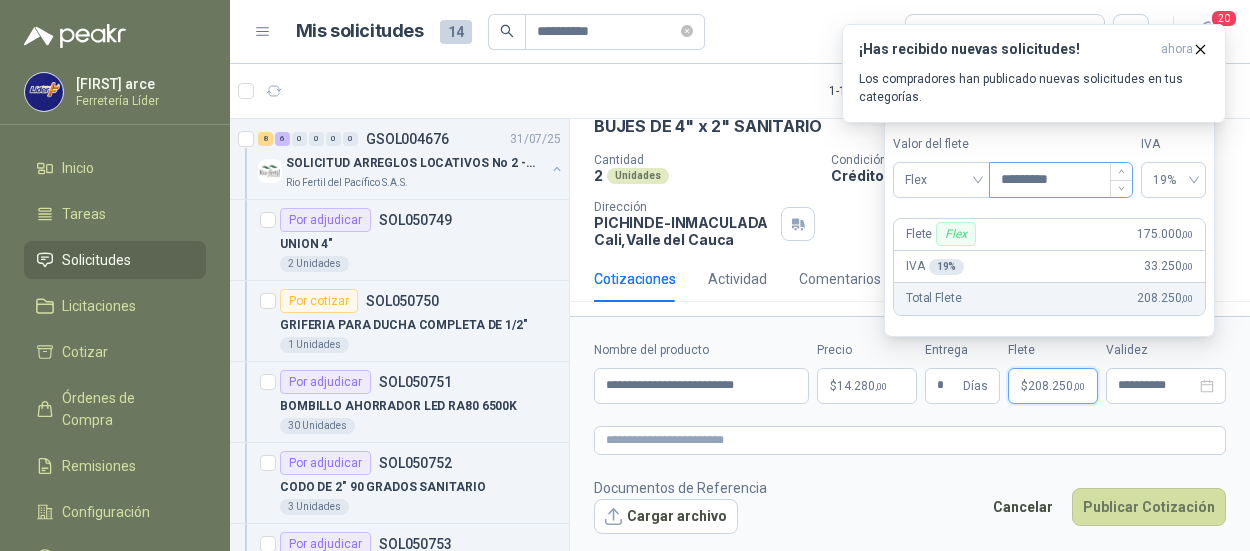 type on "*********" 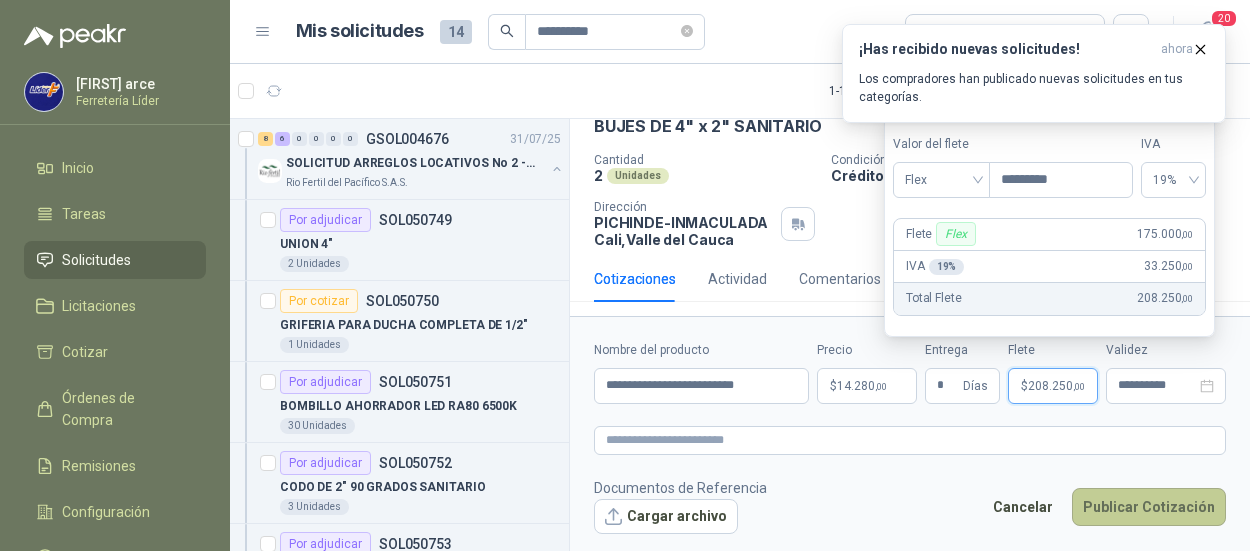 click on "Publicar Cotización" at bounding box center [1149, 507] 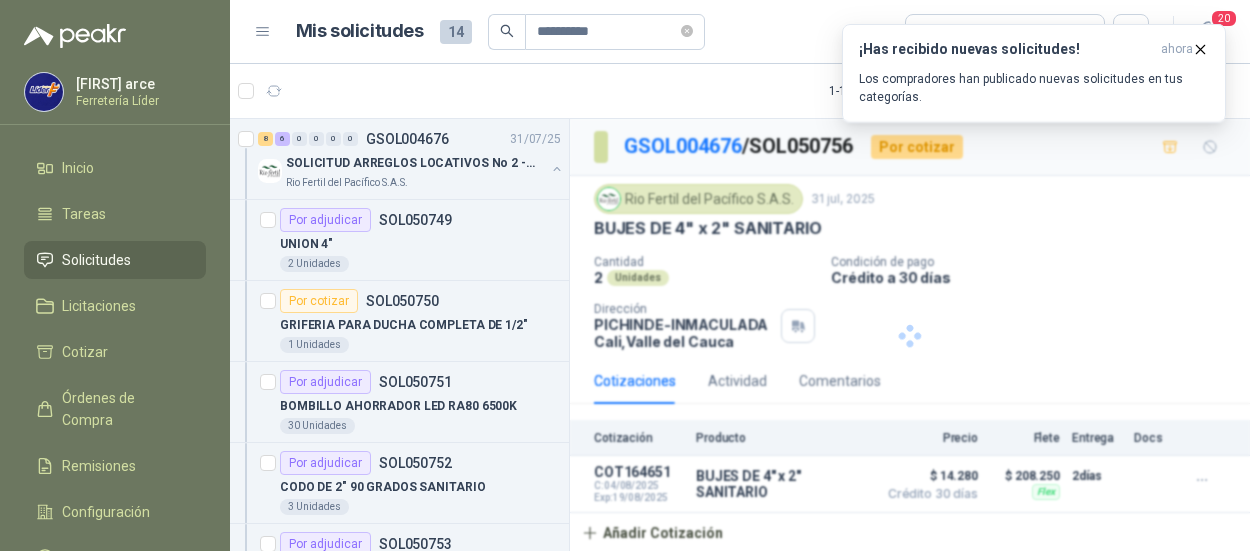 scroll, scrollTop: 0, scrollLeft: 0, axis: both 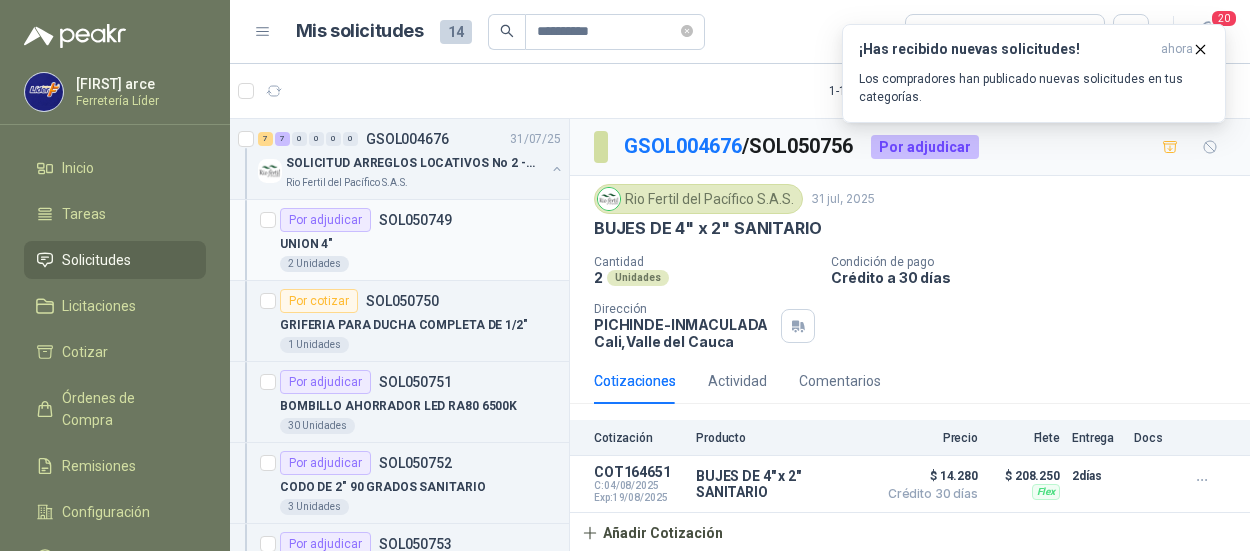 click on "UNION 4"" at bounding box center [420, 244] 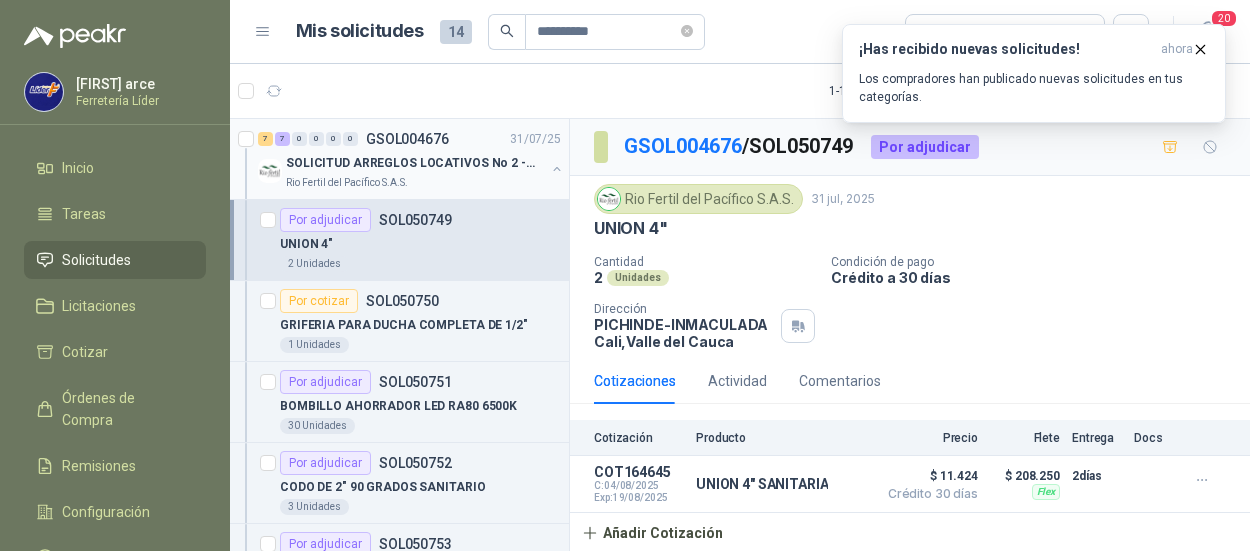 click on "SOLICITUD ARREGLOS LOCATIVOS No 2 - PICHINDE" at bounding box center [410, 163] 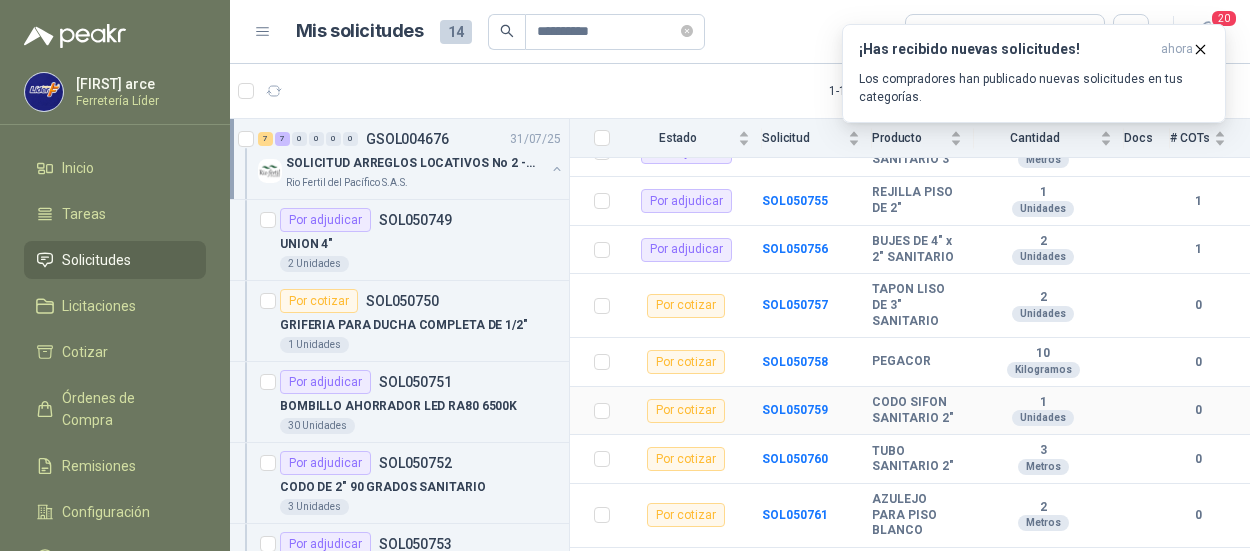 scroll, scrollTop: 563, scrollLeft: 0, axis: vertical 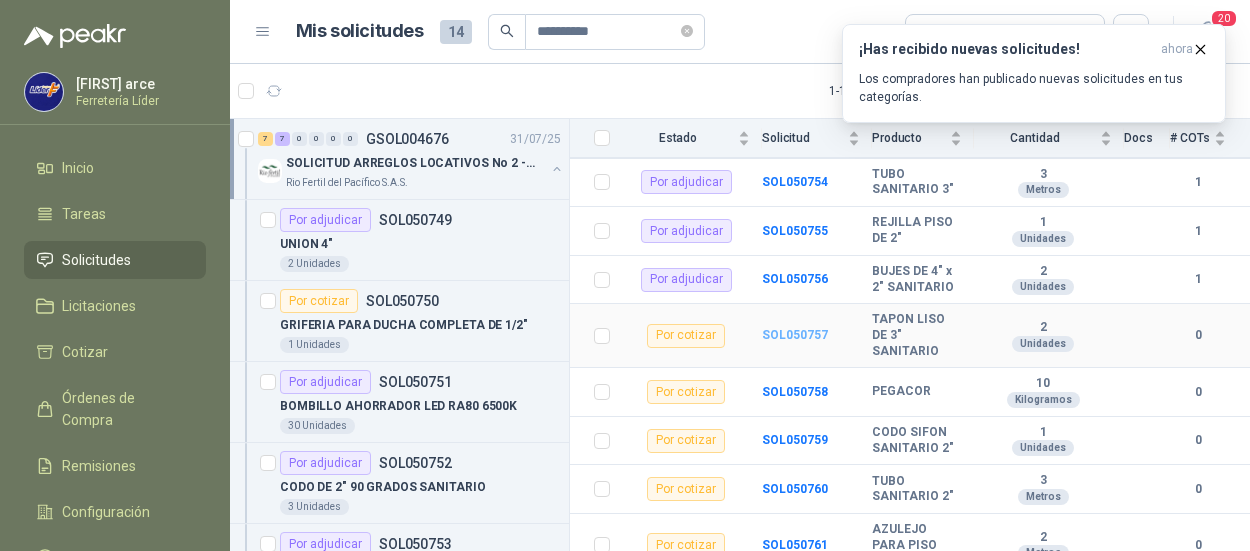 click on "SOL050757" at bounding box center [795, 335] 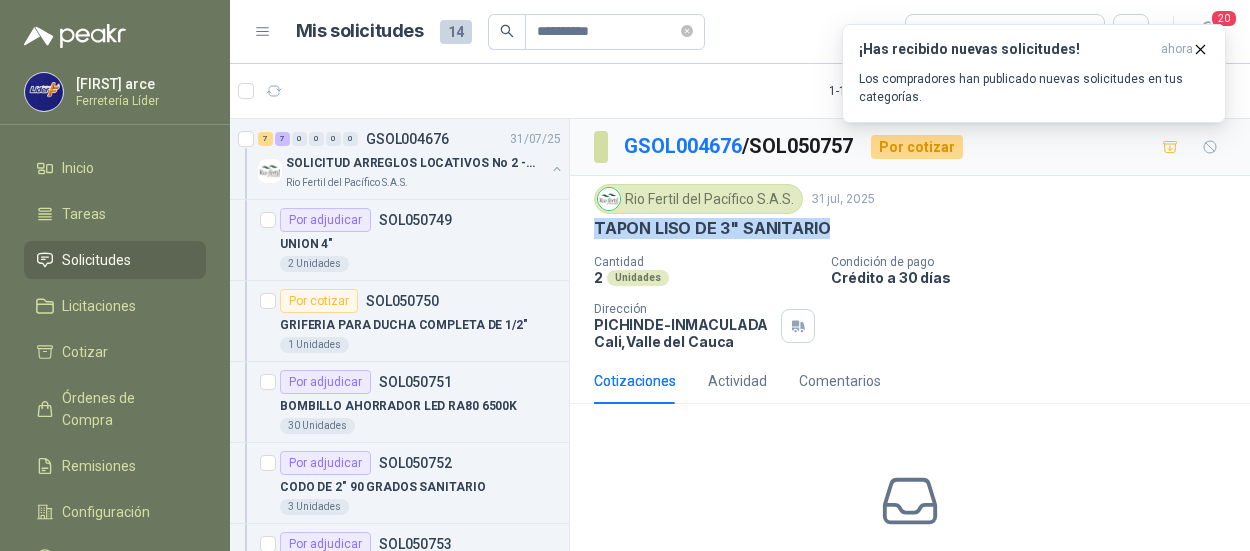drag, startPoint x: 590, startPoint y: 226, endPoint x: 824, endPoint y: 235, distance: 234.17302 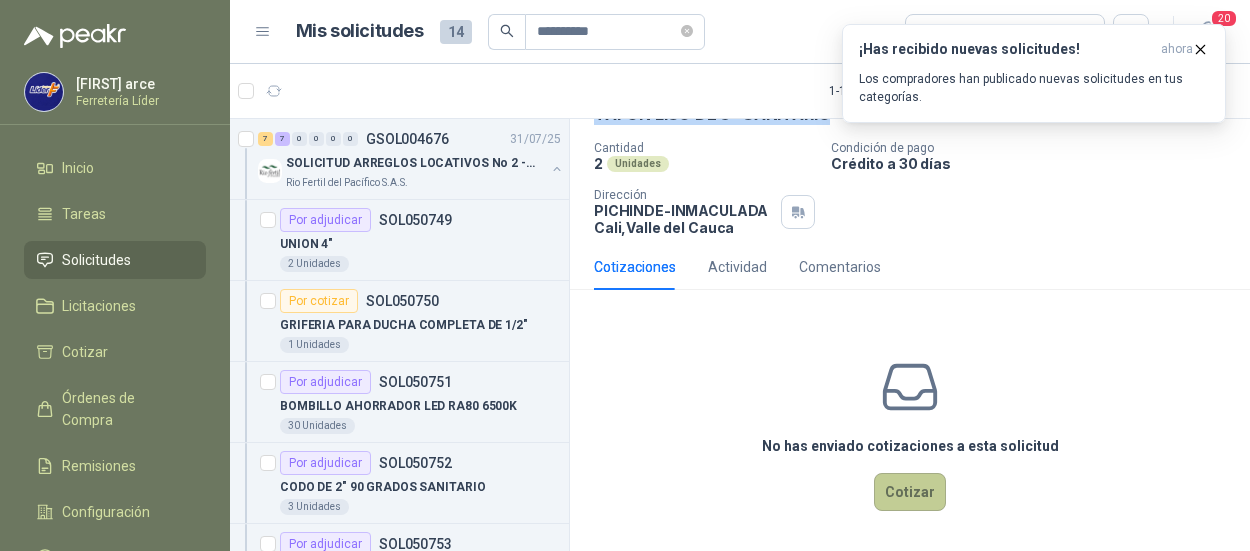 click on "Cotizar" at bounding box center [910, 492] 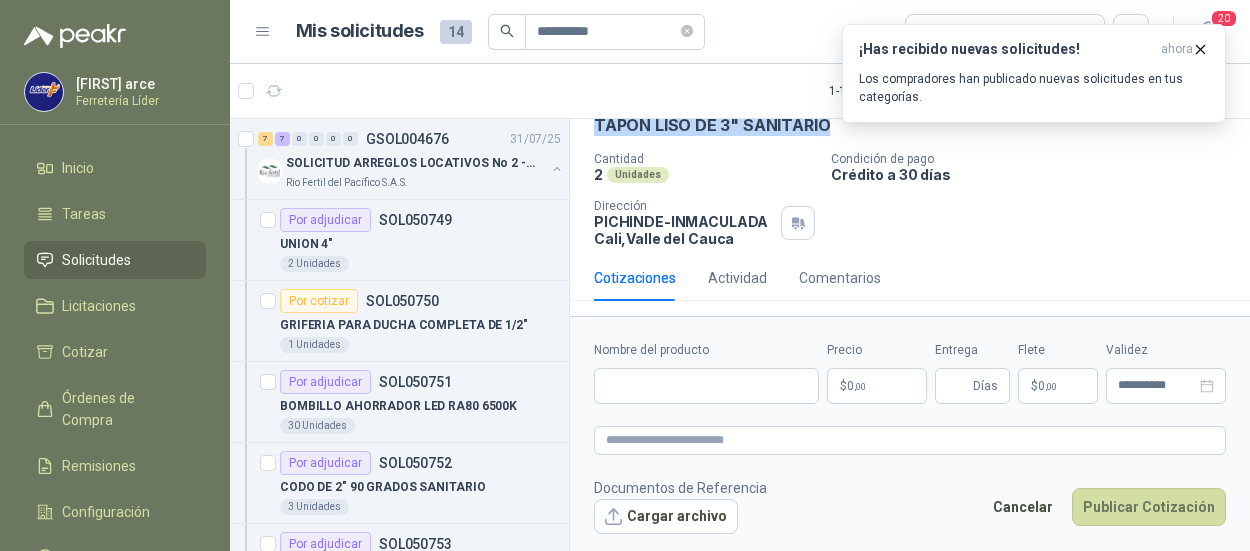 type 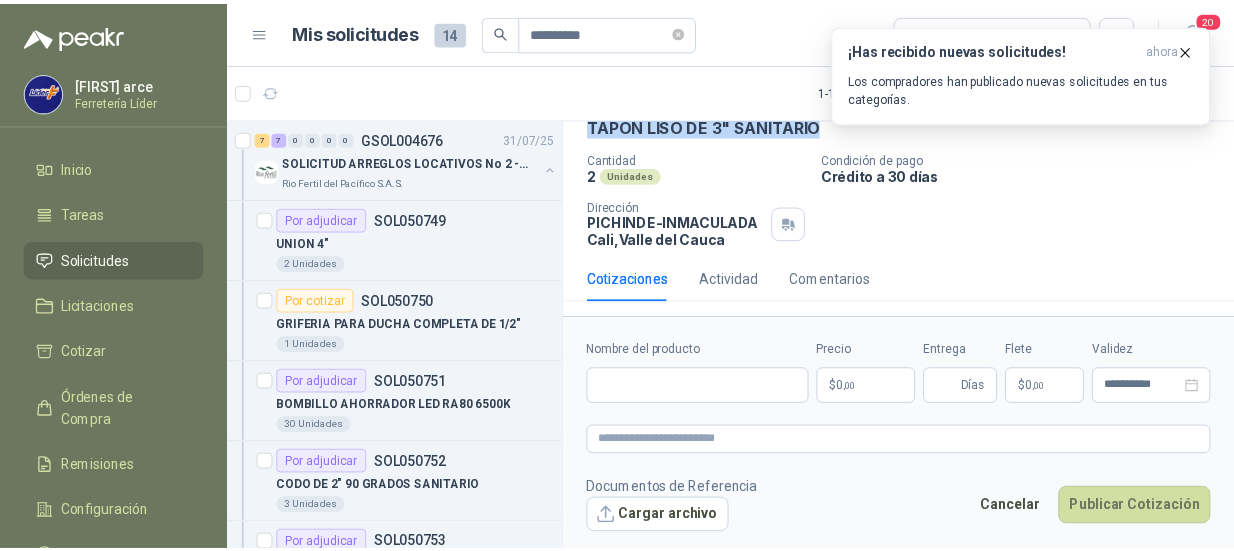 scroll, scrollTop: 102, scrollLeft: 0, axis: vertical 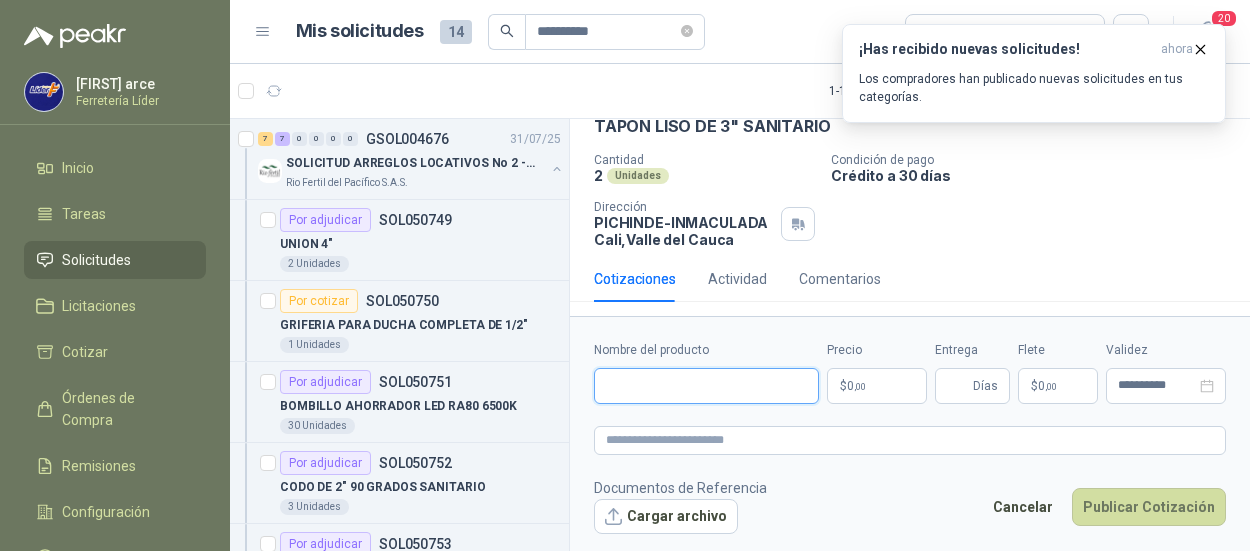 paste on "**********" 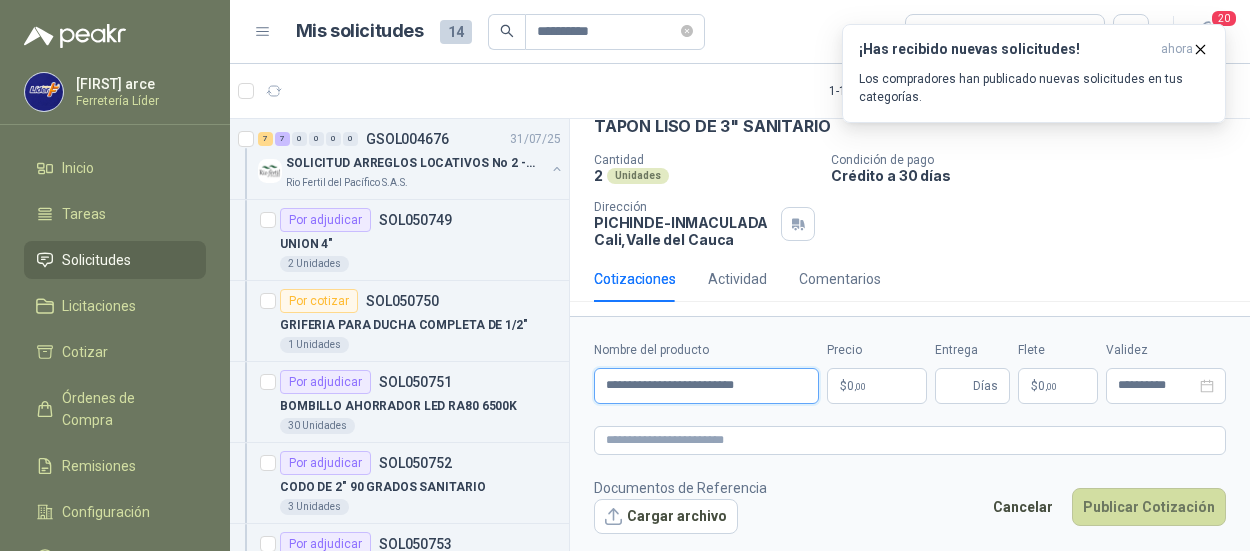 type on "**********" 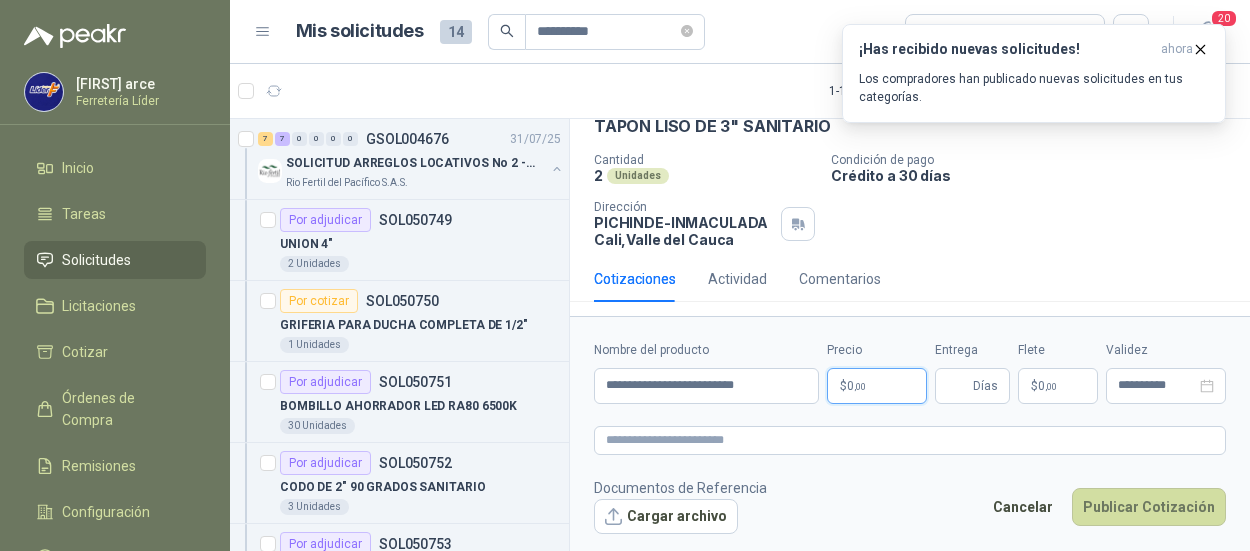 click on "**********" at bounding box center (625, 275) 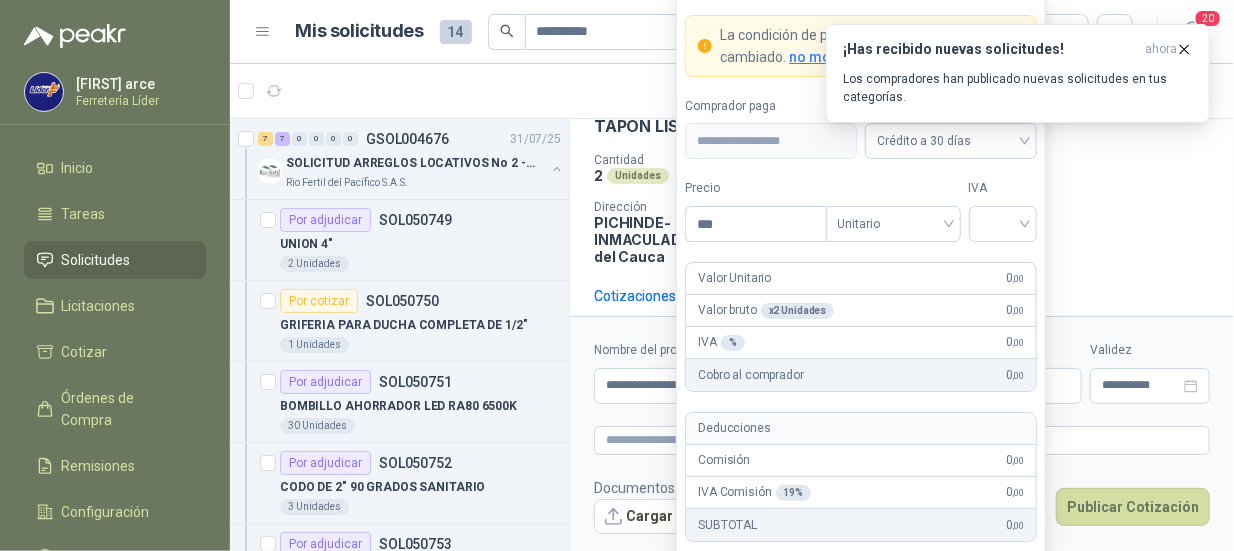 click on "Cotizaciones" at bounding box center [635, 296] 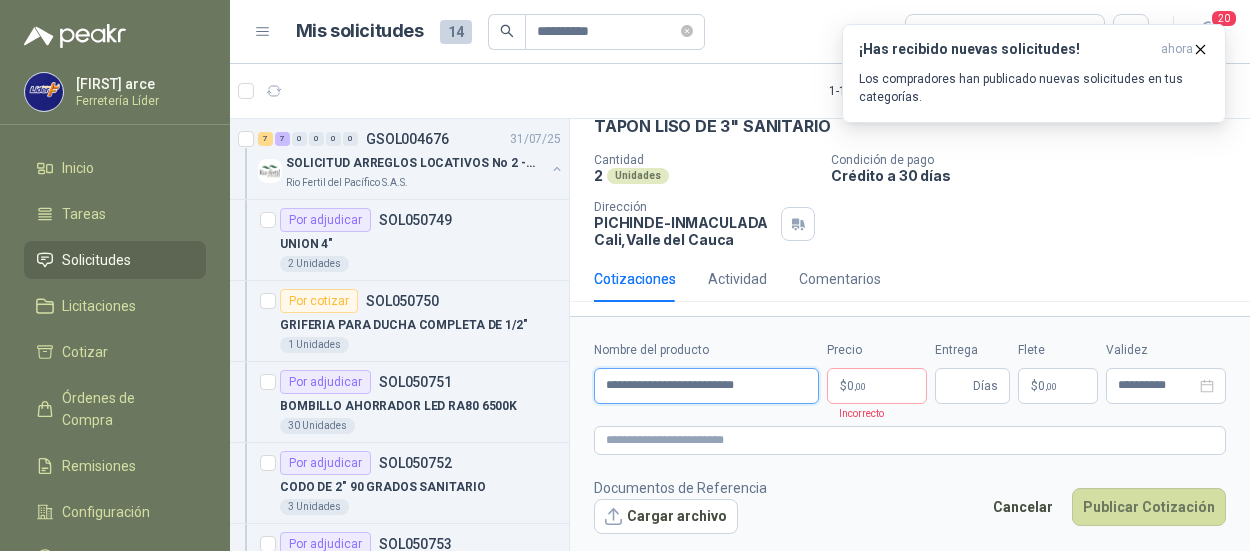 click on "**********" at bounding box center (706, 386) 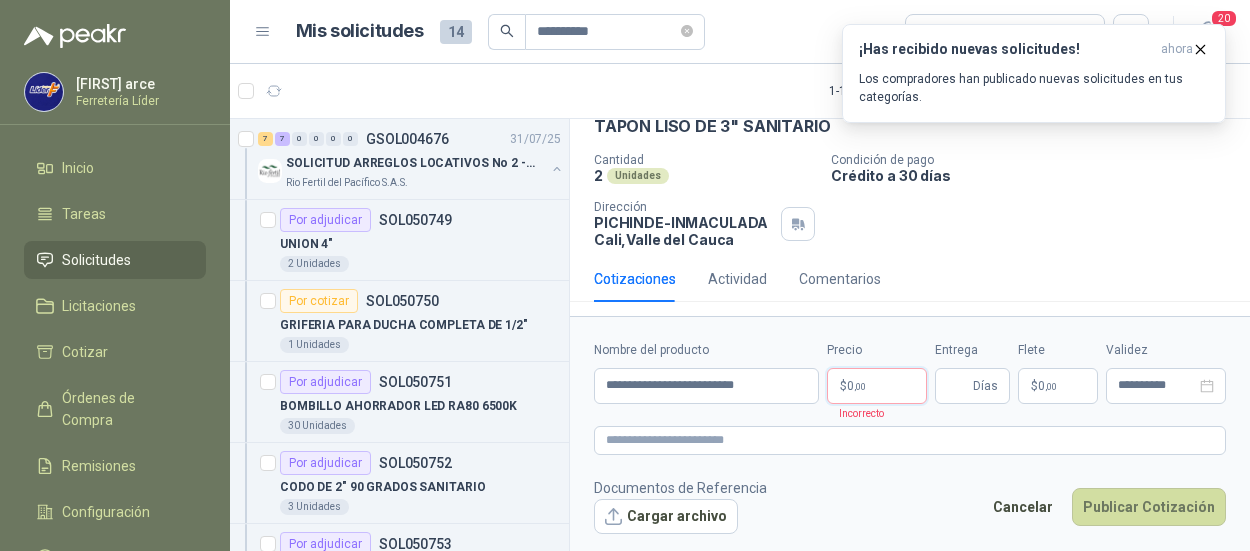 type 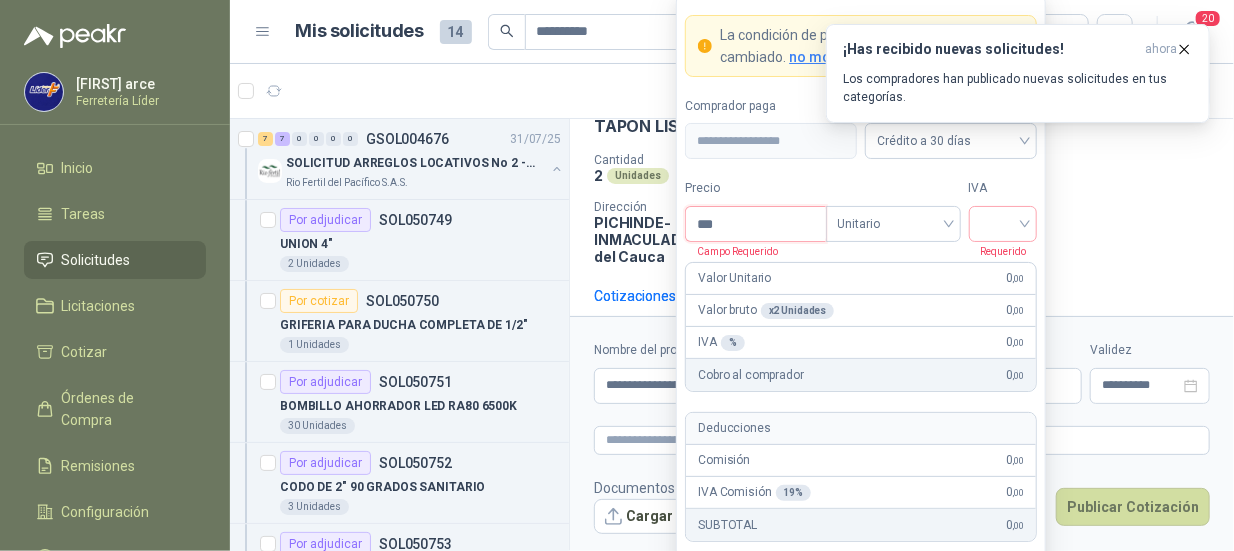 click on "***" at bounding box center (755, 224) 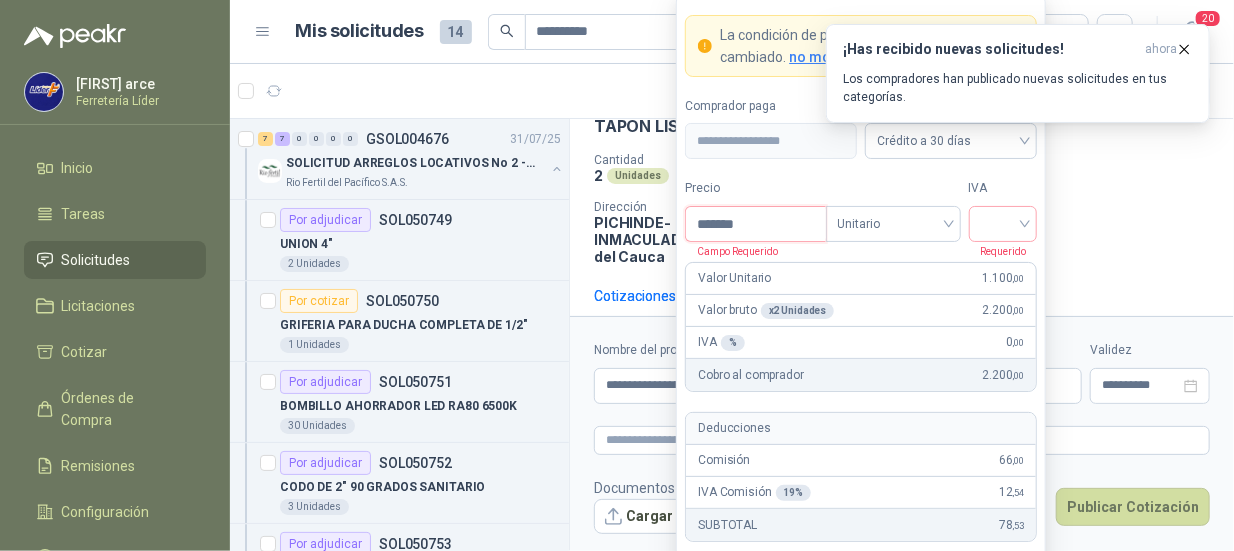 type on "*******" 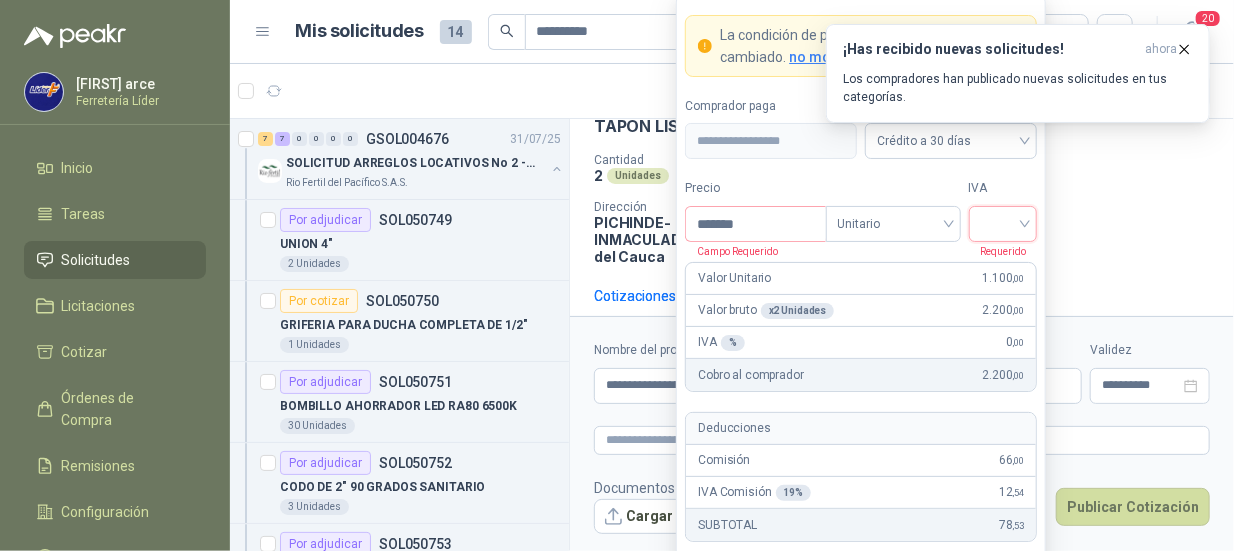 click at bounding box center (1003, 222) 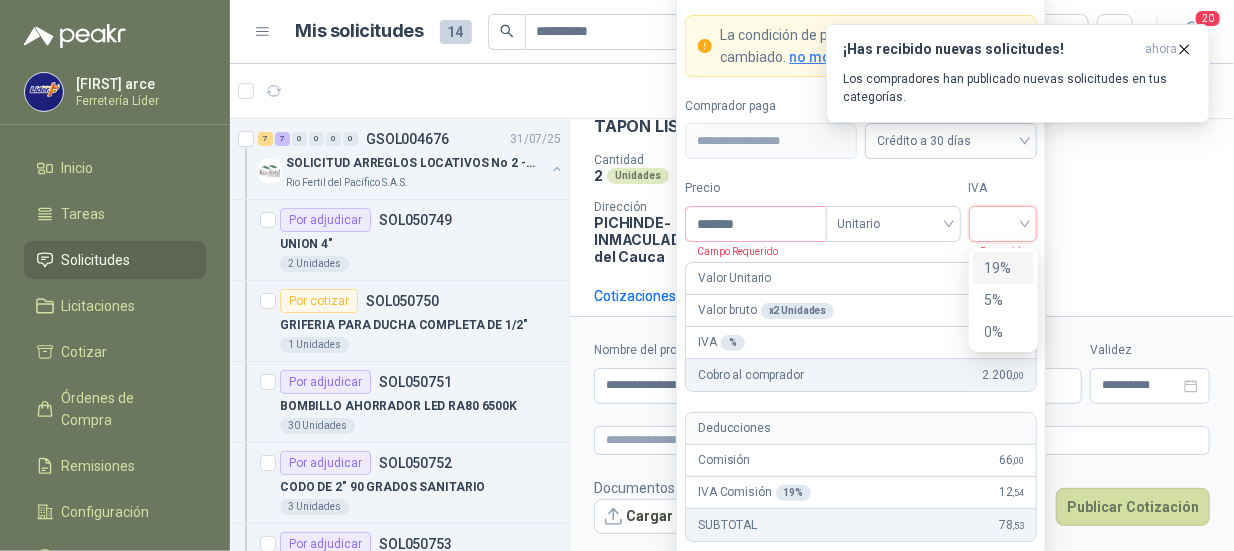 click on "19%" at bounding box center (1003, 268) 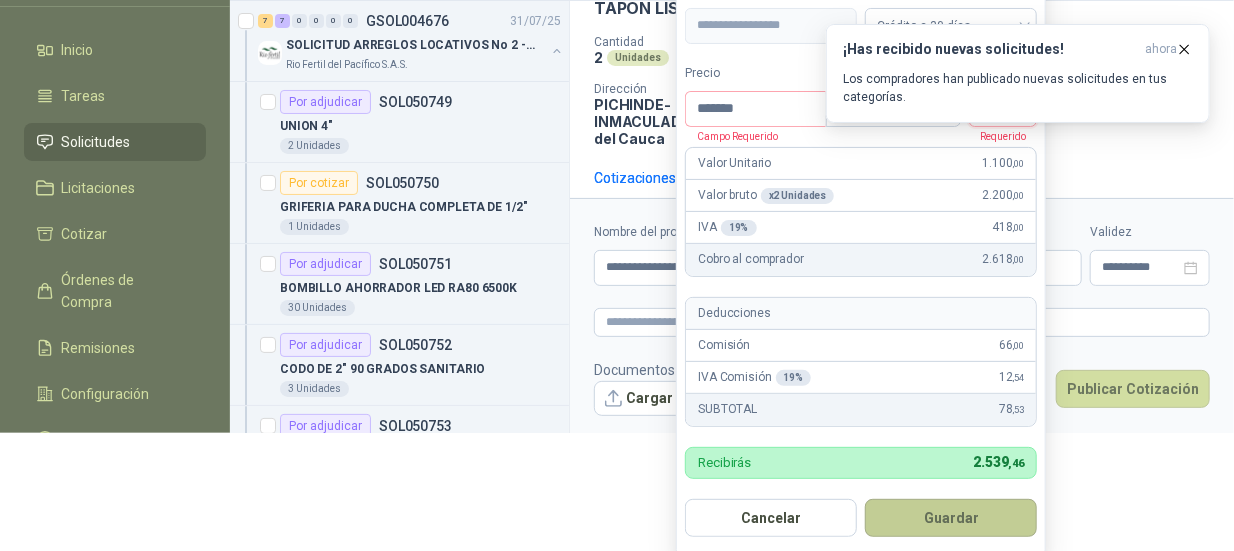 click on "Guardar" at bounding box center (951, 518) 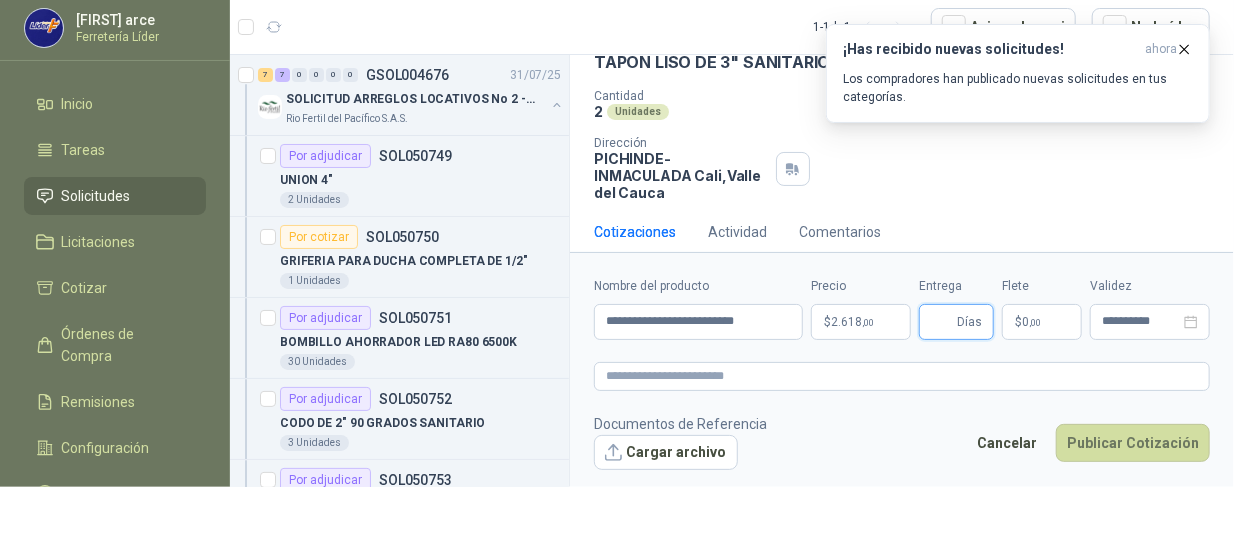 scroll, scrollTop: 64, scrollLeft: 0, axis: vertical 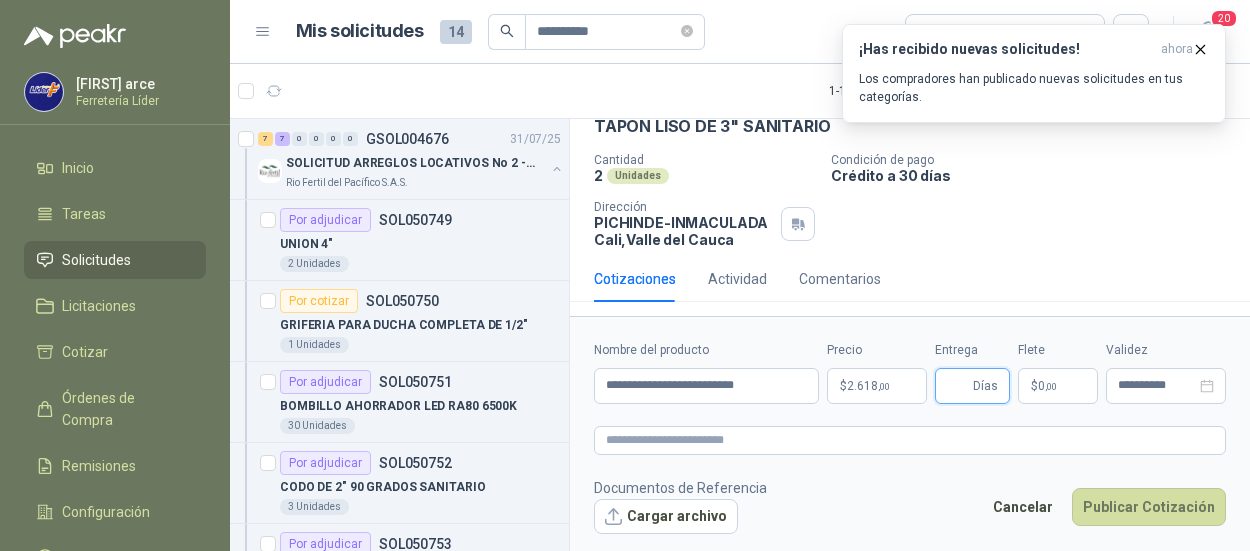 click on "Entrega" at bounding box center (958, 386) 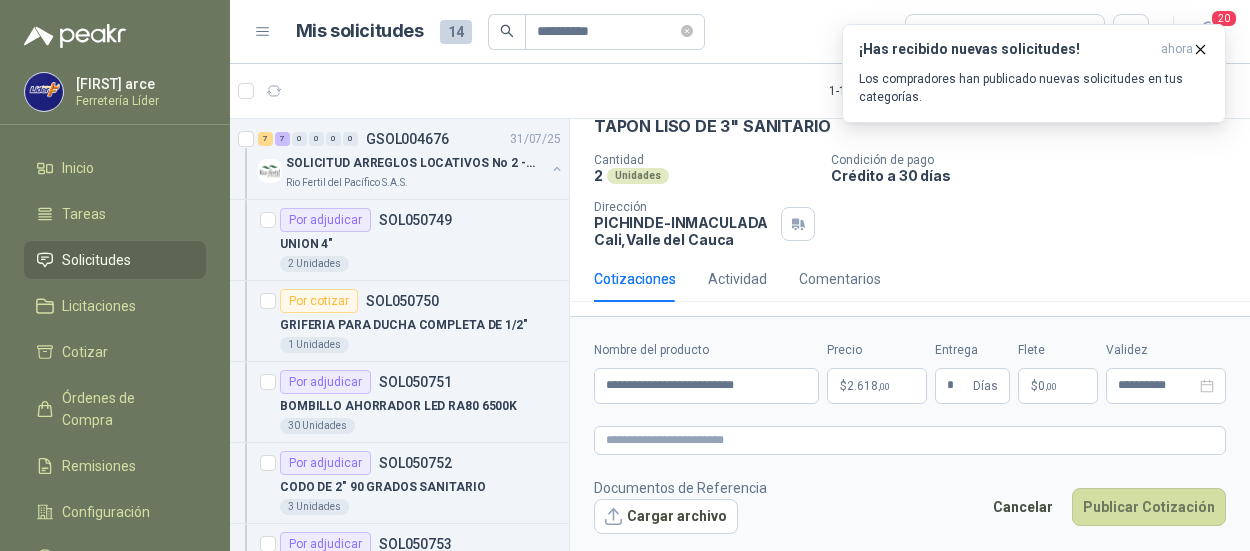 click on "$    0 ,00" at bounding box center (1058, 386) 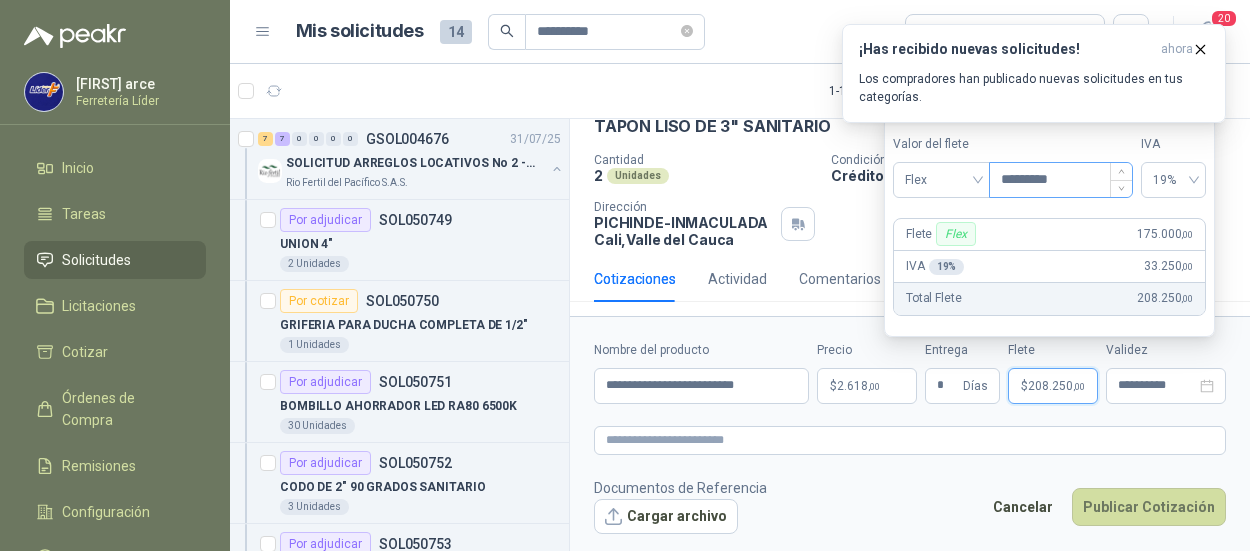 type on "*********" 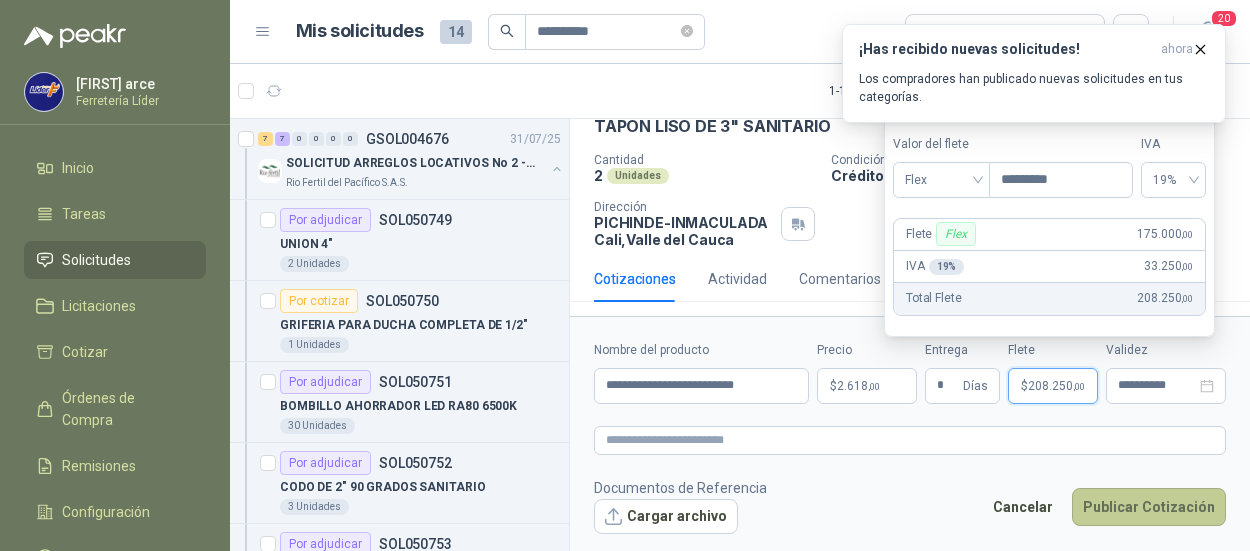 click on "Publicar Cotización" at bounding box center (1149, 507) 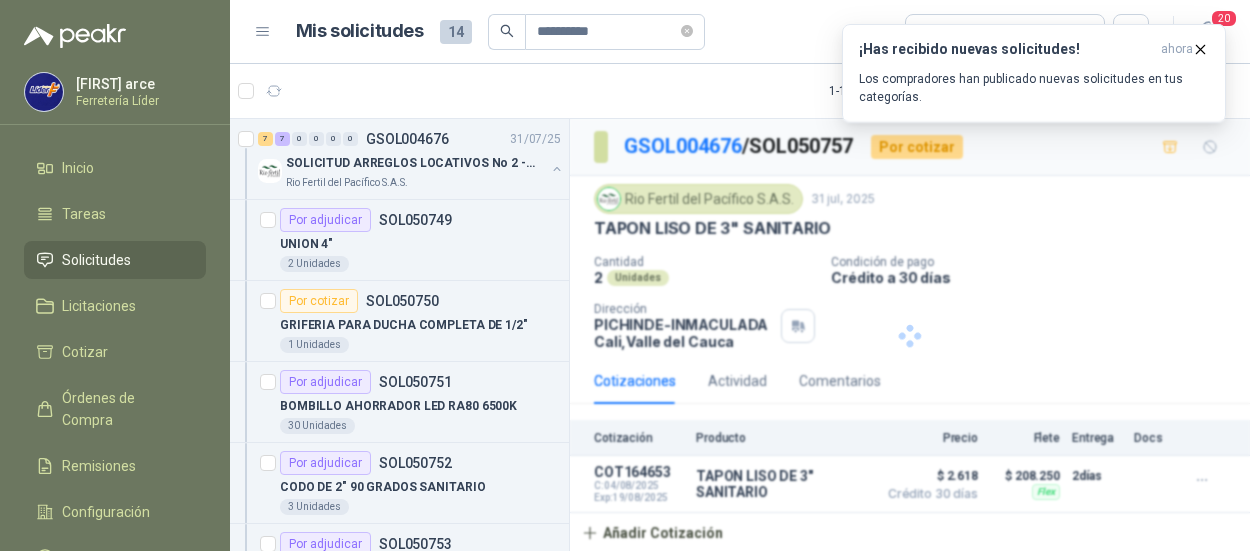 scroll, scrollTop: 0, scrollLeft: 0, axis: both 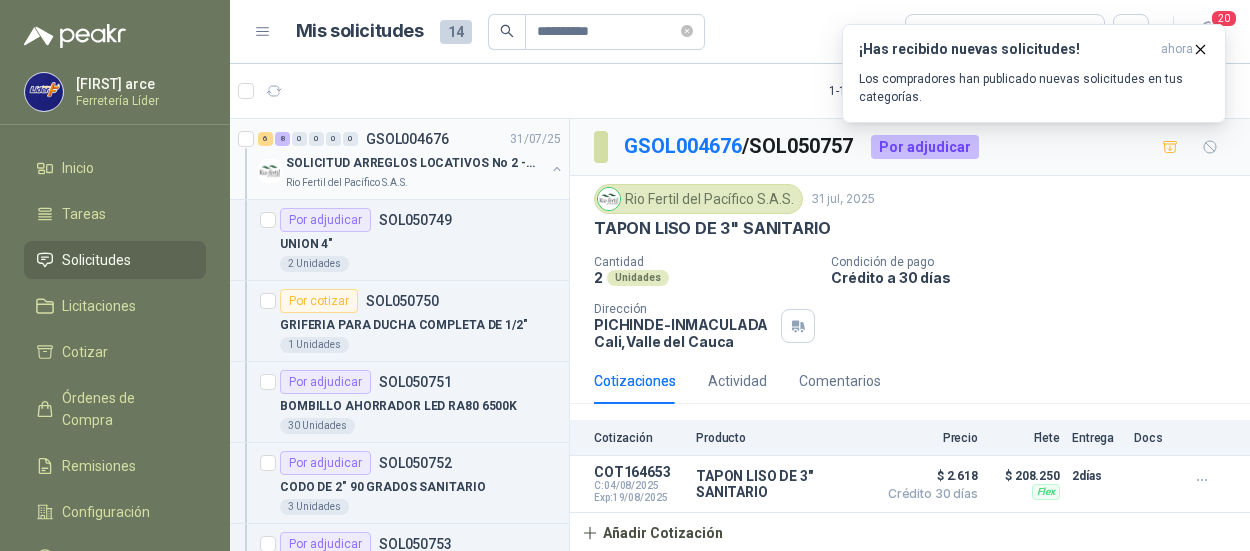 click on "SOLICITUD ARREGLOS LOCATIVOS No 2 - PICHINDE" at bounding box center (410, 163) 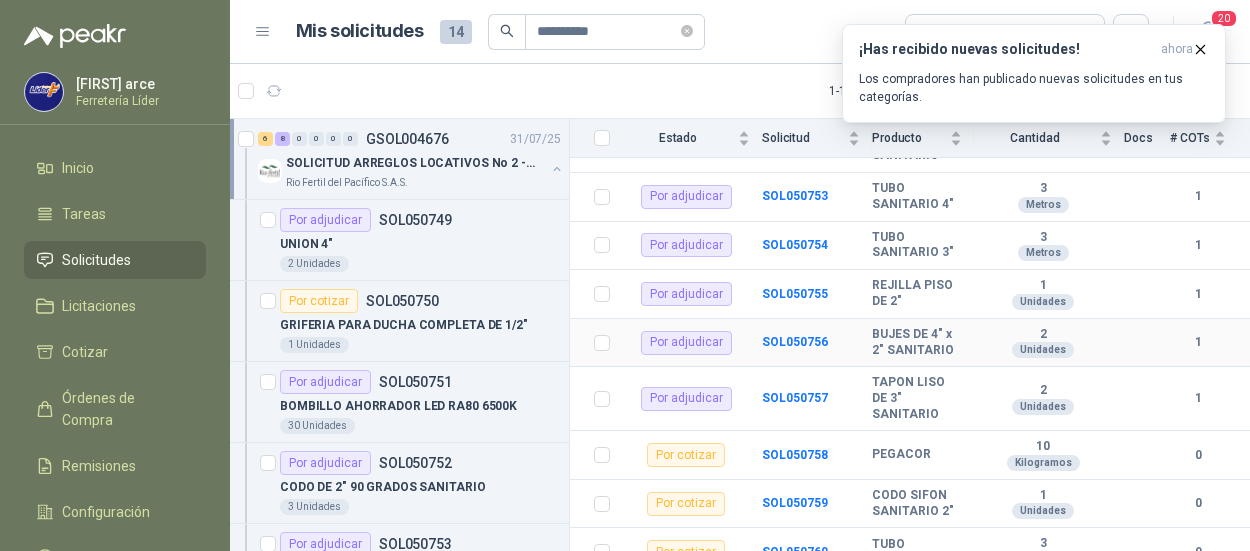 scroll, scrollTop: 663, scrollLeft: 0, axis: vertical 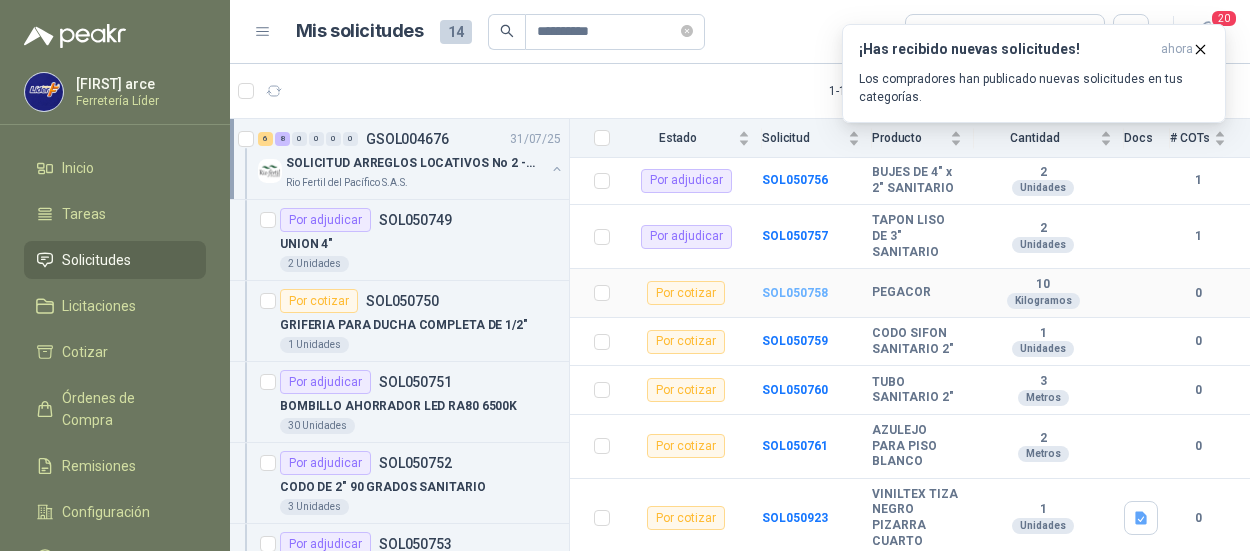 click on "SOL050758" at bounding box center (795, 293) 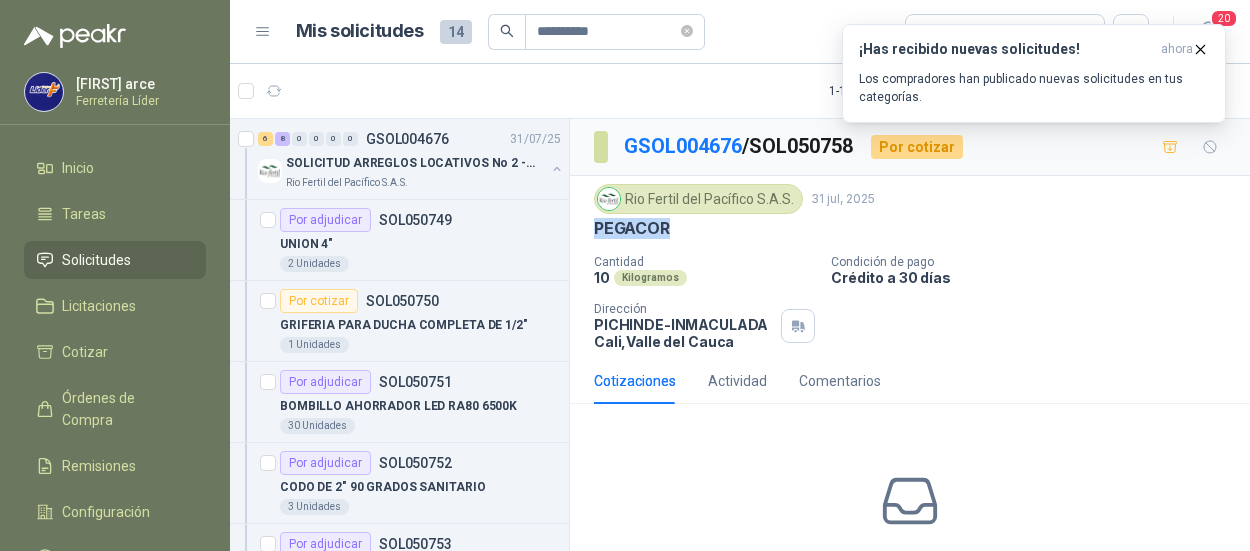 drag, startPoint x: 589, startPoint y: 219, endPoint x: 678, endPoint y: 228, distance: 89.453896 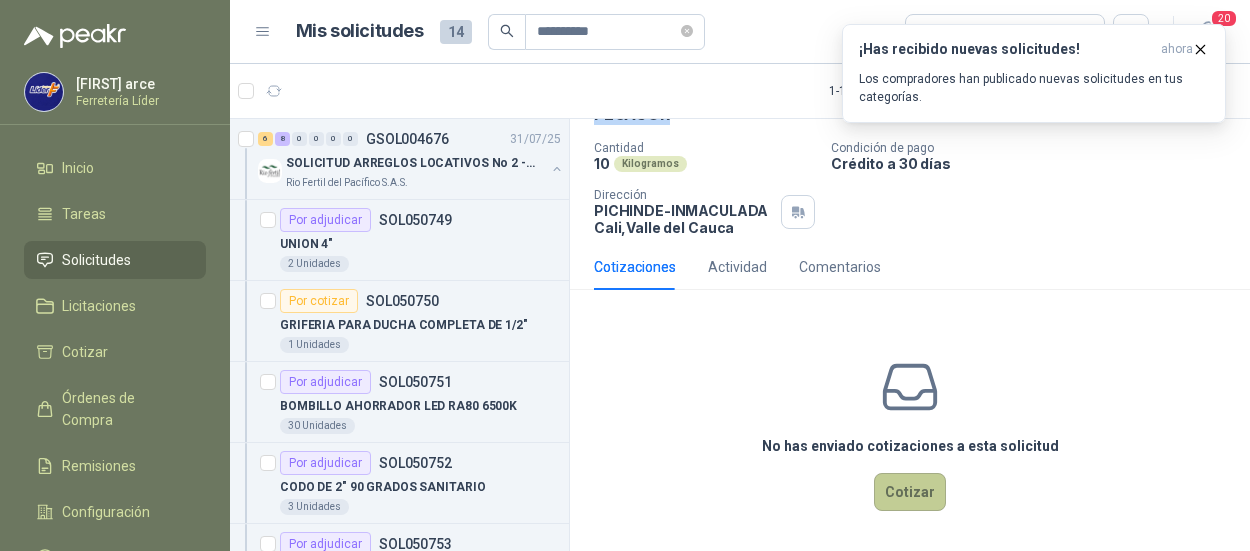 click on "Cotizar" at bounding box center [910, 492] 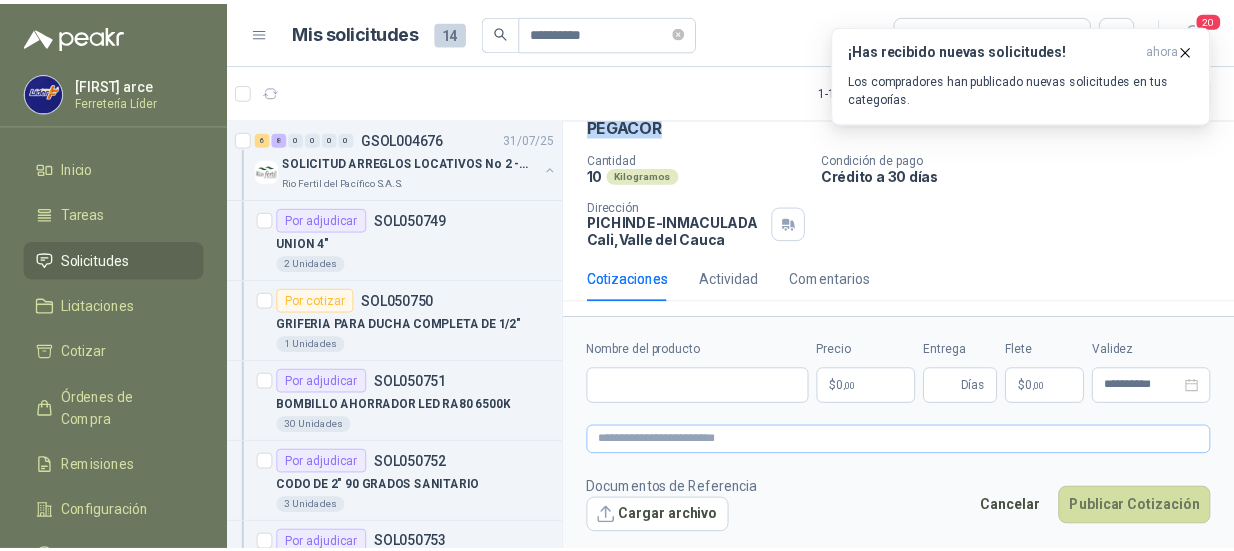 scroll, scrollTop: 102, scrollLeft: 0, axis: vertical 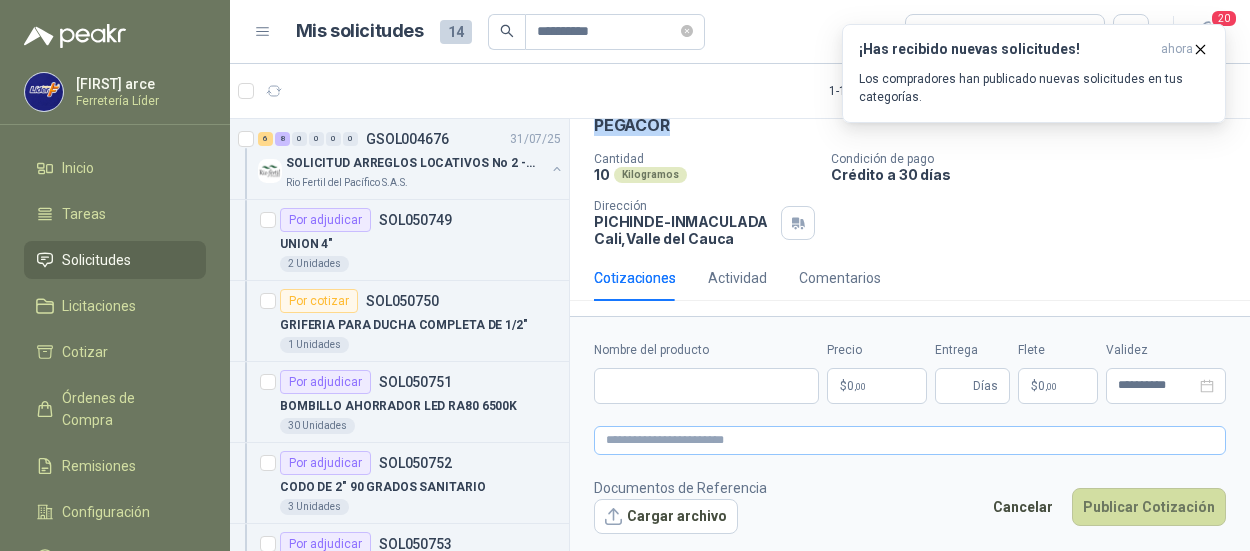 type 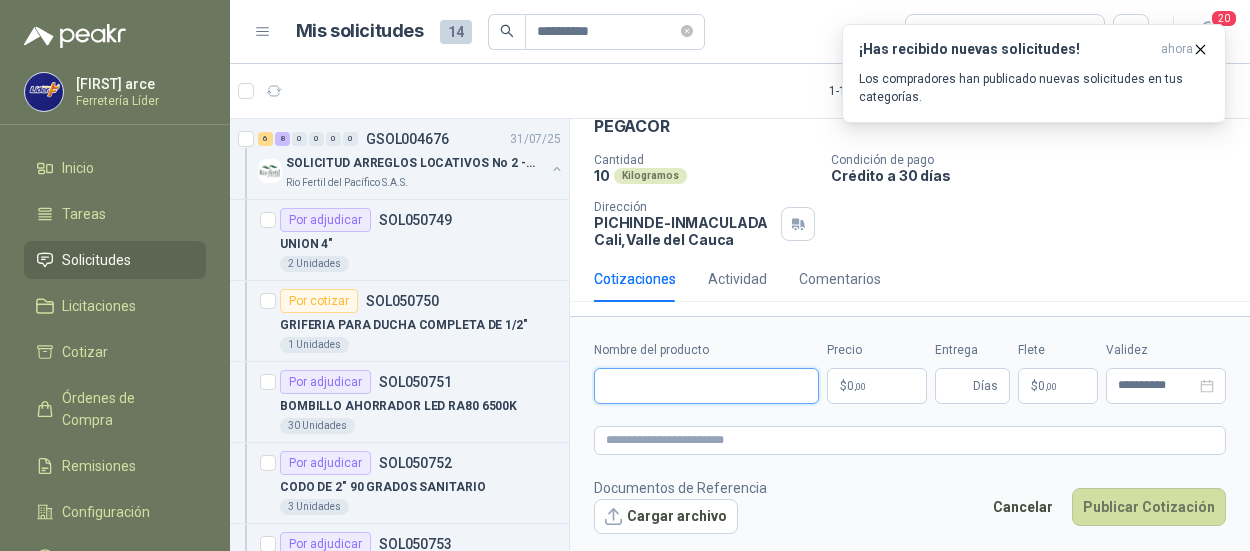 paste on "*******" 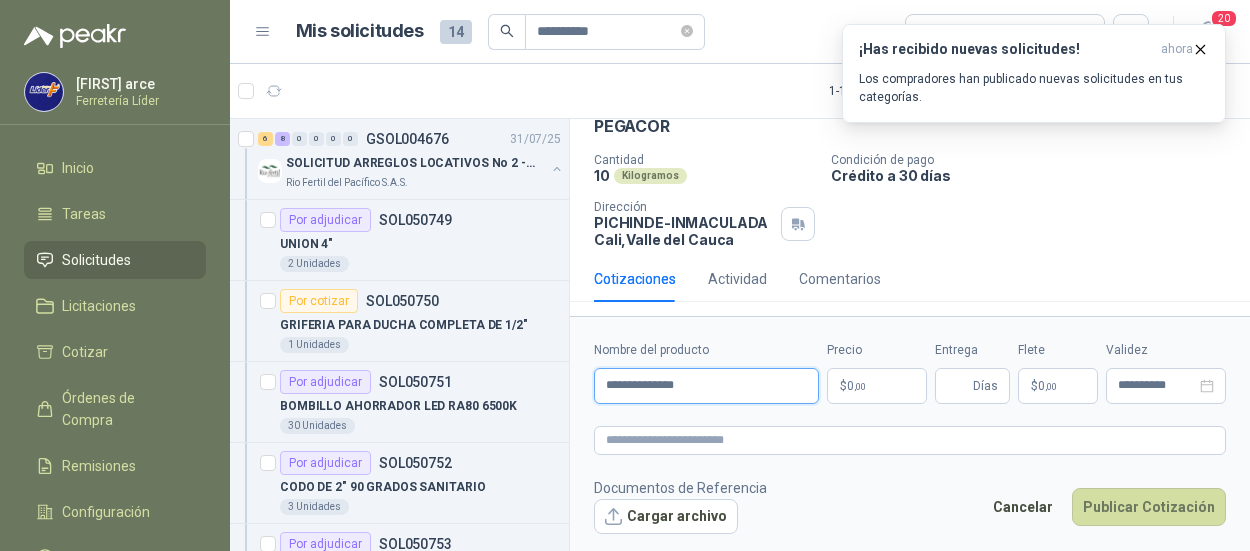 type on "**********" 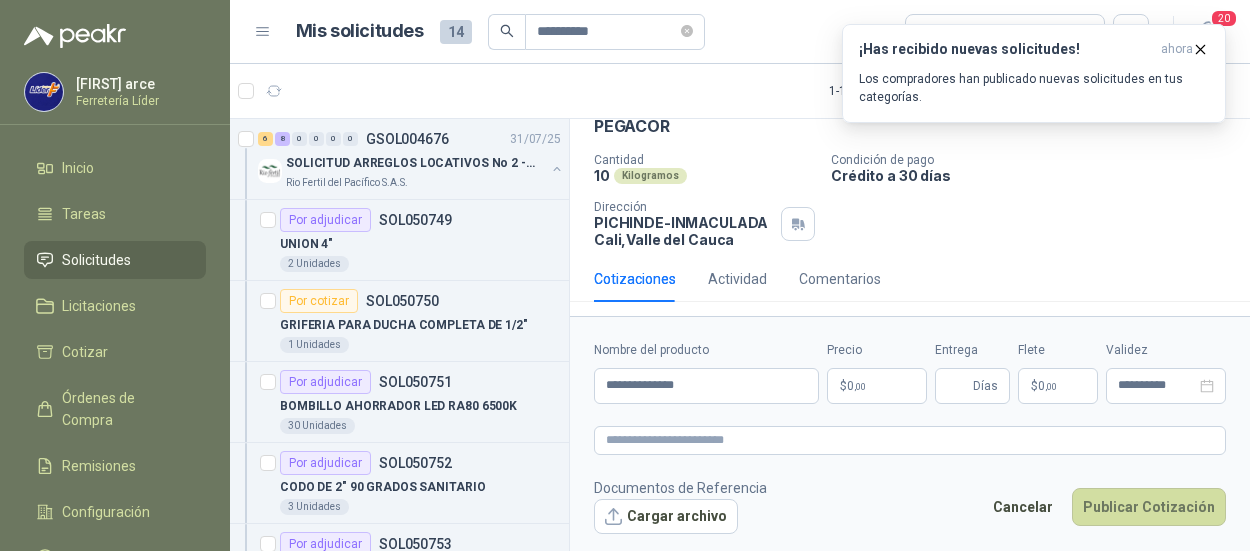 type 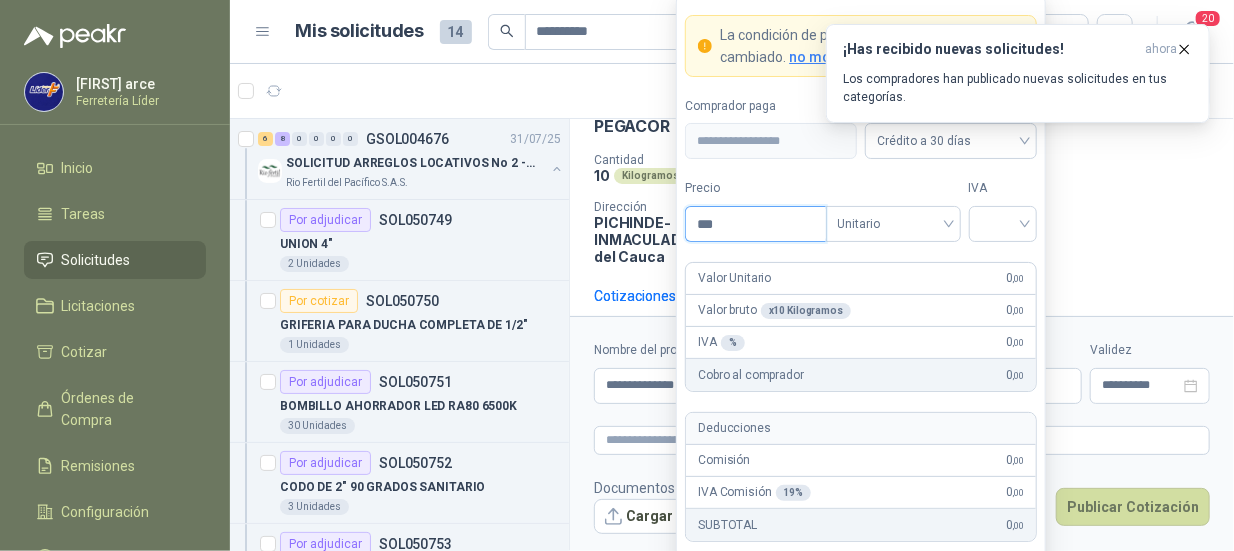 click on "***" at bounding box center (755, 224) 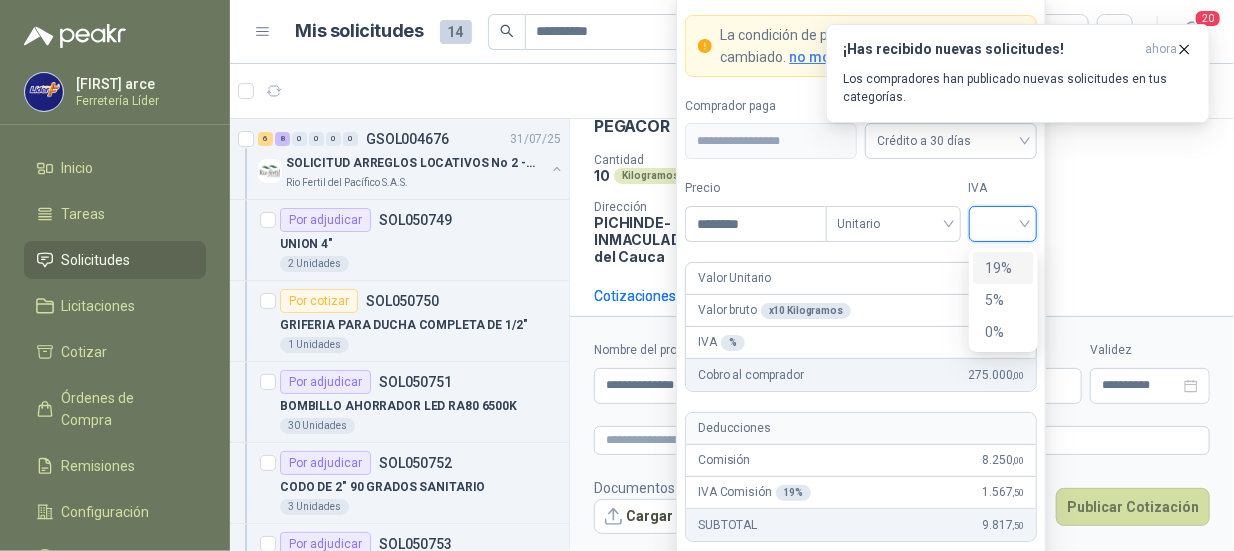 click at bounding box center [1003, 222] 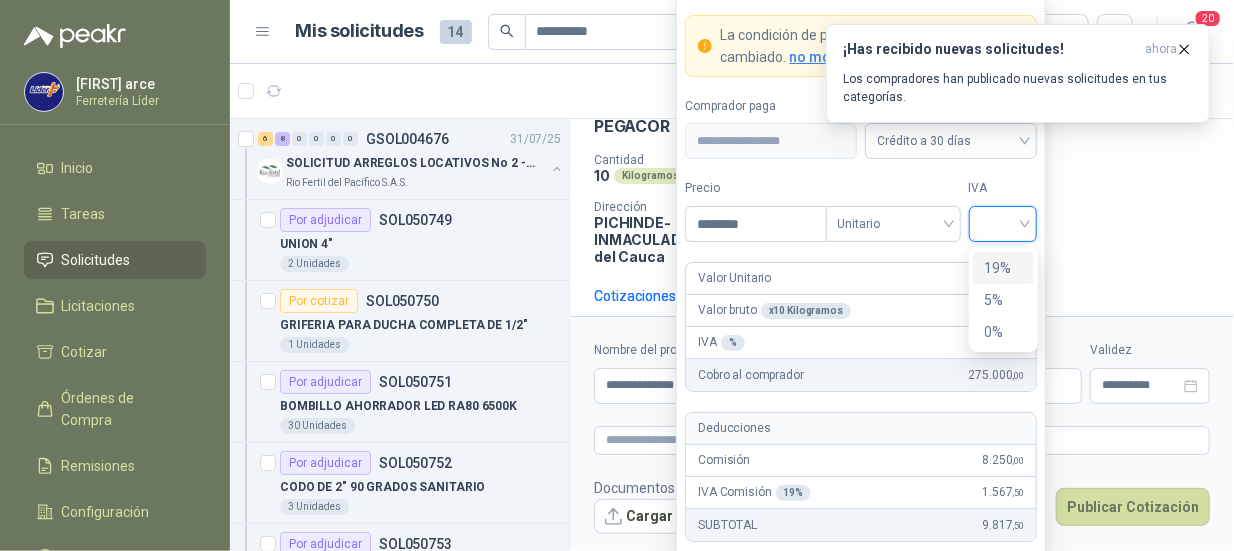 click on "19%" at bounding box center (1003, 268) 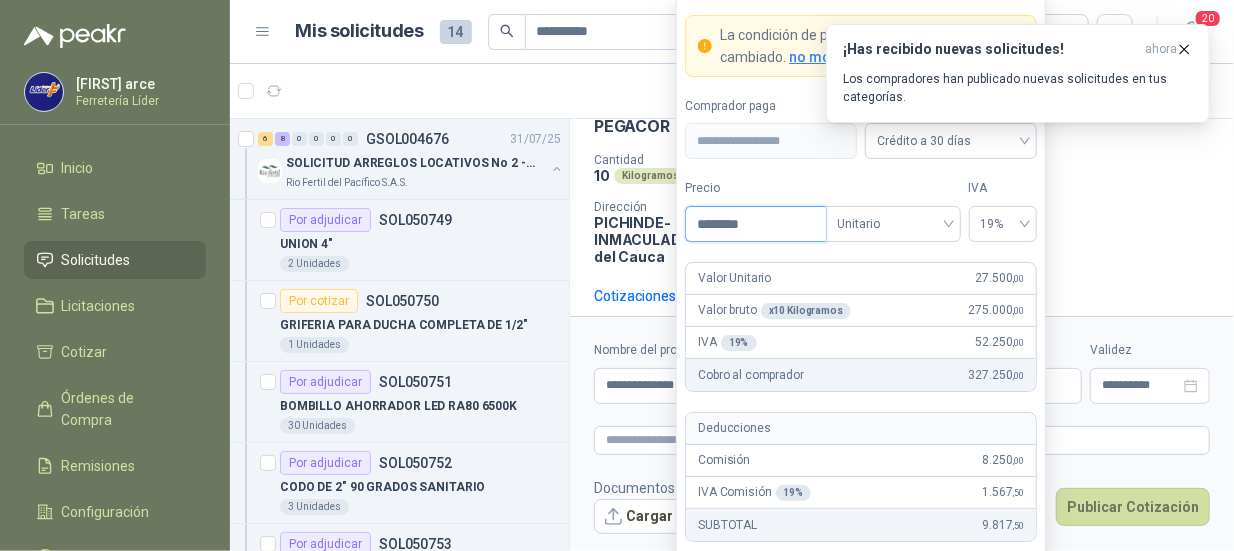 click on "********" at bounding box center [755, 224] 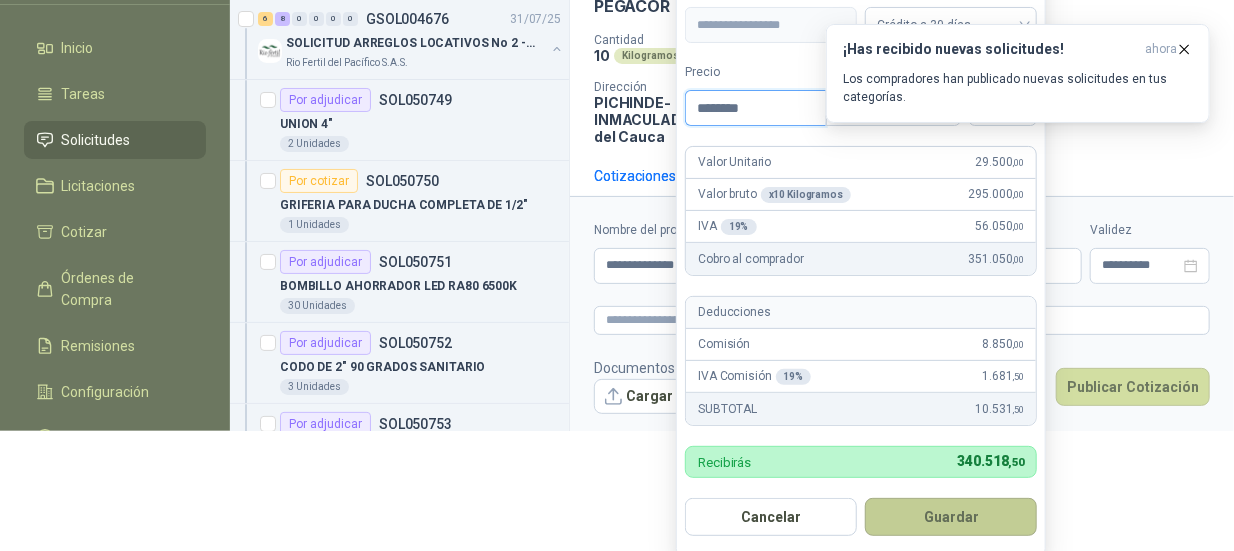 type on "********" 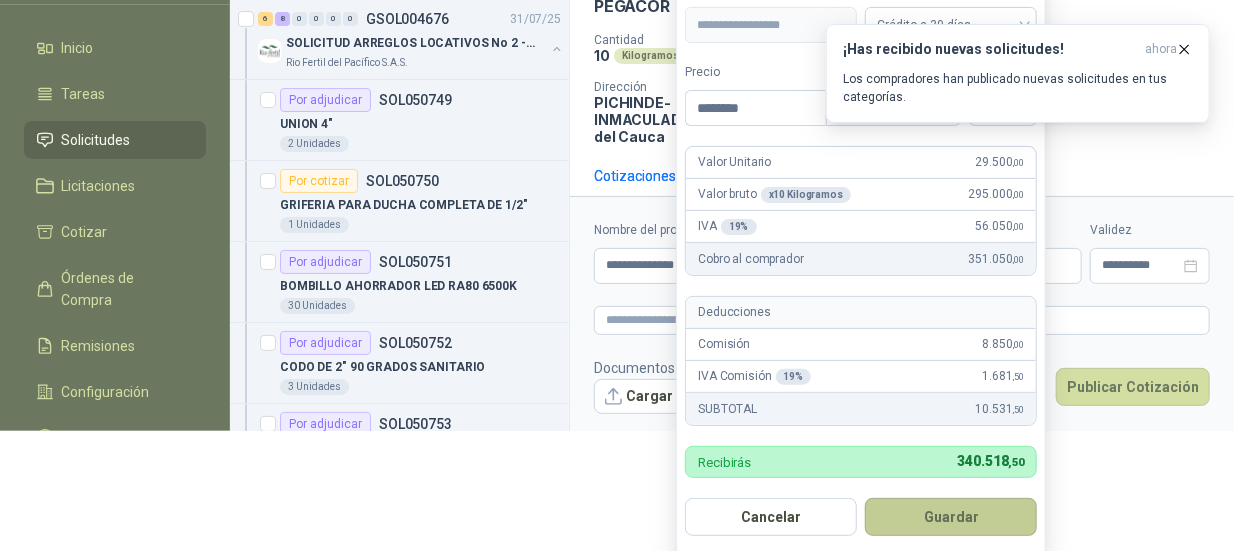 click on "Guardar" at bounding box center (951, 517) 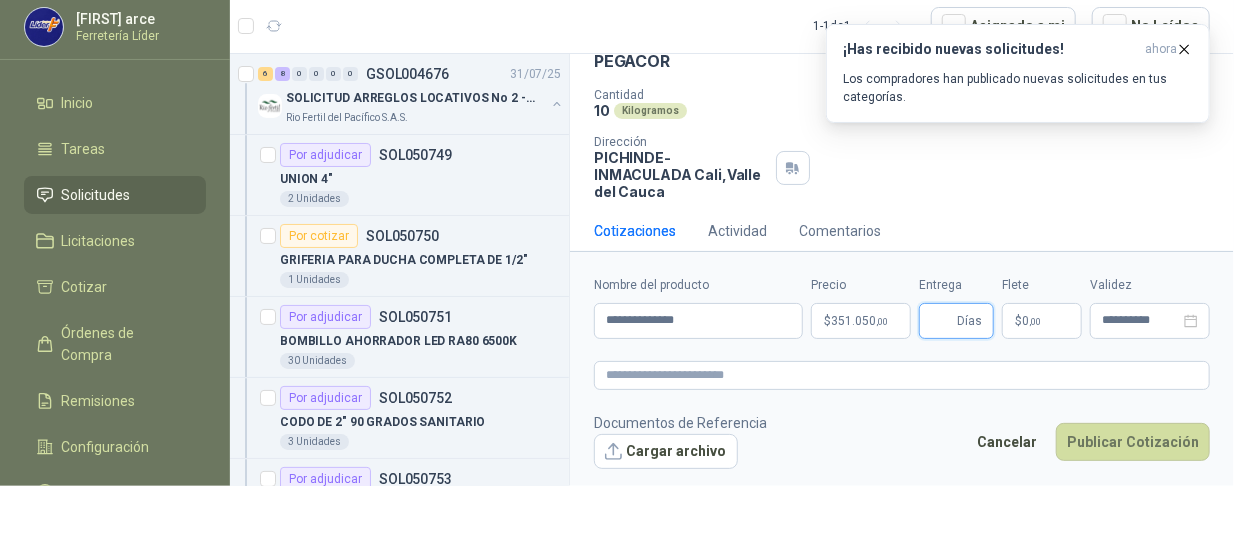 scroll, scrollTop: 65, scrollLeft: 0, axis: vertical 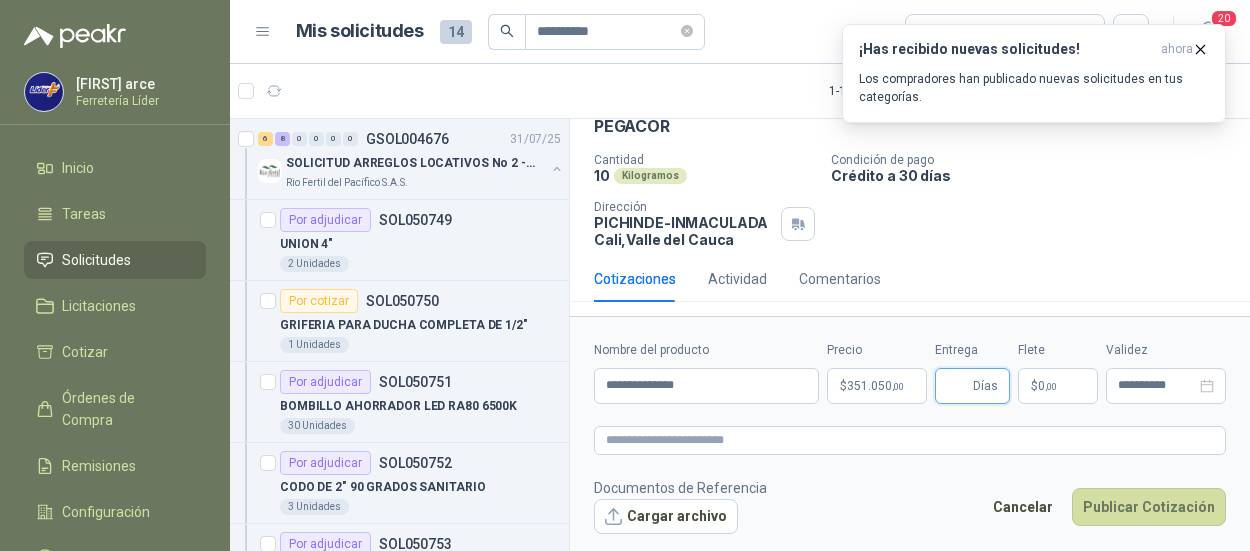 click on "Entrega" at bounding box center (958, 386) 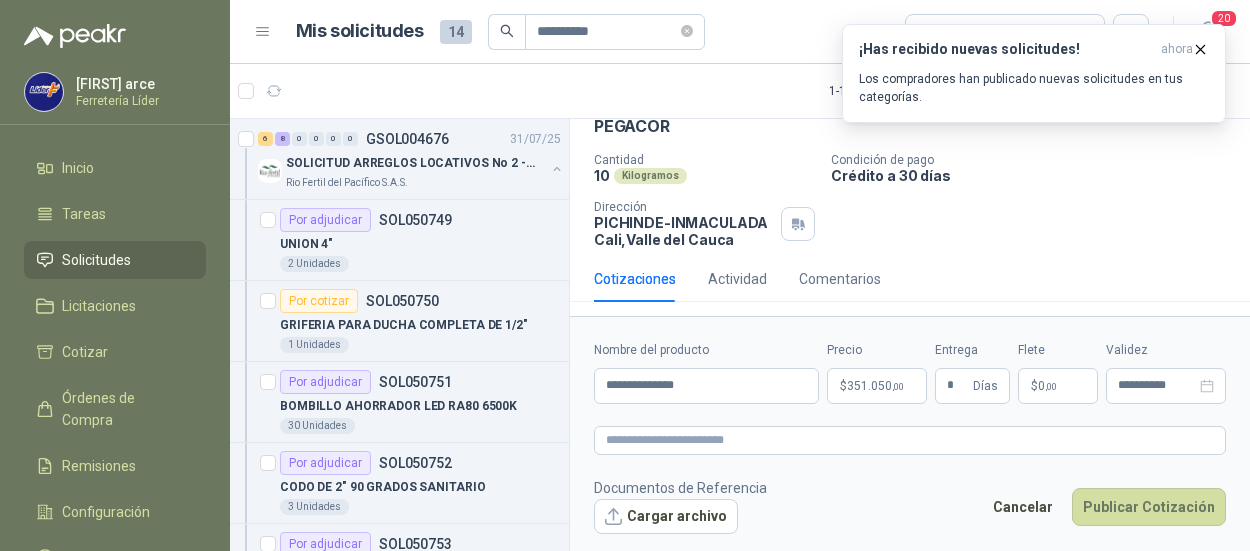 click on "0 ,00" at bounding box center (1047, 386) 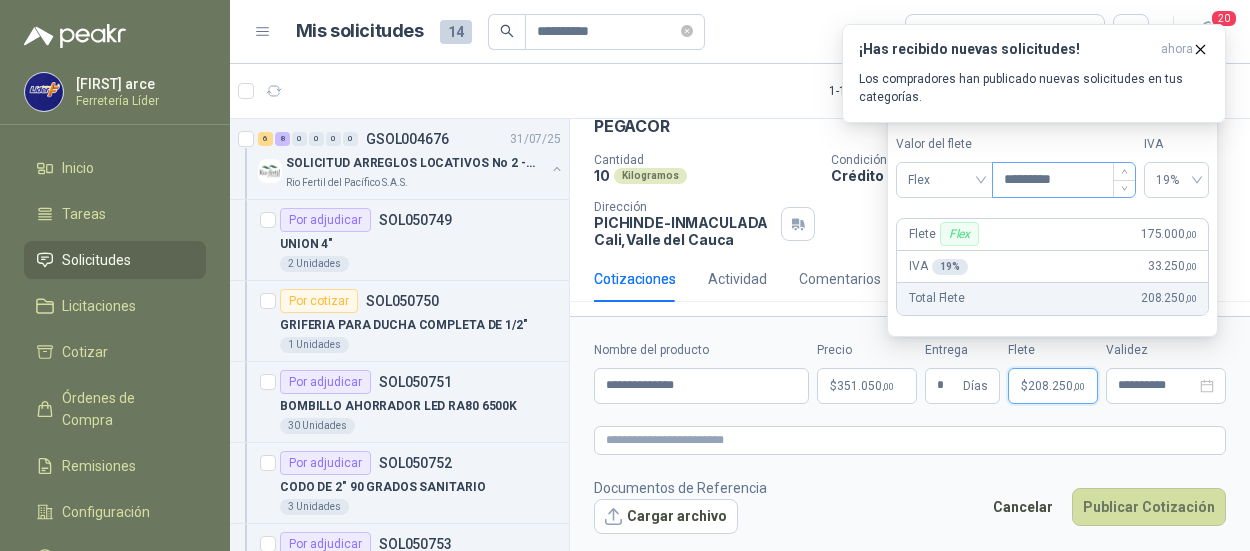 type on "*********" 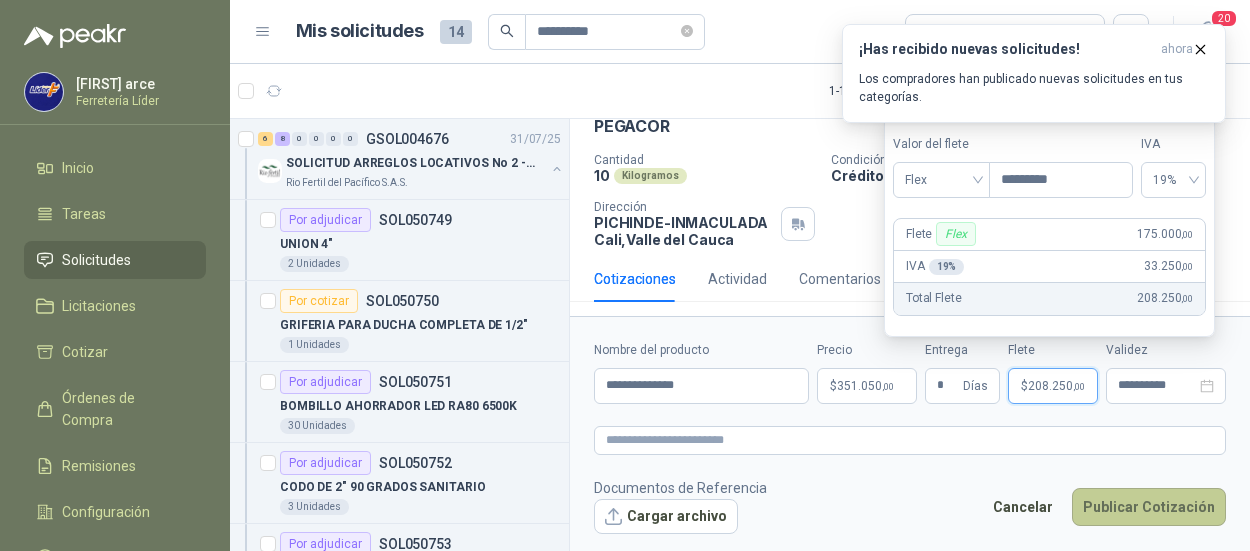 click on "Publicar Cotización" at bounding box center [1149, 507] 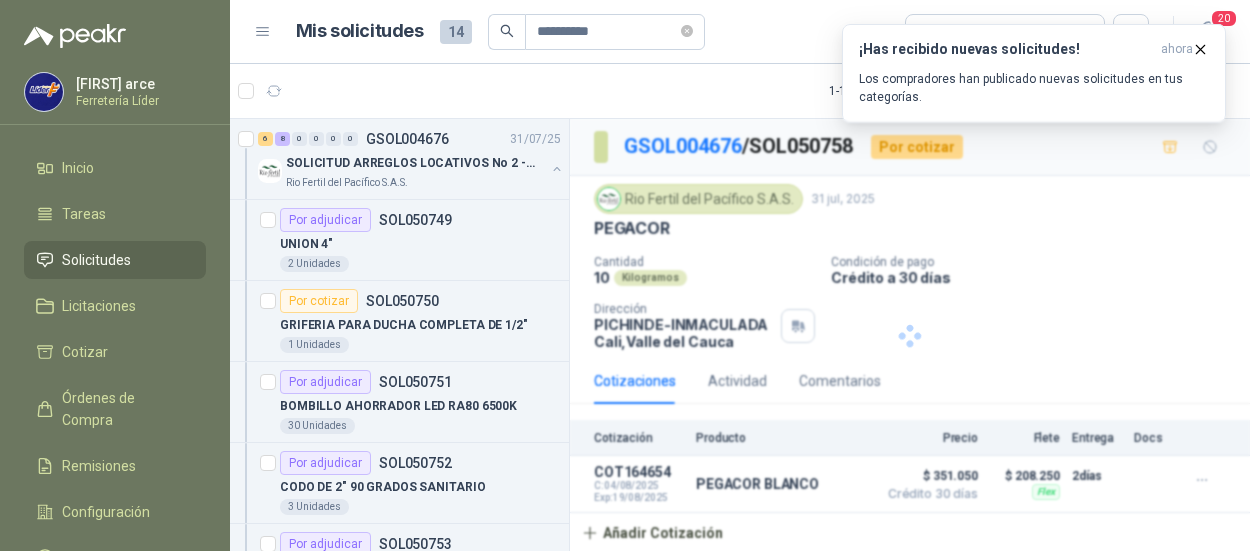 scroll, scrollTop: 0, scrollLeft: 0, axis: both 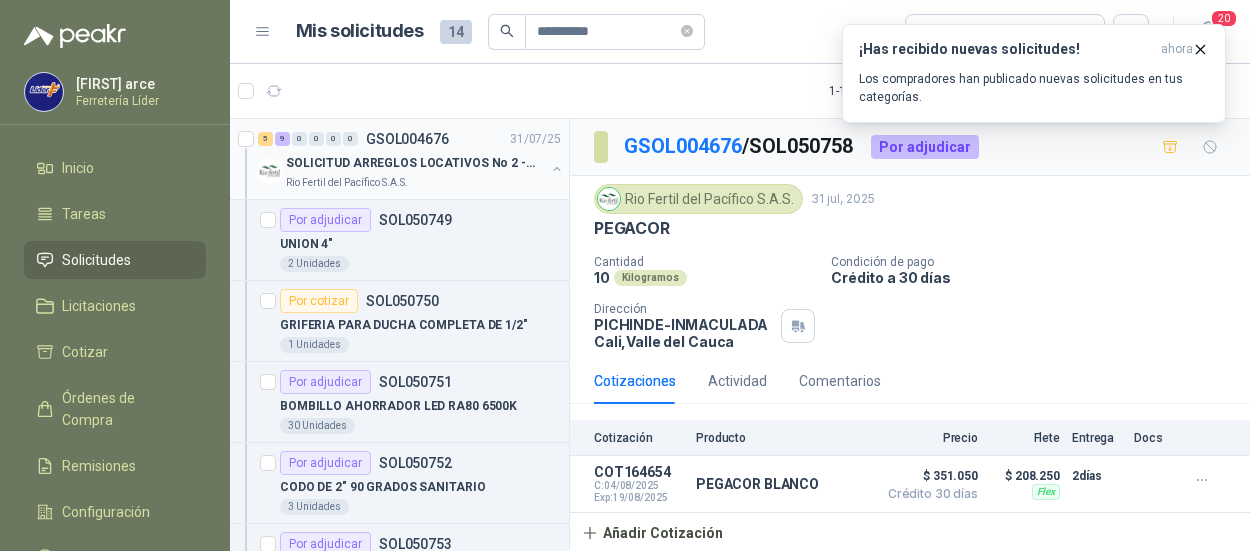 click on "[NUMBER]   [NUMBER]   [NUMBER]   [NUMBER]   [NUMBER]   [NUMBER]   GSOL004676 [DATE]" at bounding box center (411, 139) 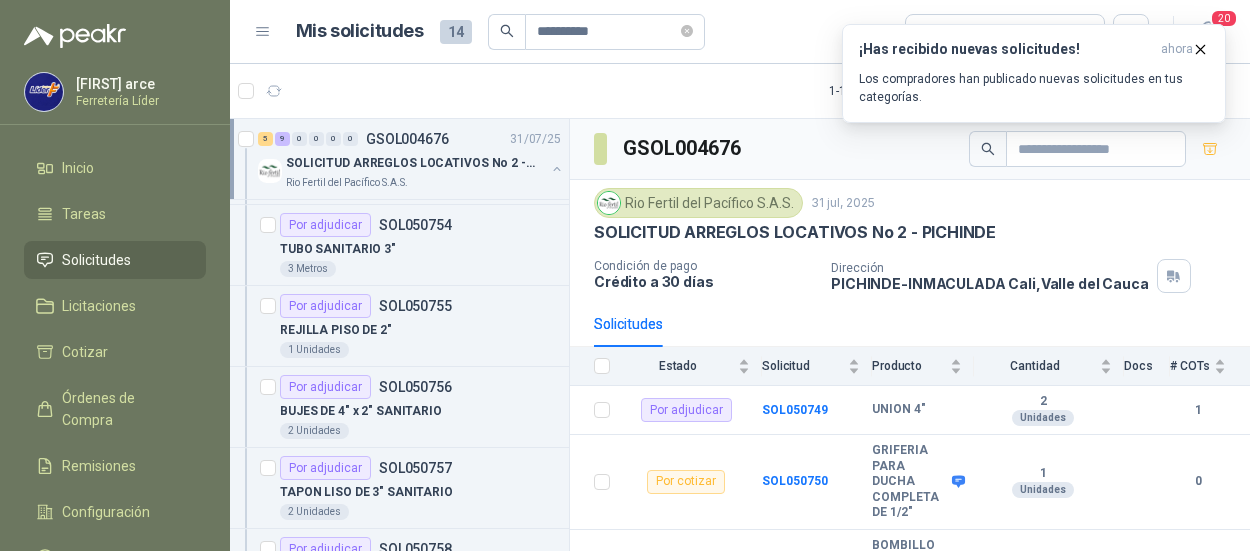 scroll, scrollTop: 700, scrollLeft: 0, axis: vertical 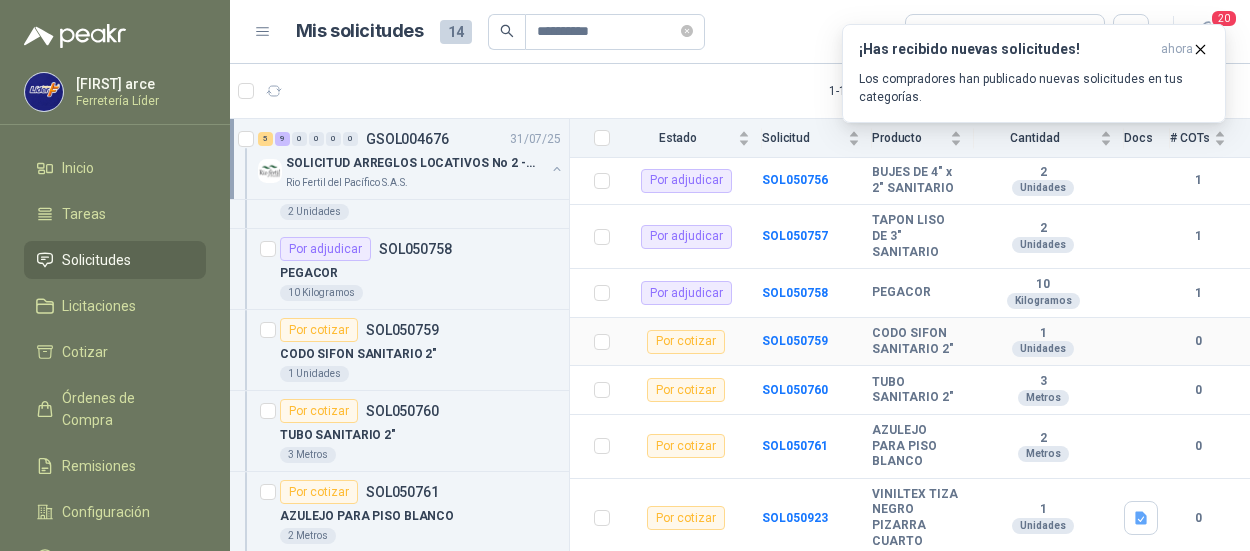 click on "SOL050759" at bounding box center [817, 342] 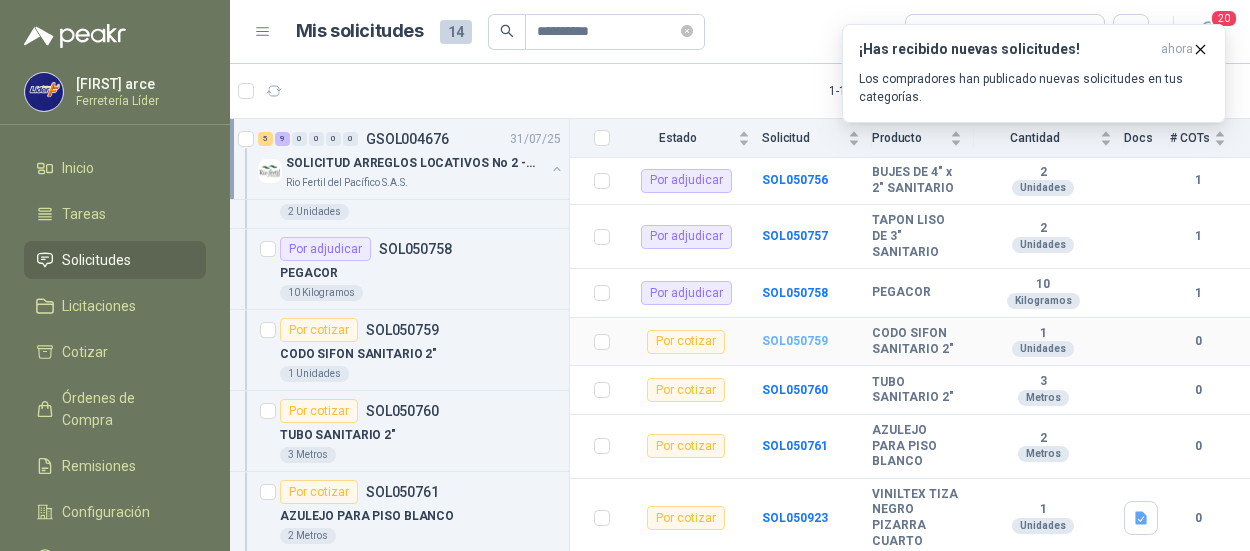 click on "SOL050759" at bounding box center [795, 341] 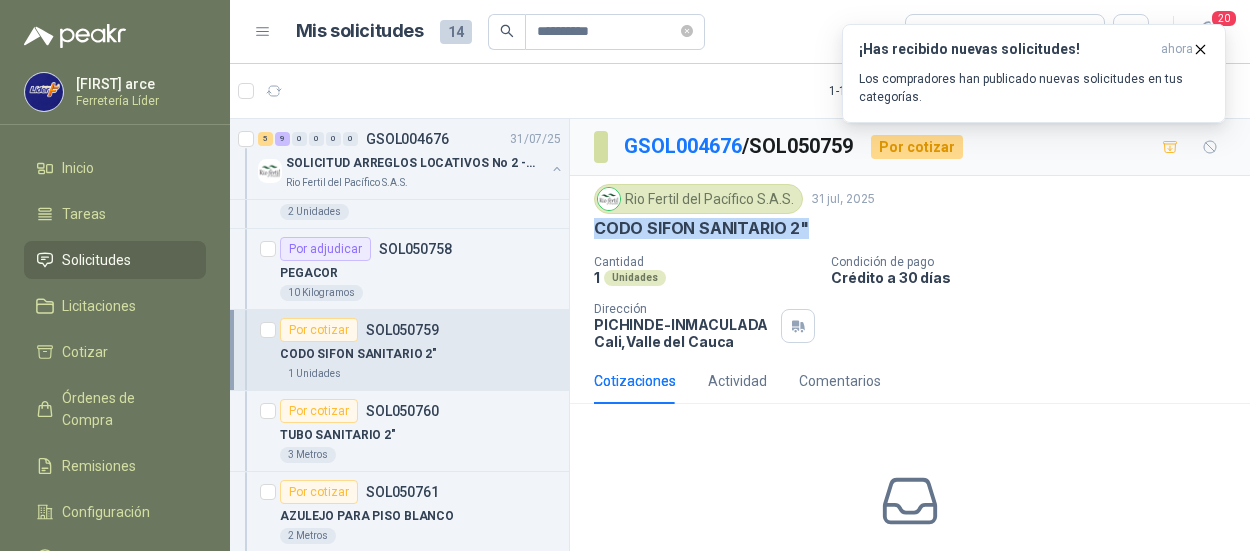 drag, startPoint x: 592, startPoint y: 225, endPoint x: 807, endPoint y: 237, distance: 215.33463 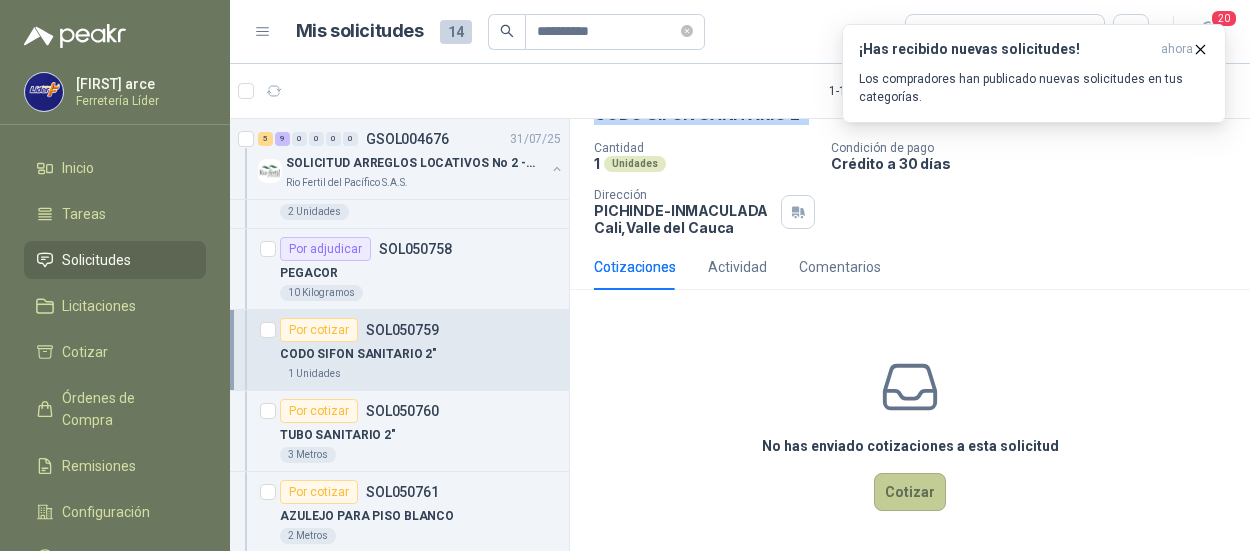 click on "Cotizar" at bounding box center [910, 492] 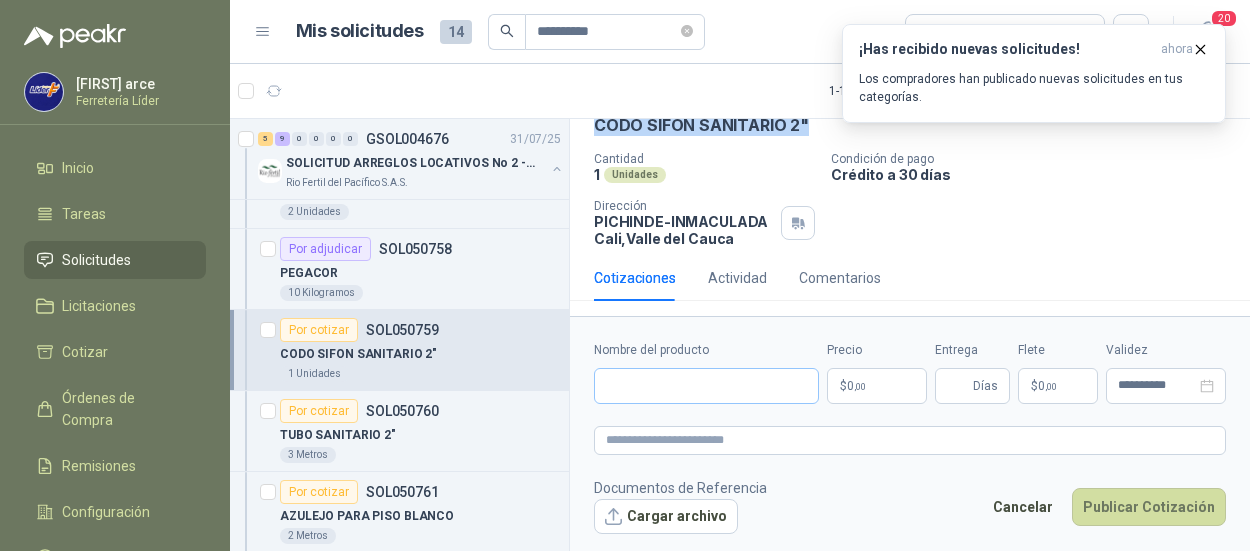 type 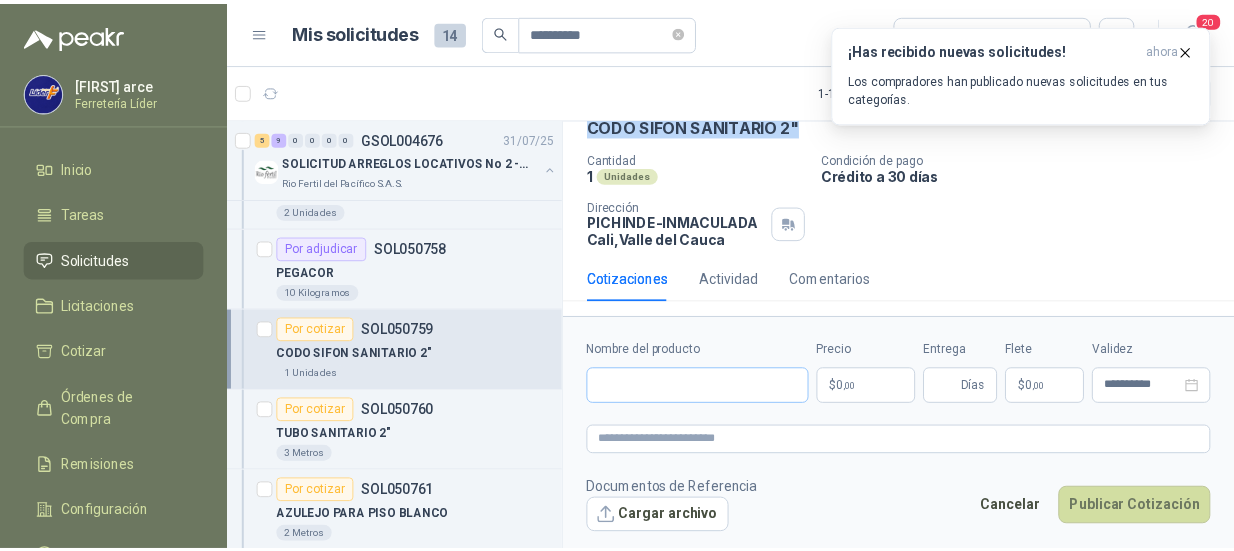 scroll, scrollTop: 102, scrollLeft: 0, axis: vertical 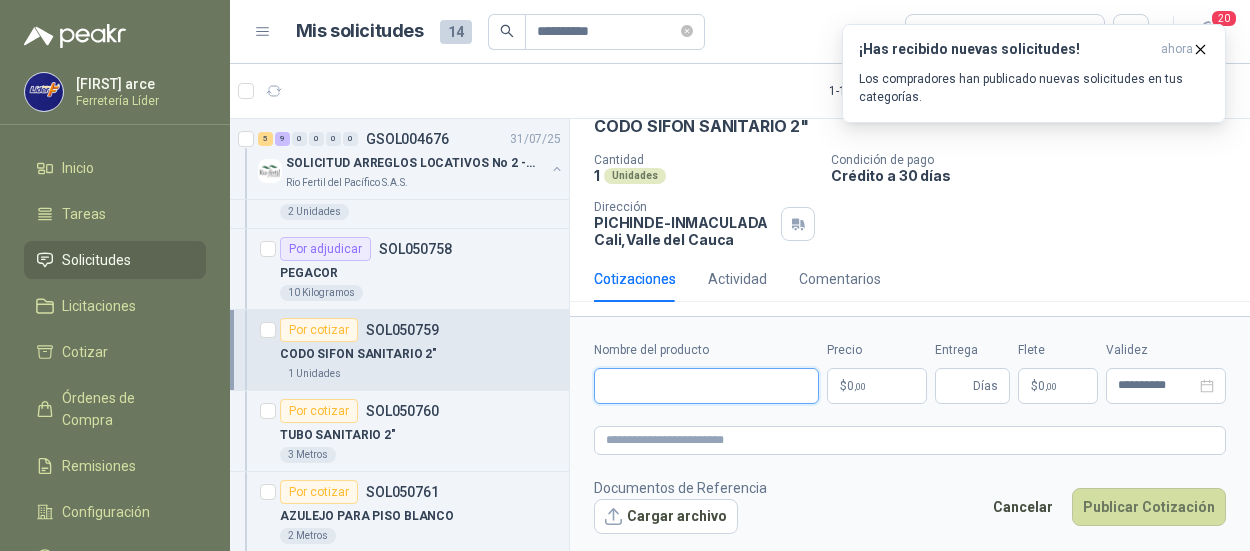 paste on "**********" 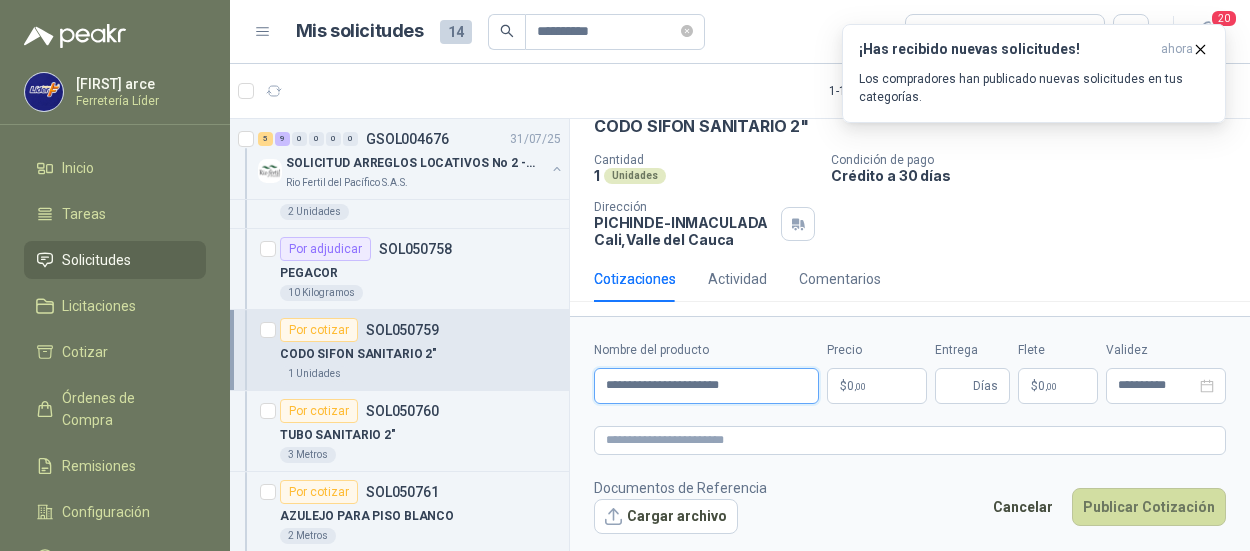 type on "**********" 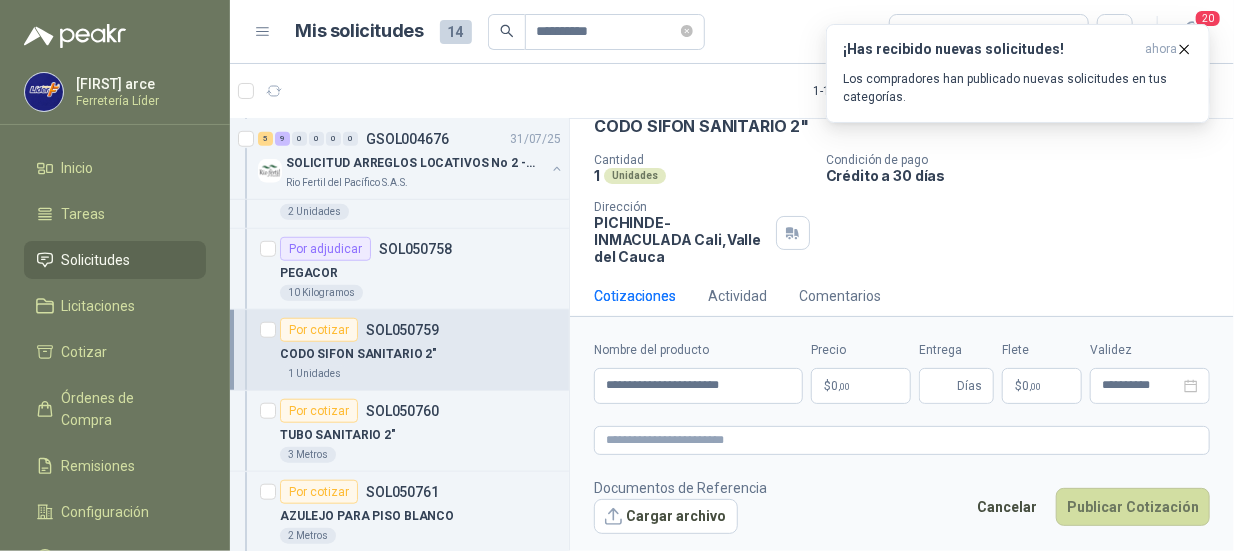 click on "**********" at bounding box center (617, 275) 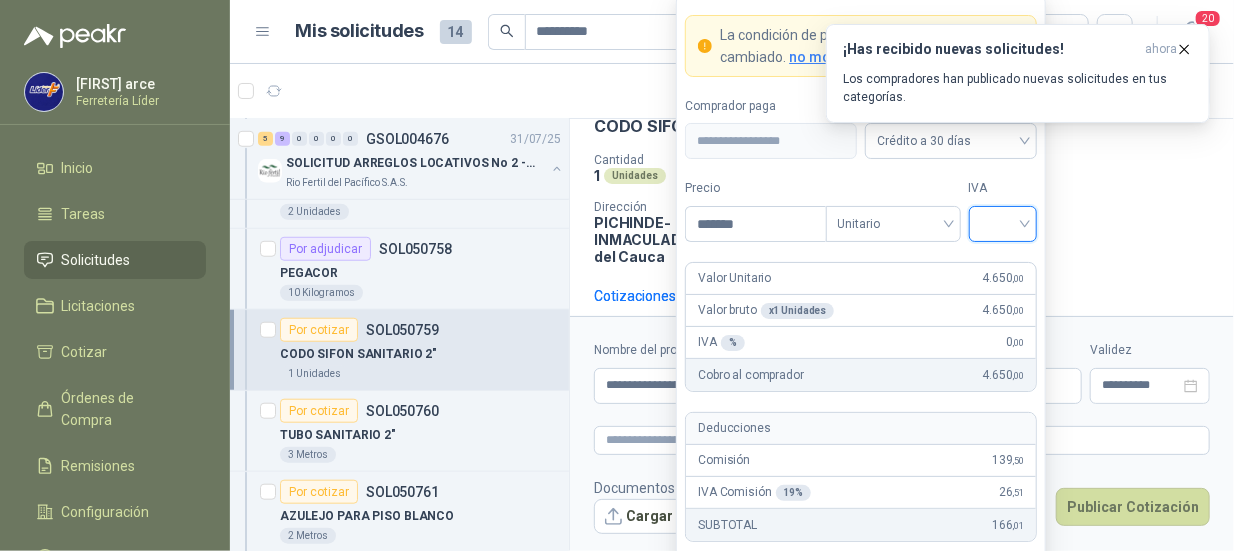 click at bounding box center [1003, 224] 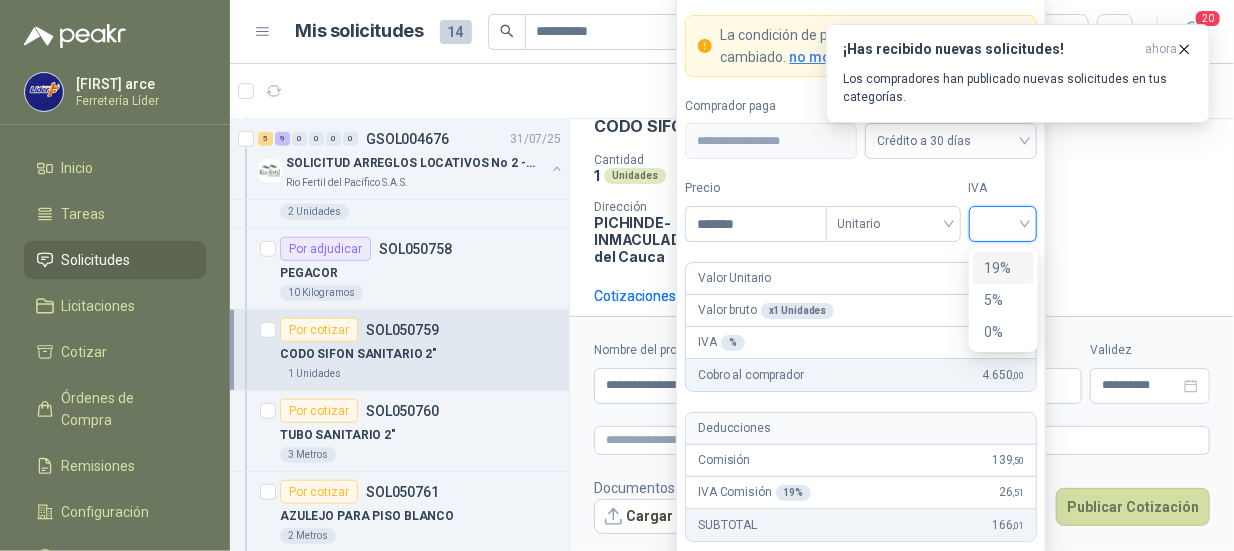 click on "19%" at bounding box center [1003, 268] 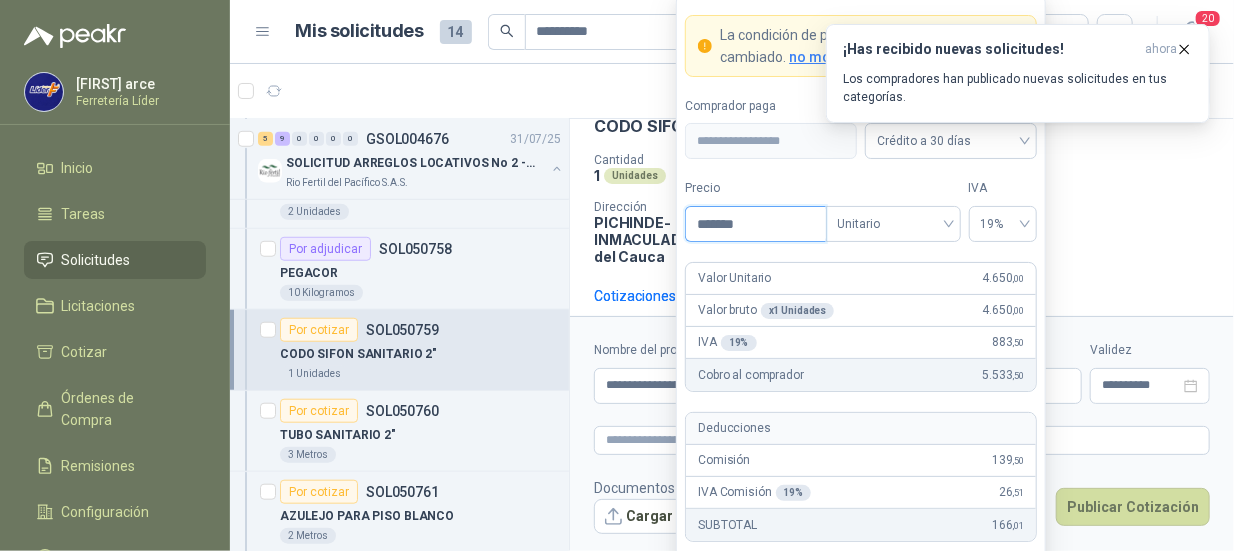 drag, startPoint x: 781, startPoint y: 229, endPoint x: 697, endPoint y: 223, distance: 84.21401 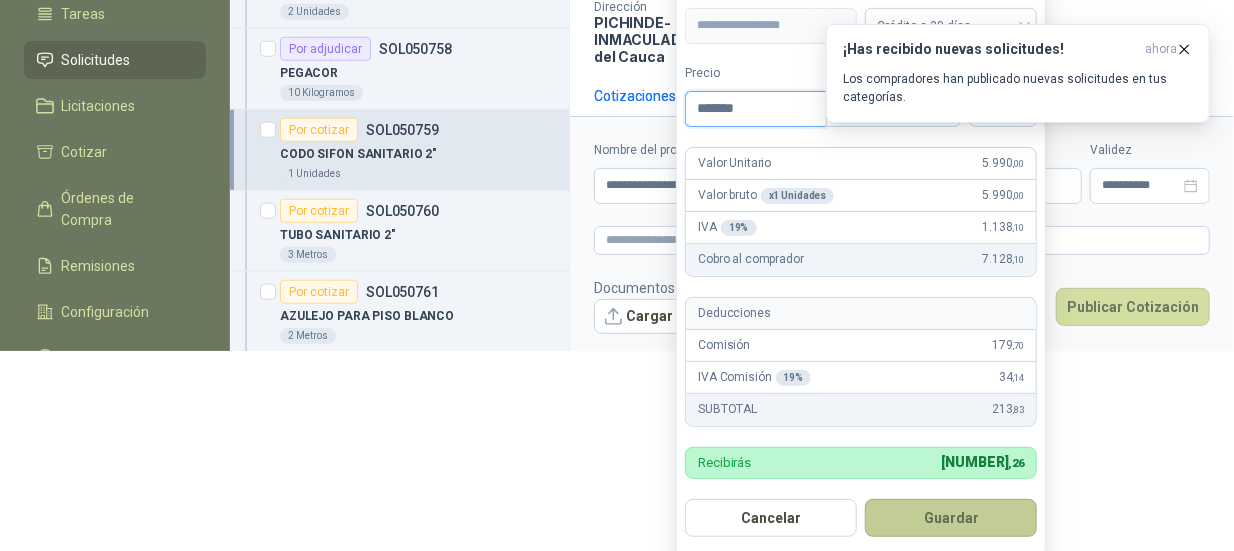 type on "*******" 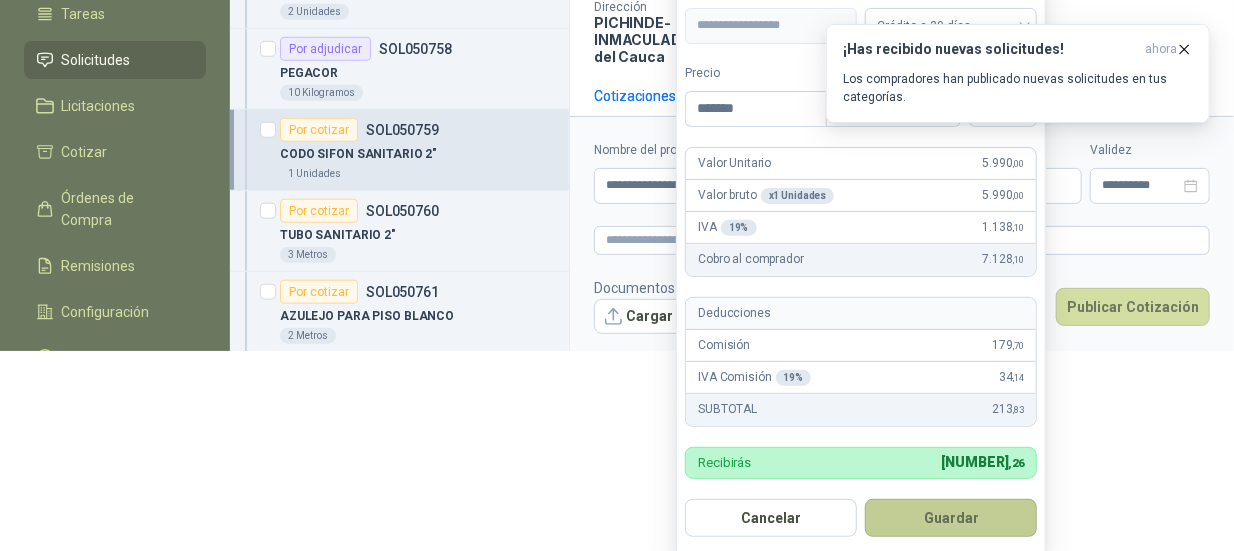 click on "Guardar" at bounding box center [951, 518] 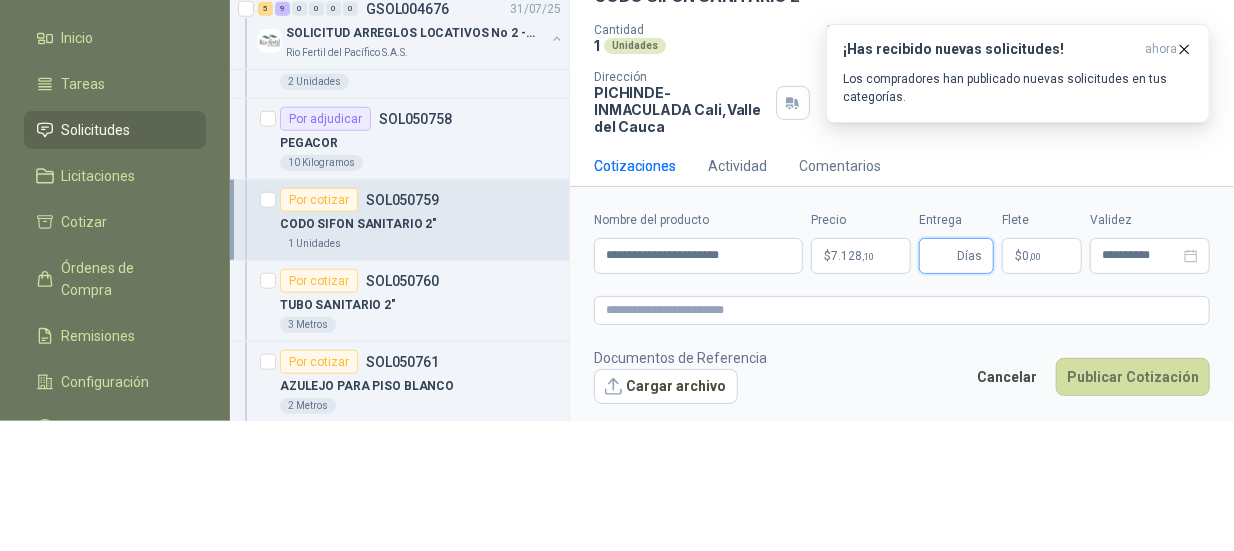 scroll, scrollTop: 133, scrollLeft: 0, axis: vertical 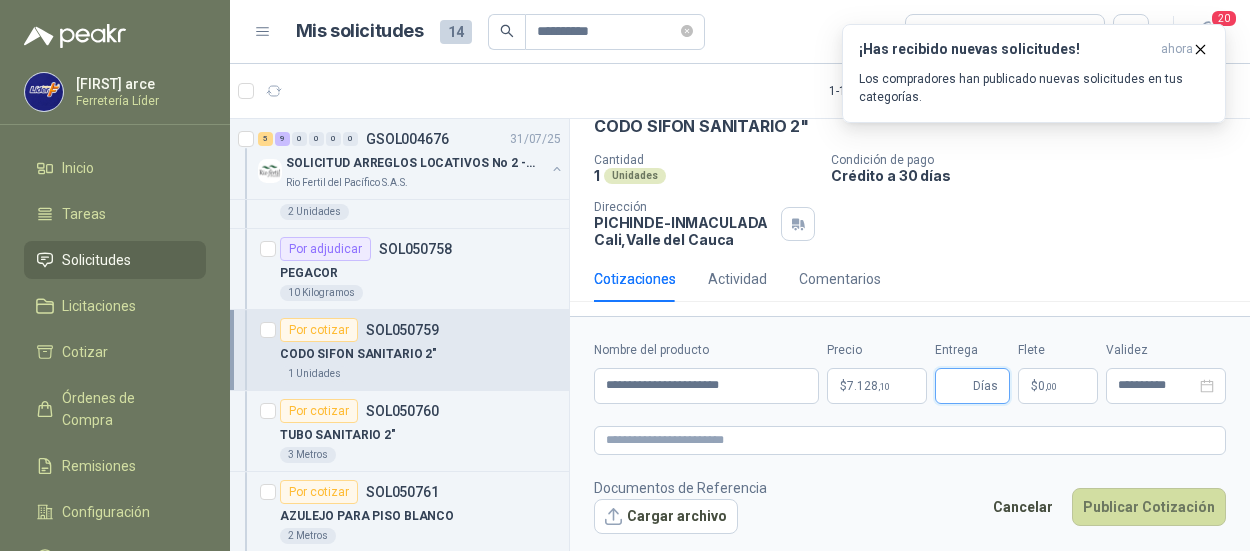 click on "Entrega" at bounding box center [958, 386] 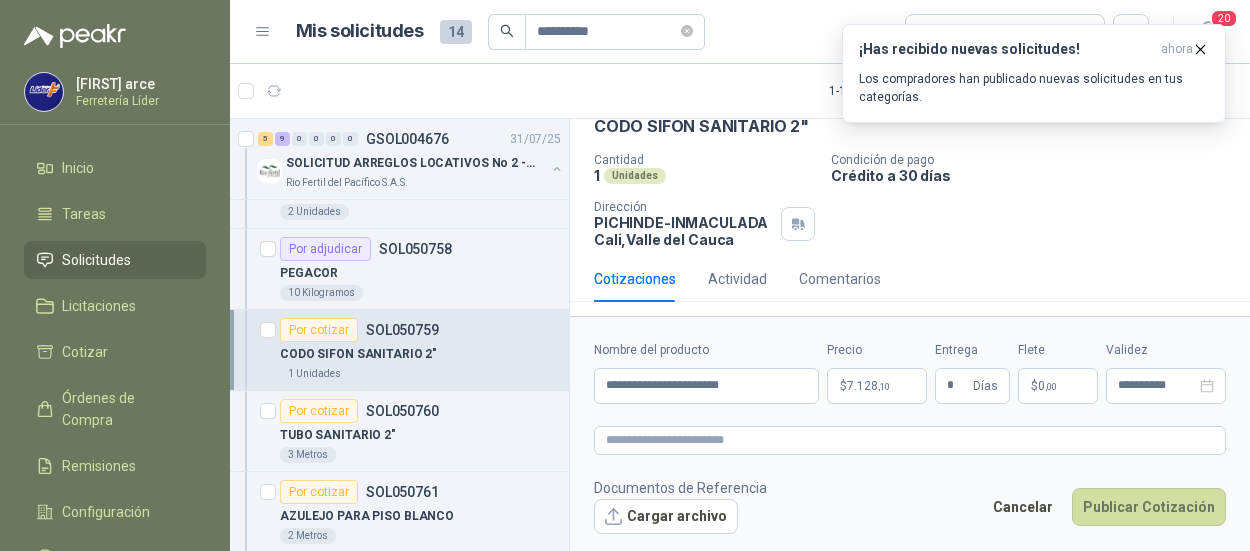 click on "$    0 ,00" at bounding box center (1058, 386) 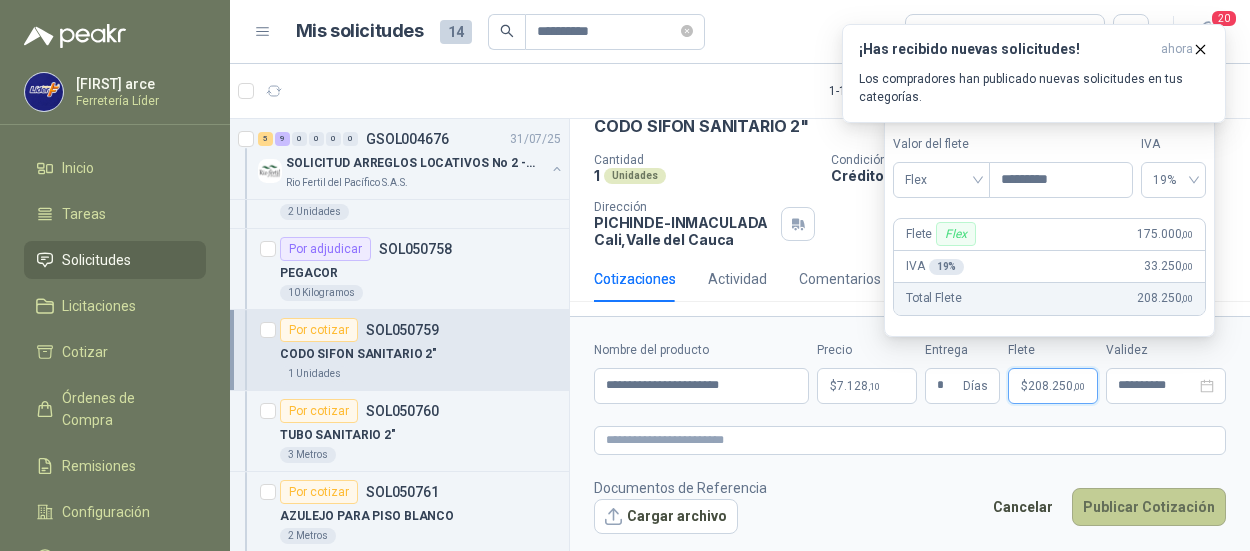 type on "*********" 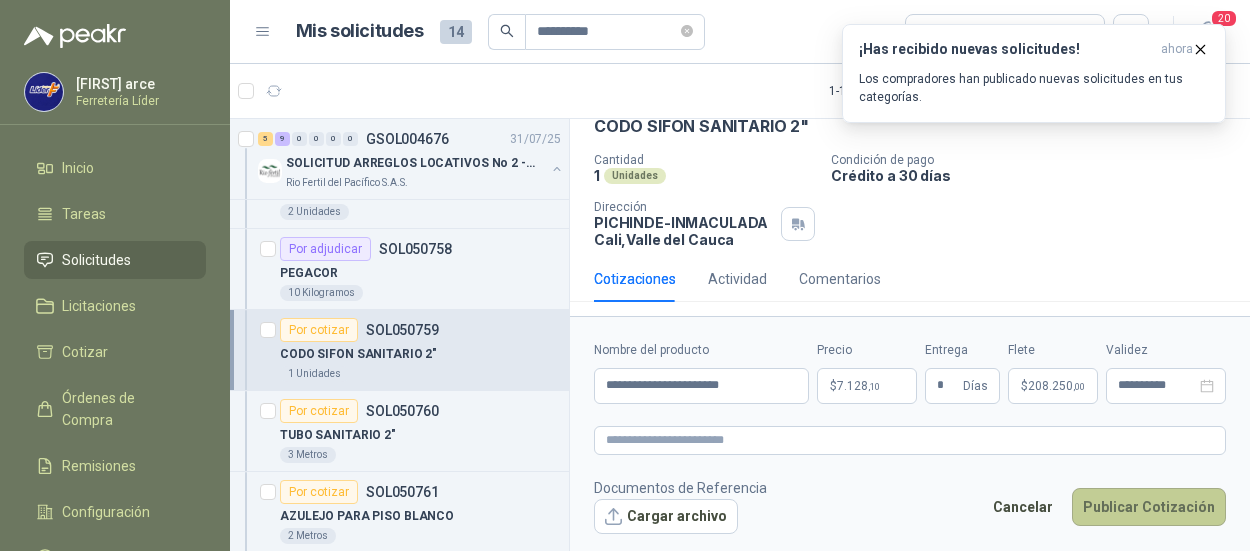 click on "Publicar Cotización" at bounding box center (1149, 507) 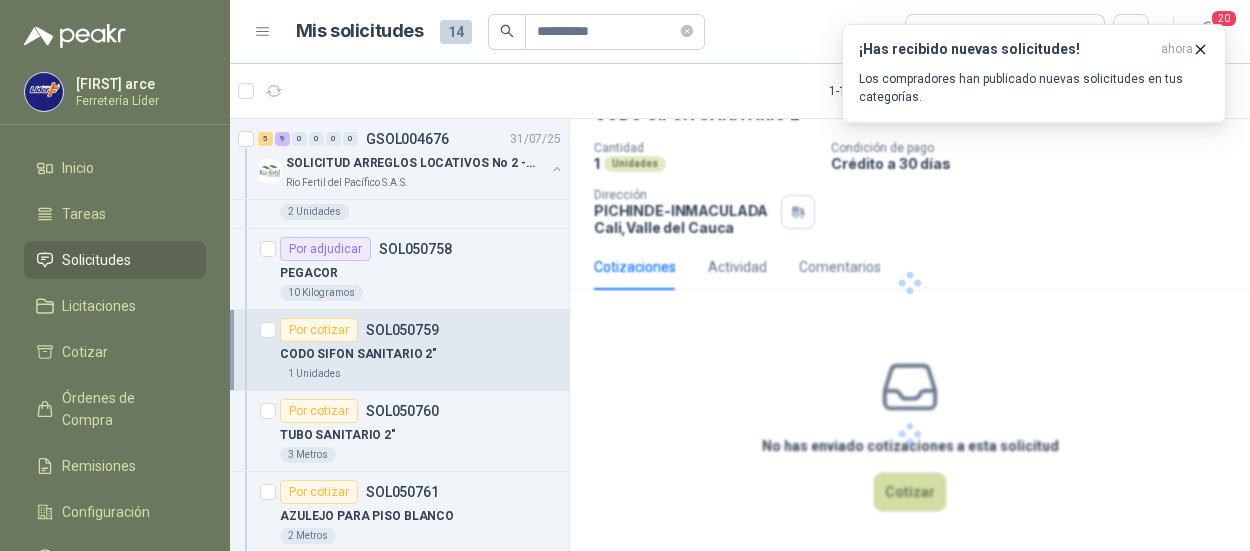 scroll, scrollTop: 0, scrollLeft: 0, axis: both 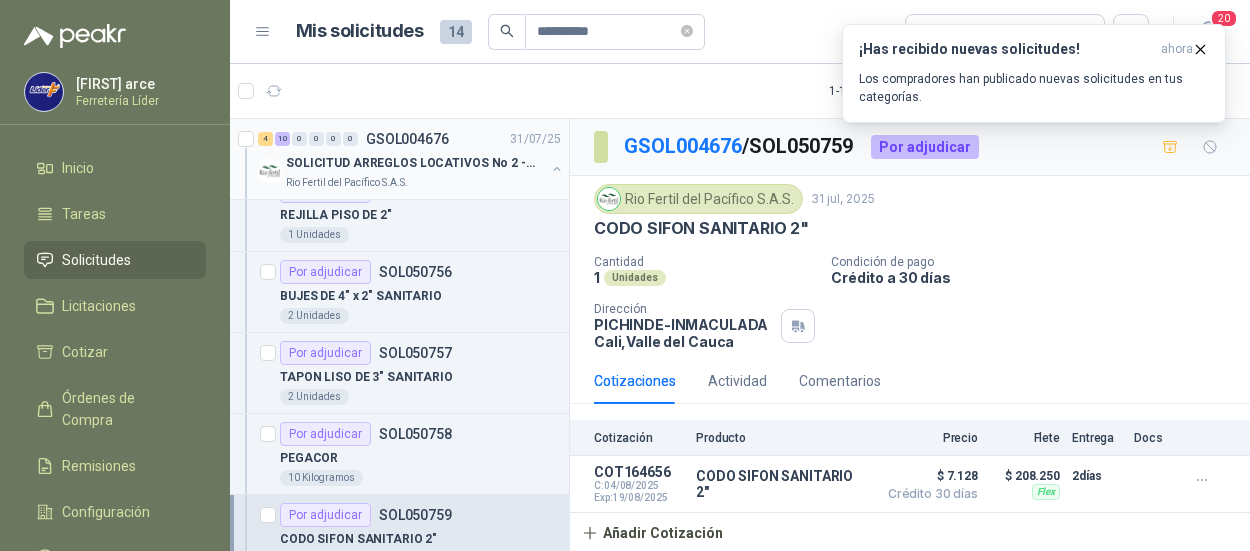 click on "SOLICITUD ARREGLOS LOCATIVOS No 2 - PICHINDE" at bounding box center [410, 163] 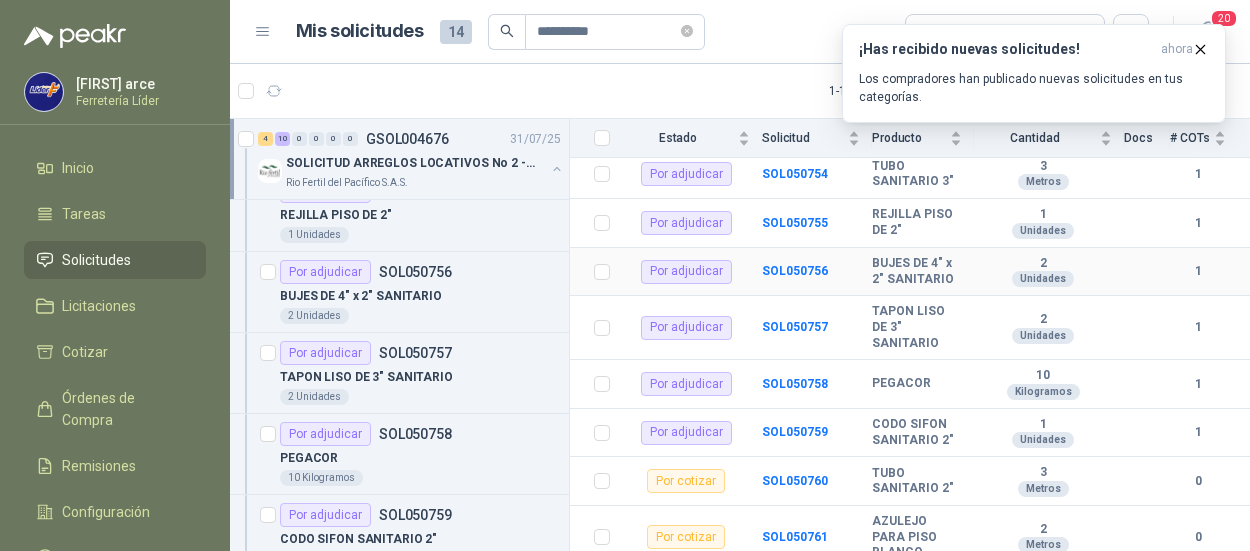 scroll, scrollTop: 663, scrollLeft: 0, axis: vertical 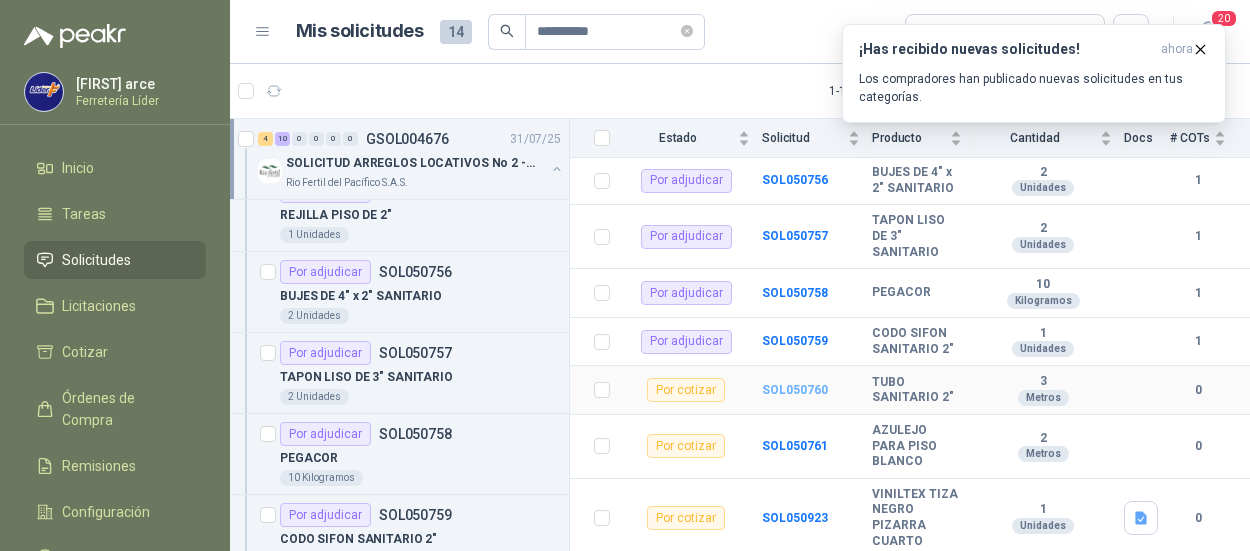 click on "SOL050760" at bounding box center [795, 390] 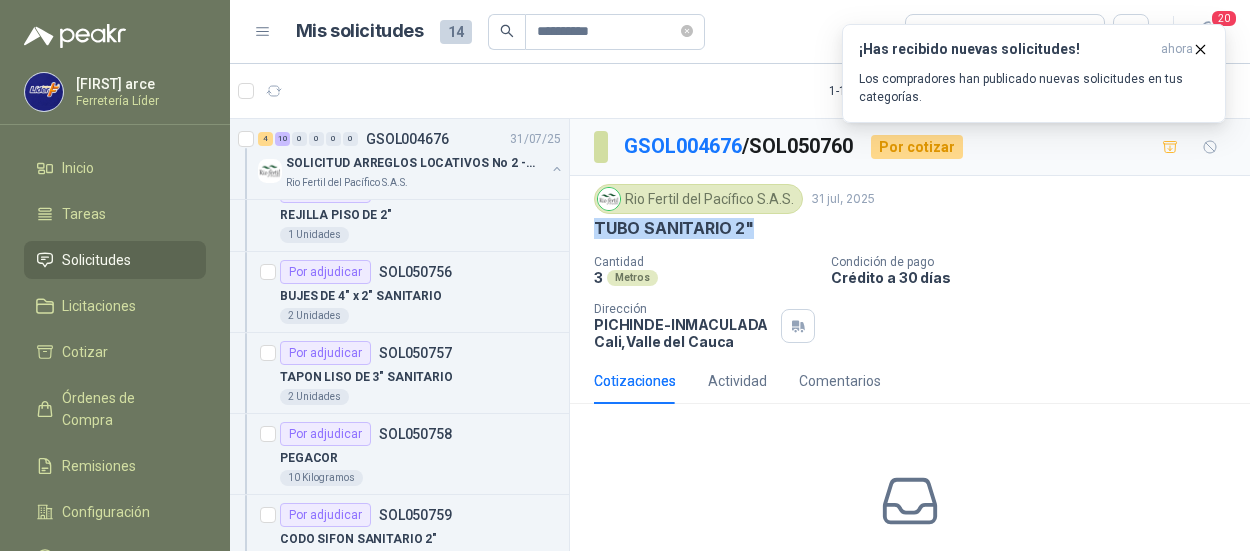 drag, startPoint x: 757, startPoint y: 229, endPoint x: 589, endPoint y: 221, distance: 168.19037 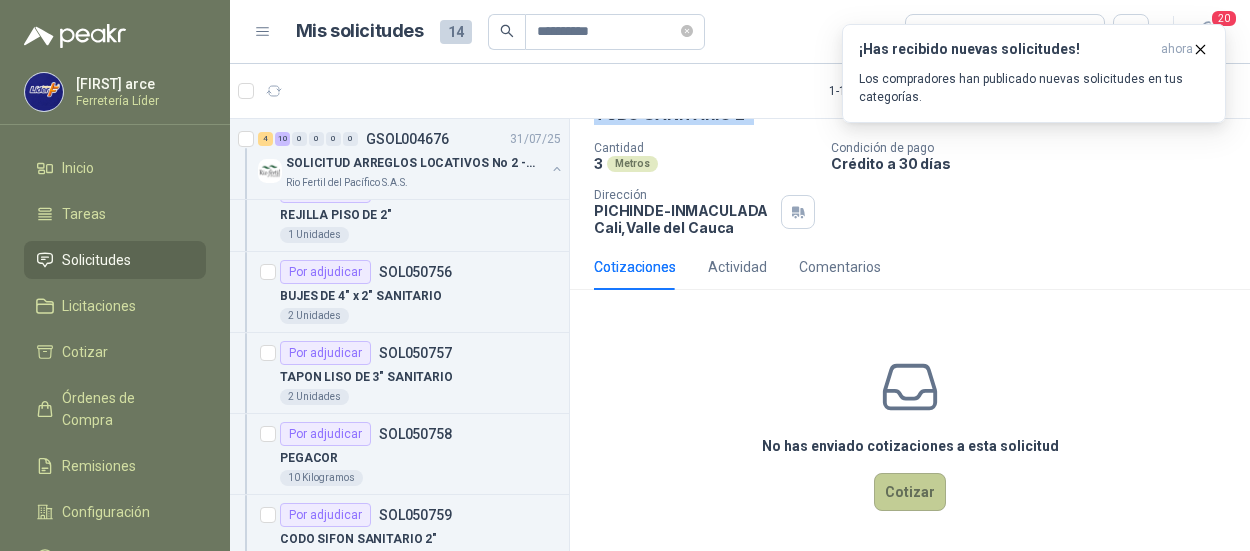 click on "Cotizar" at bounding box center [910, 492] 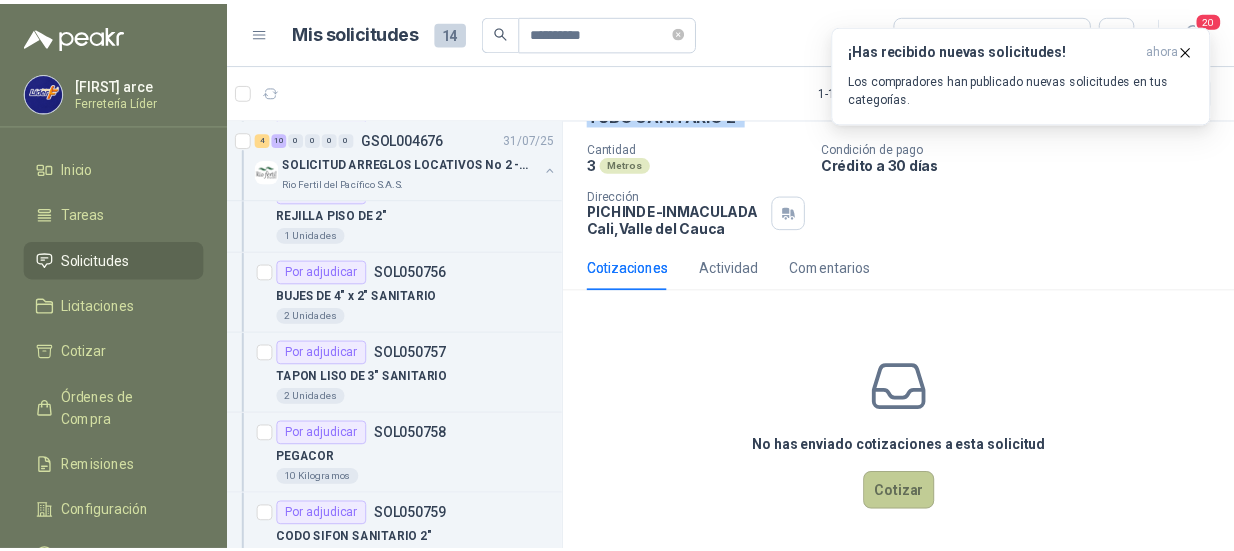 scroll, scrollTop: 102, scrollLeft: 0, axis: vertical 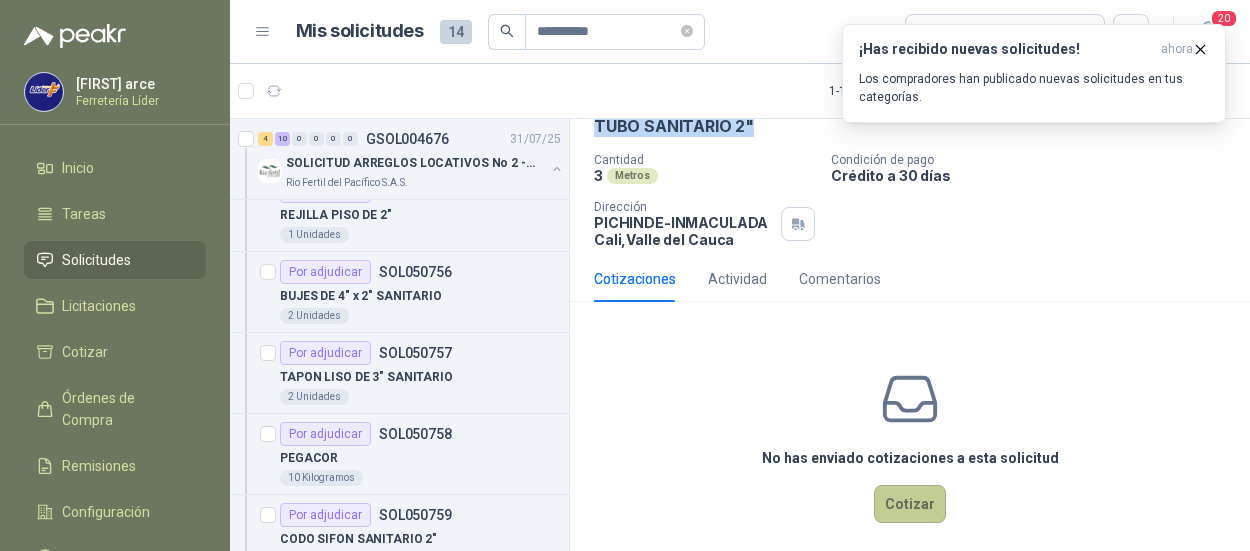 type 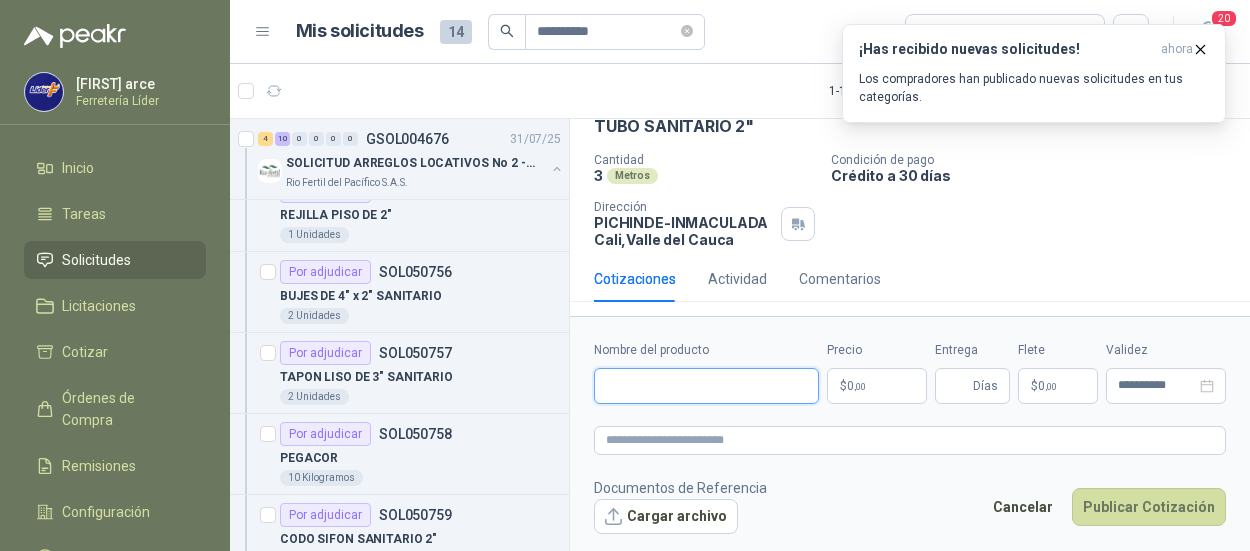 paste on "**********" 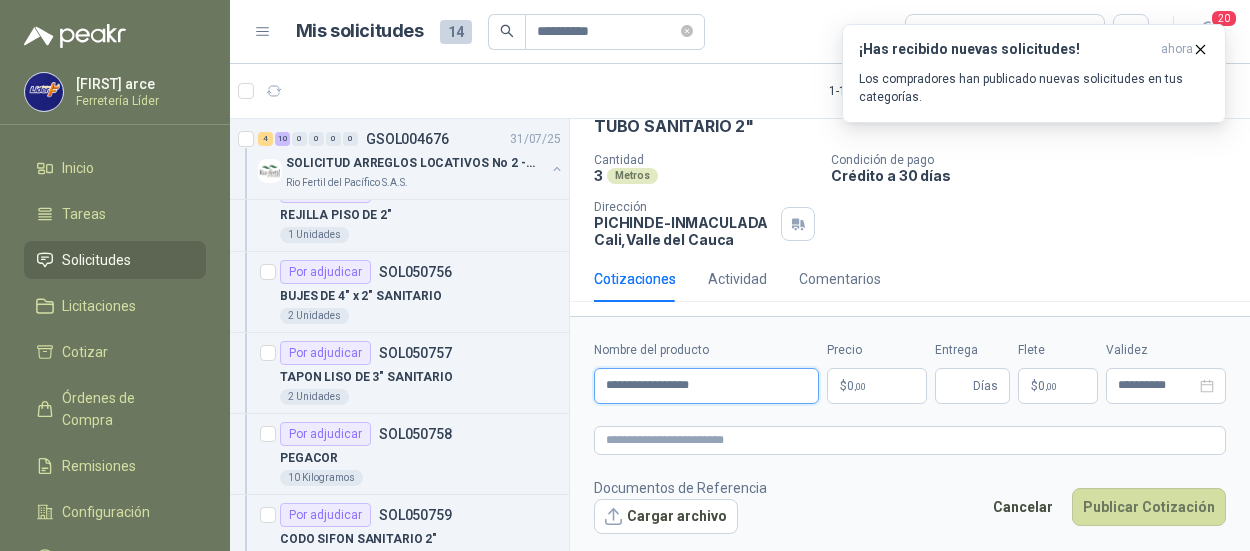 type on "**********" 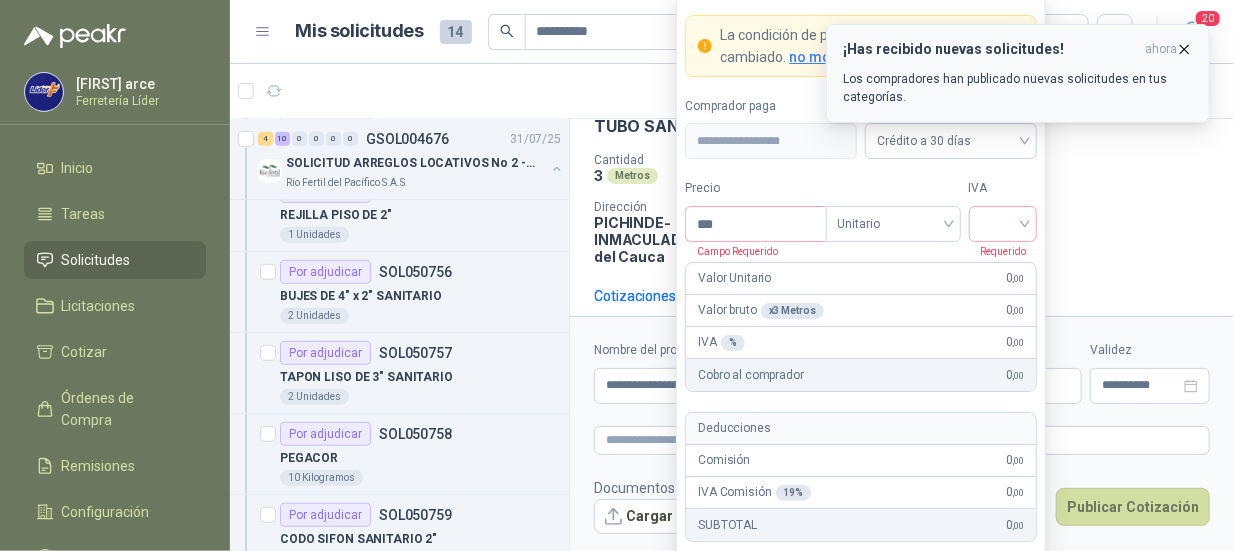 click 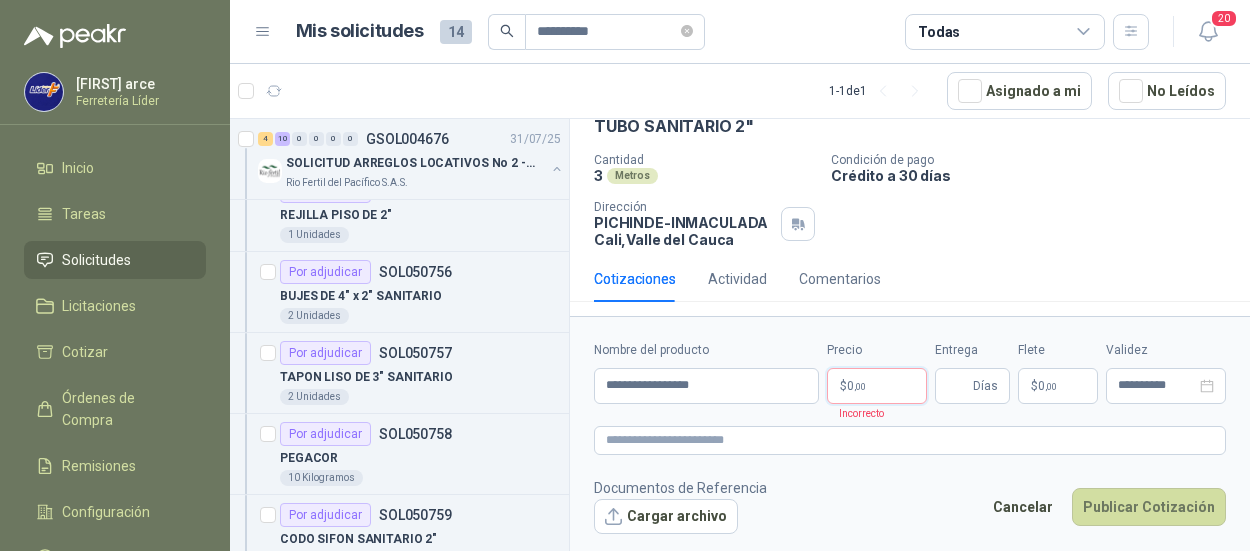 click on "**********" at bounding box center [625, 275] 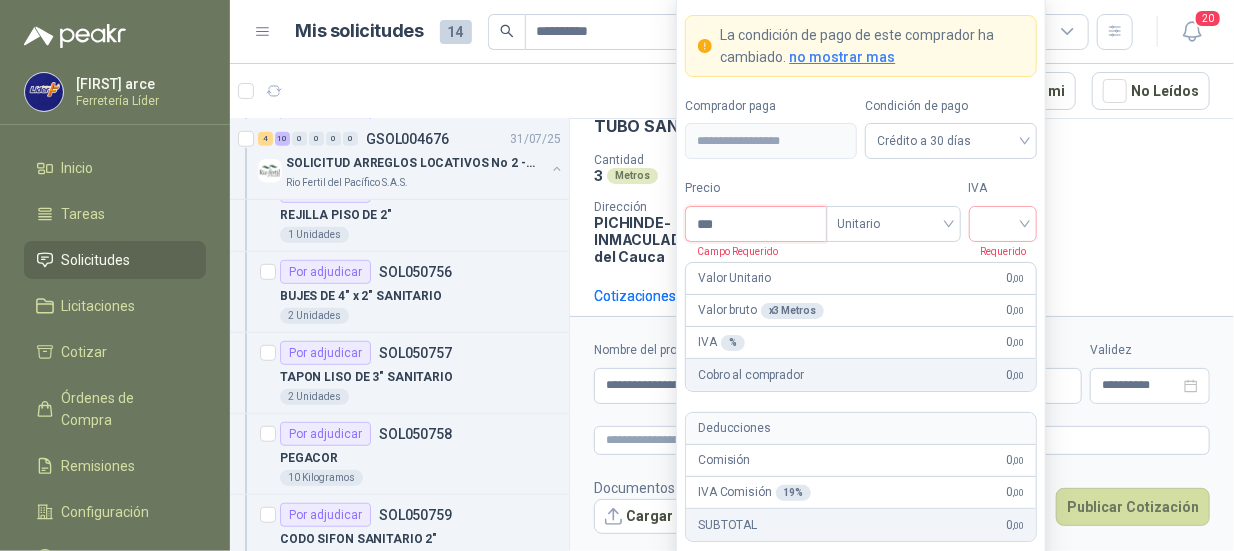 click on "***" at bounding box center [755, 224] 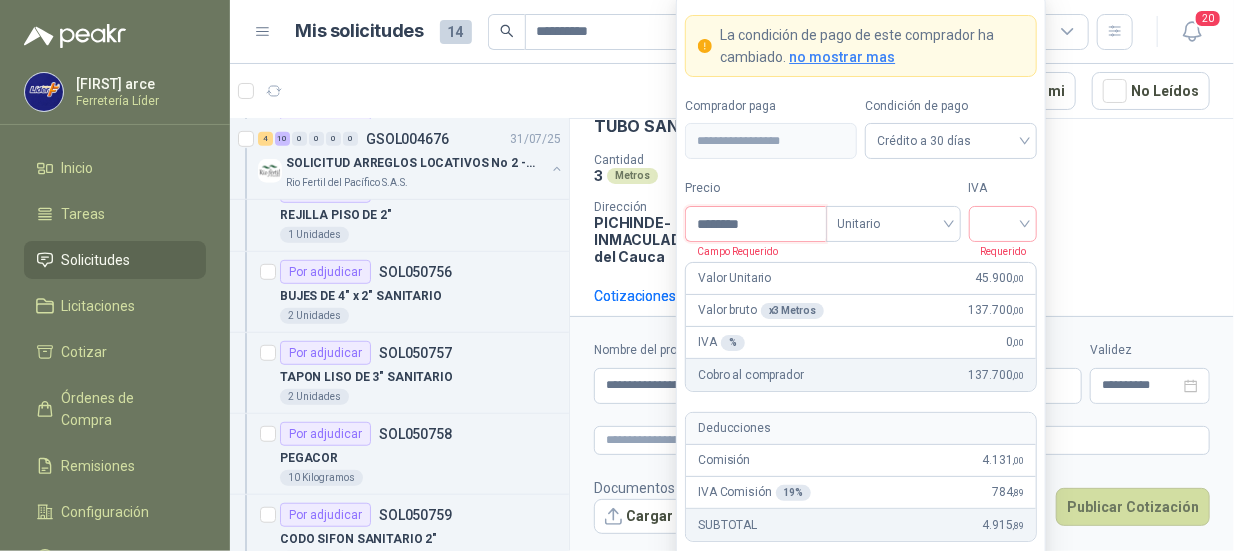 type on "********" 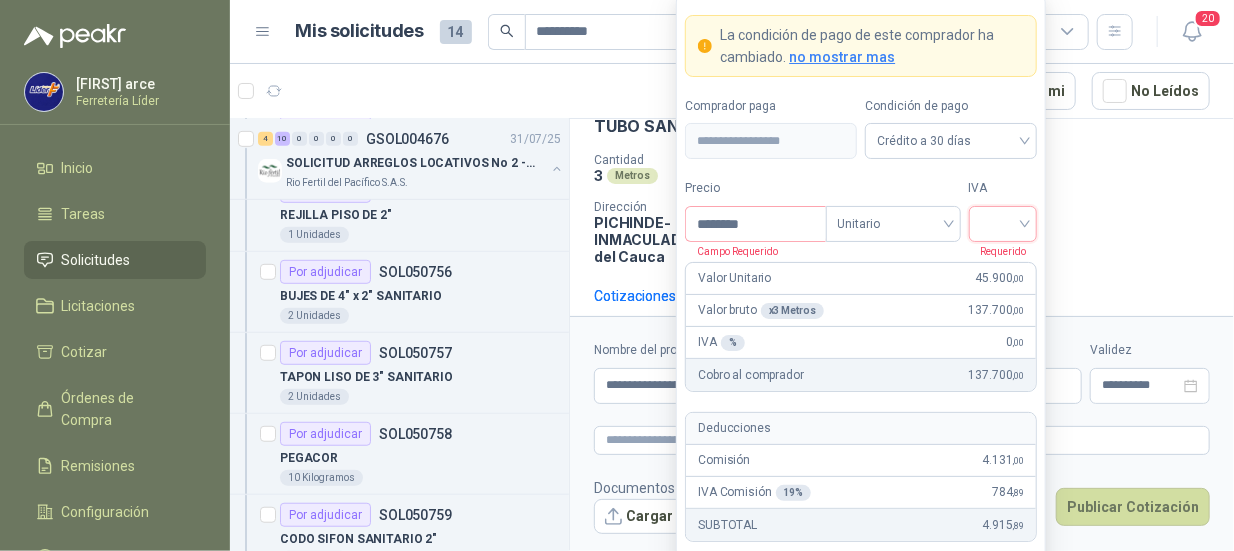 click at bounding box center [1003, 224] 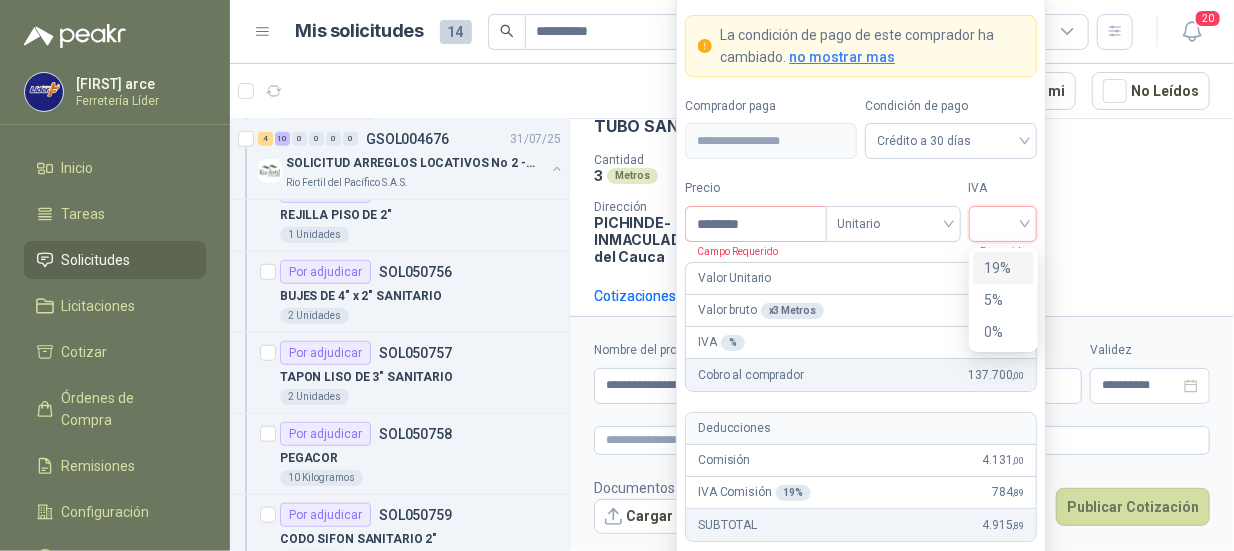 click on "19%" at bounding box center (1003, 268) 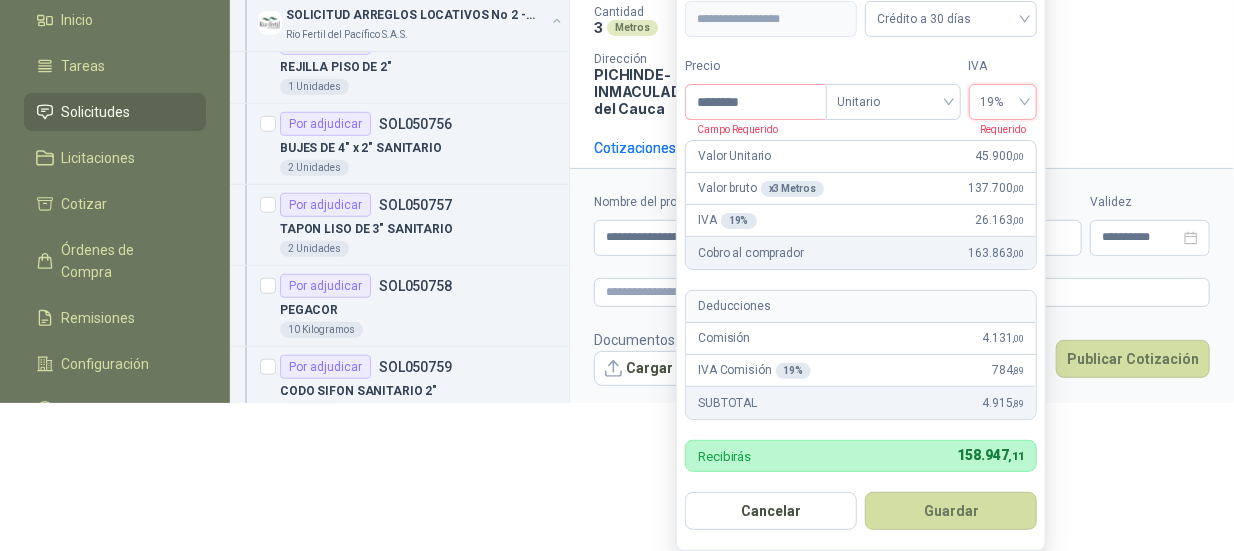 scroll, scrollTop: 142, scrollLeft: 0, axis: vertical 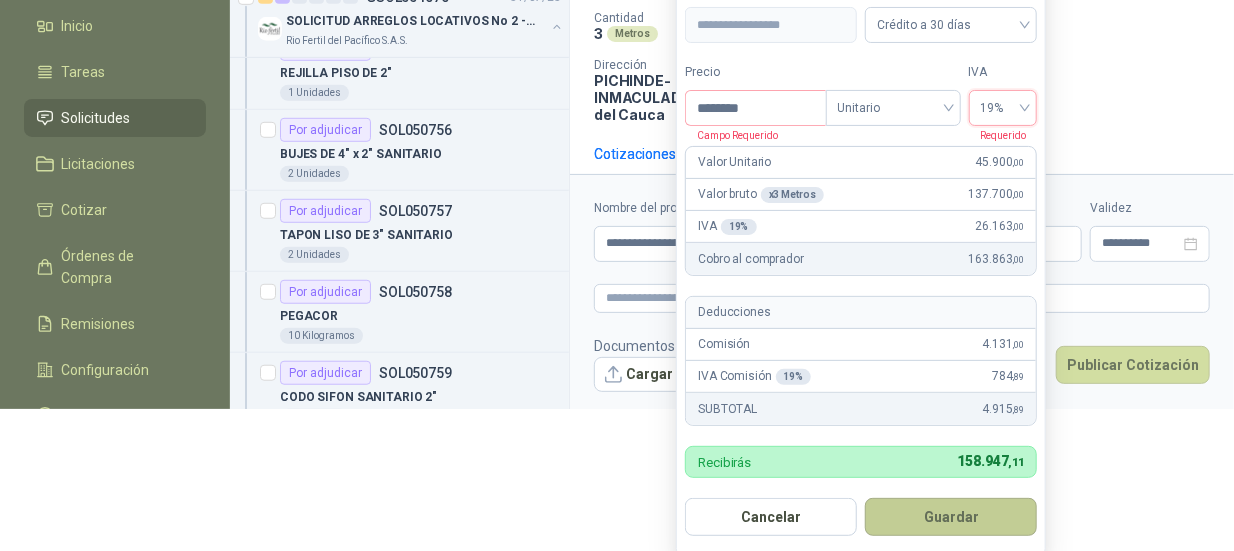 click on "Guardar" at bounding box center (951, 517) 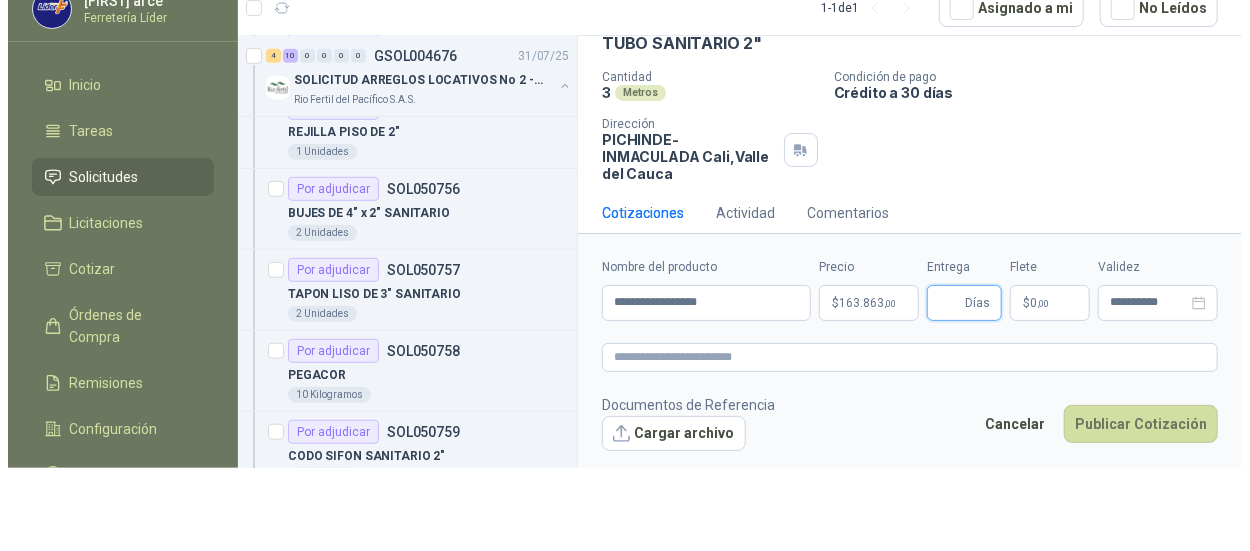 scroll, scrollTop: 0, scrollLeft: 0, axis: both 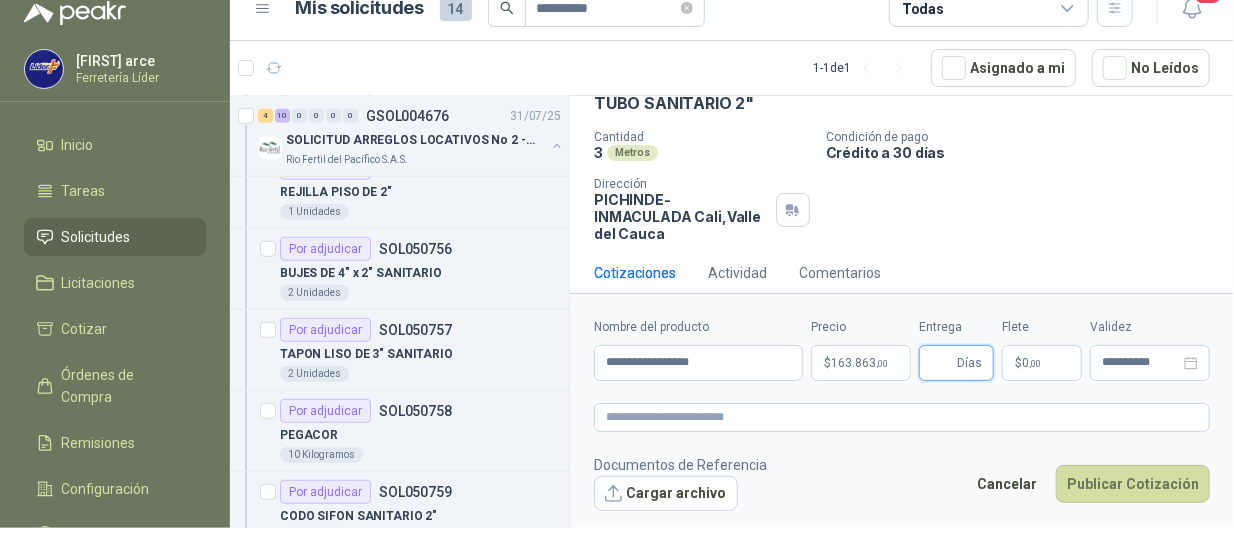 type 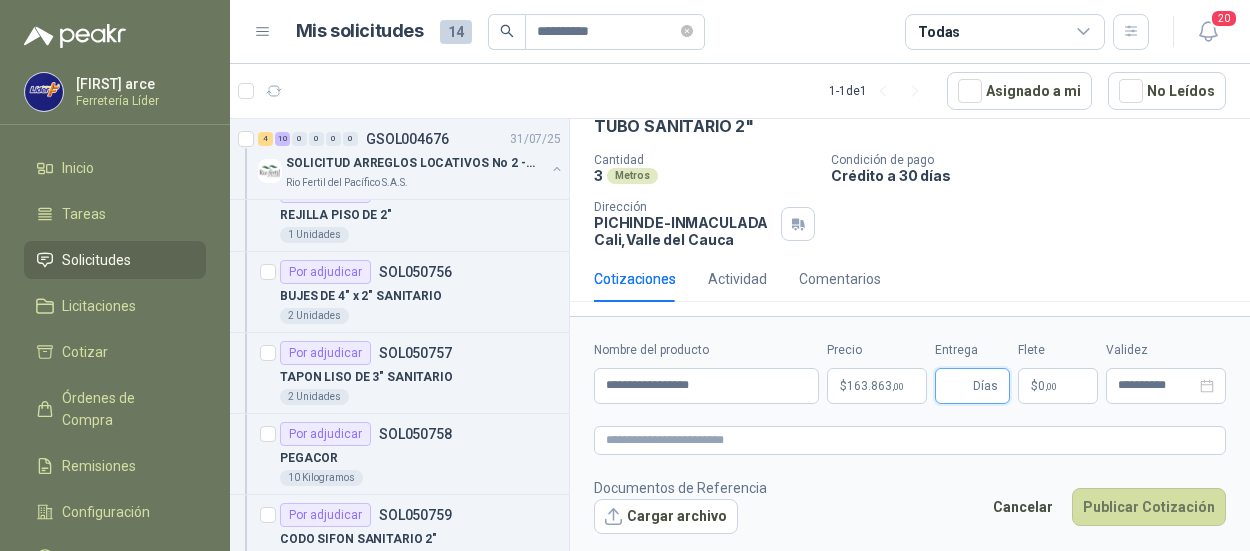click on "Entrega" at bounding box center (958, 386) 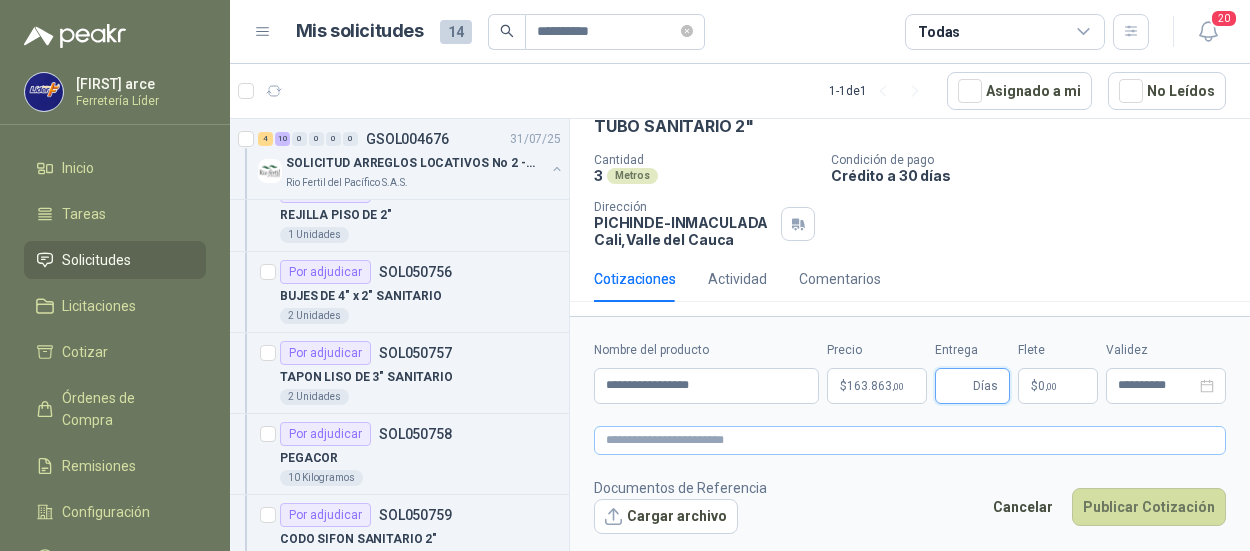 type on "*" 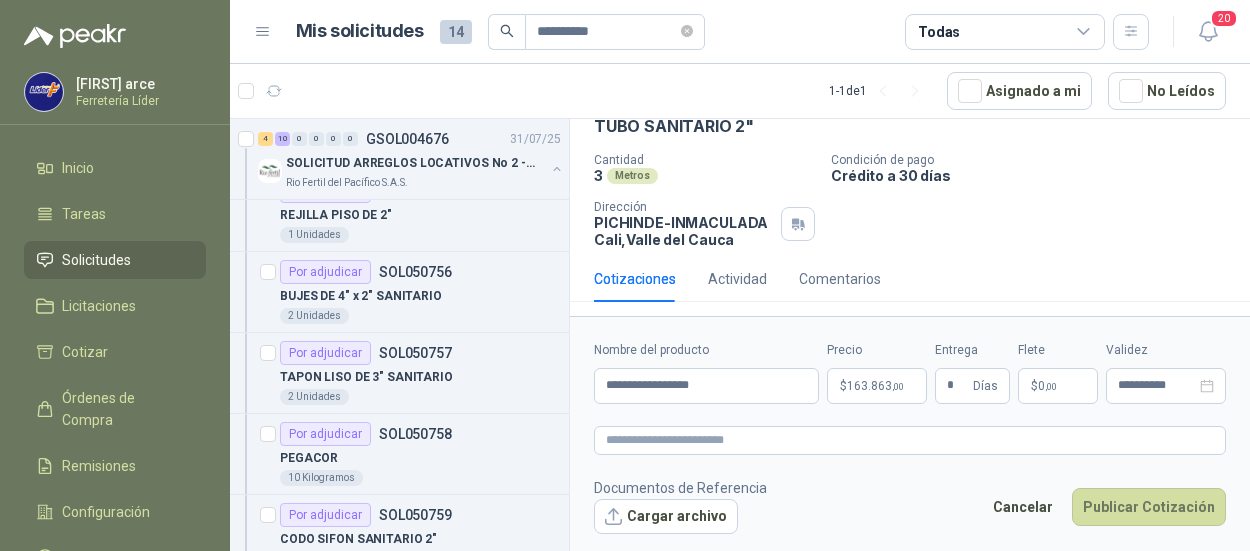 click on ",00" at bounding box center [1051, 386] 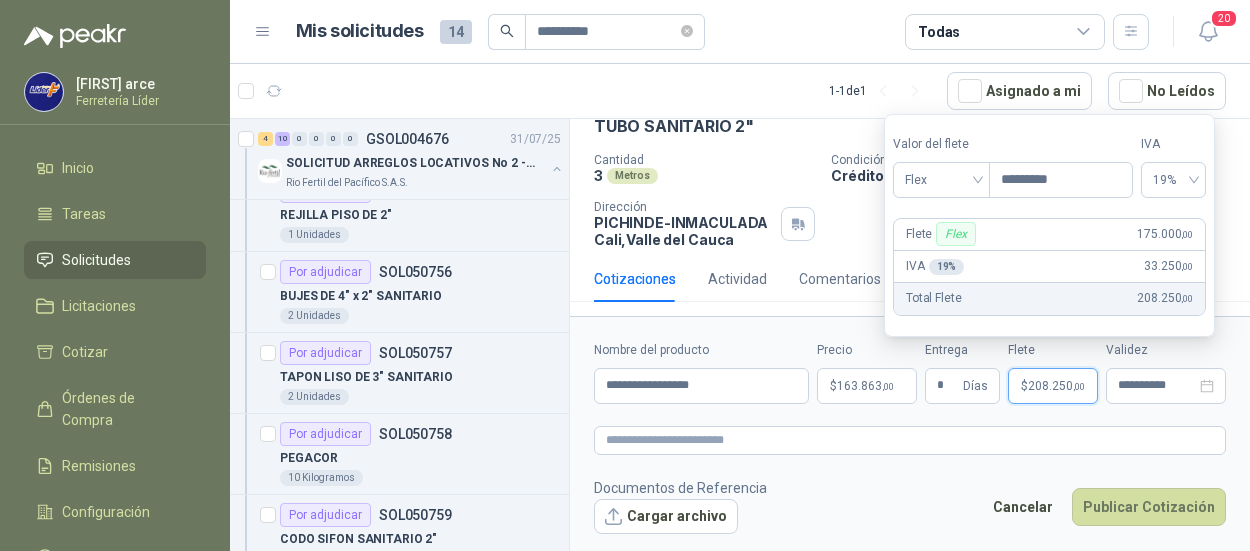 type on "*********" 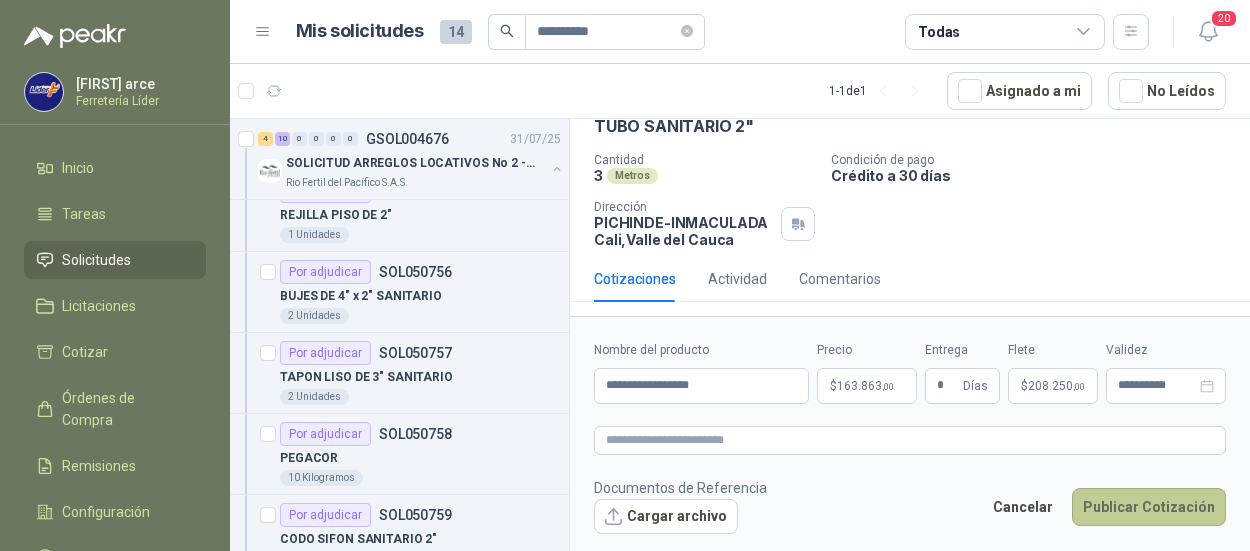 click on "Publicar Cotización" at bounding box center [1149, 507] 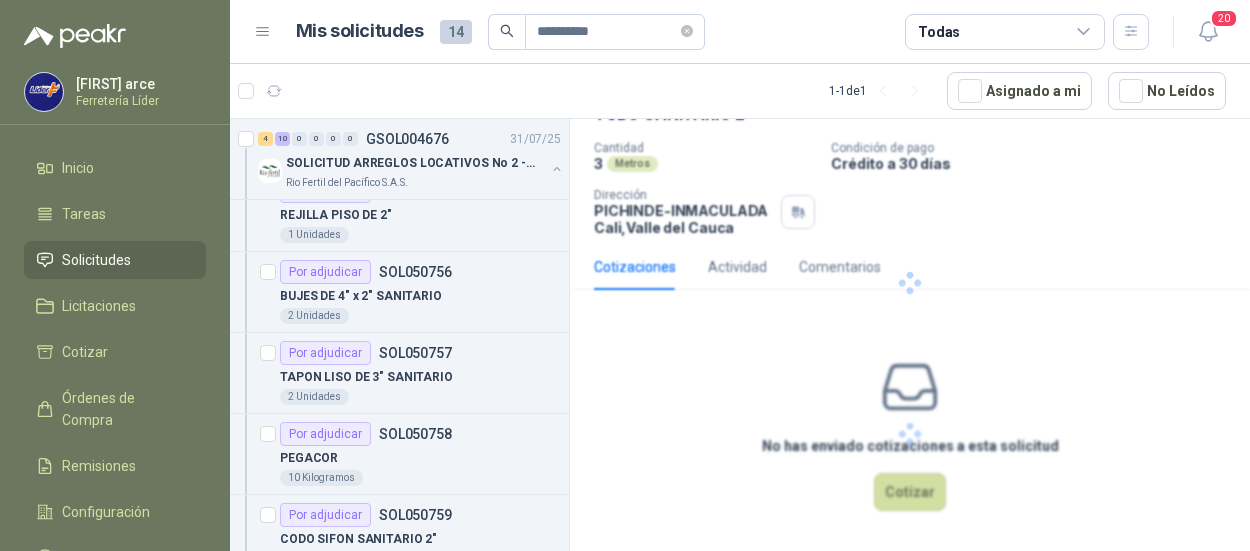 scroll, scrollTop: 0, scrollLeft: 0, axis: both 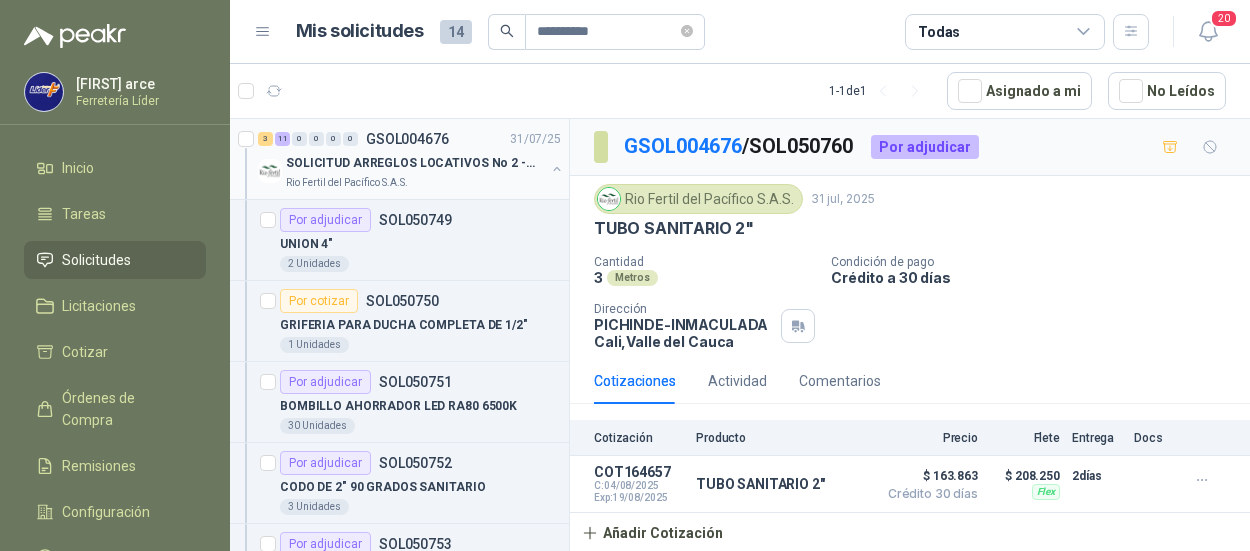 click on "SOLICITUD ARREGLOS LOCATIVOS No 2 - PICHINDE" at bounding box center [410, 163] 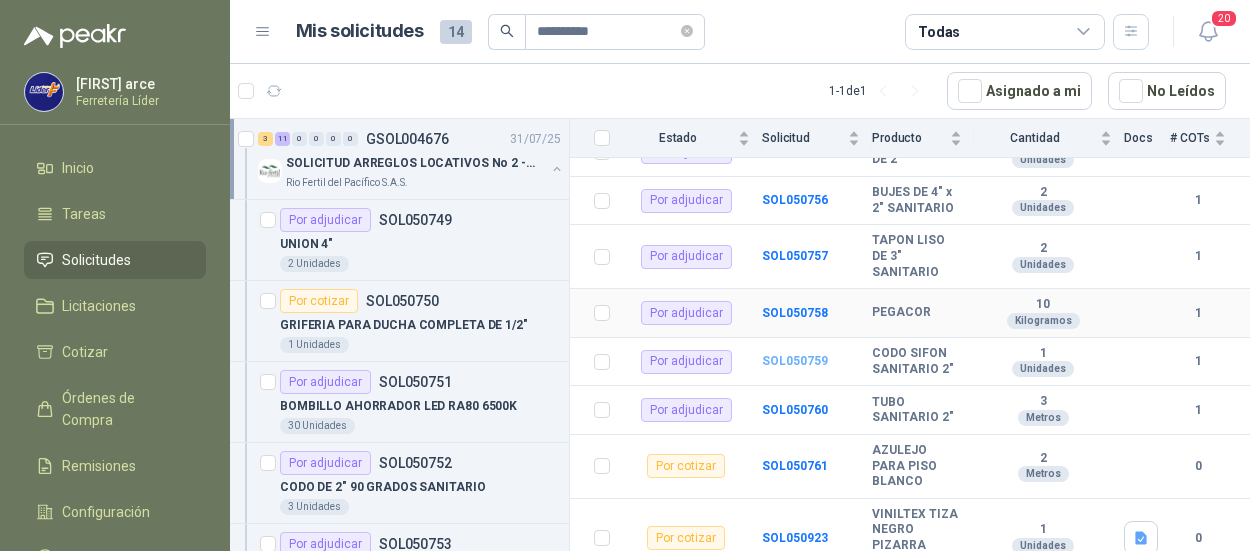 scroll, scrollTop: 663, scrollLeft: 0, axis: vertical 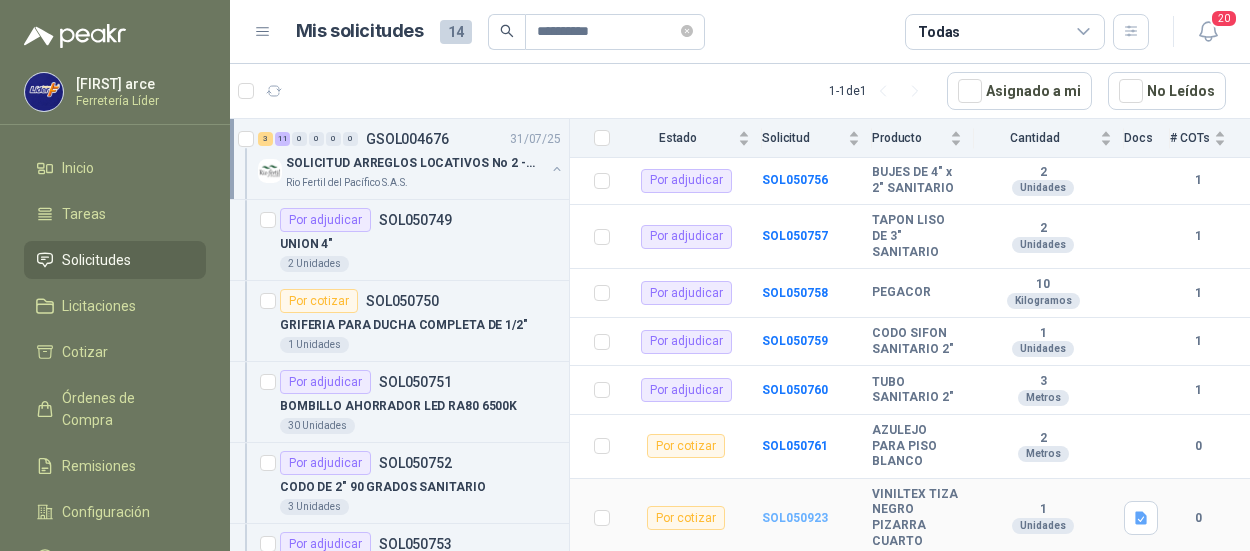 click on "SOL050923" at bounding box center (795, 518) 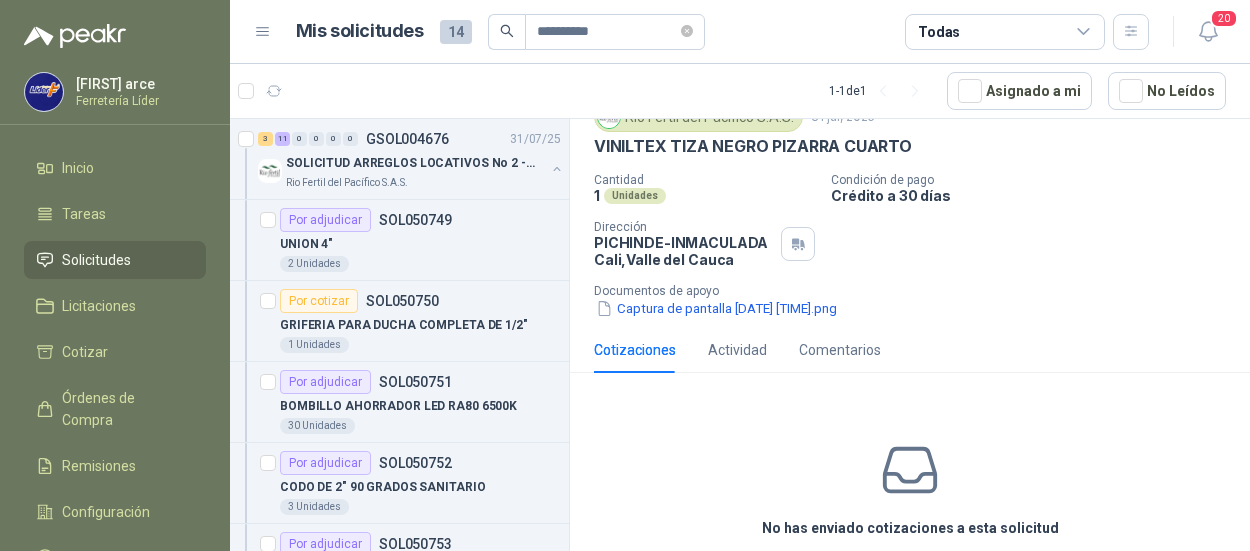 scroll, scrollTop: 0, scrollLeft: 0, axis: both 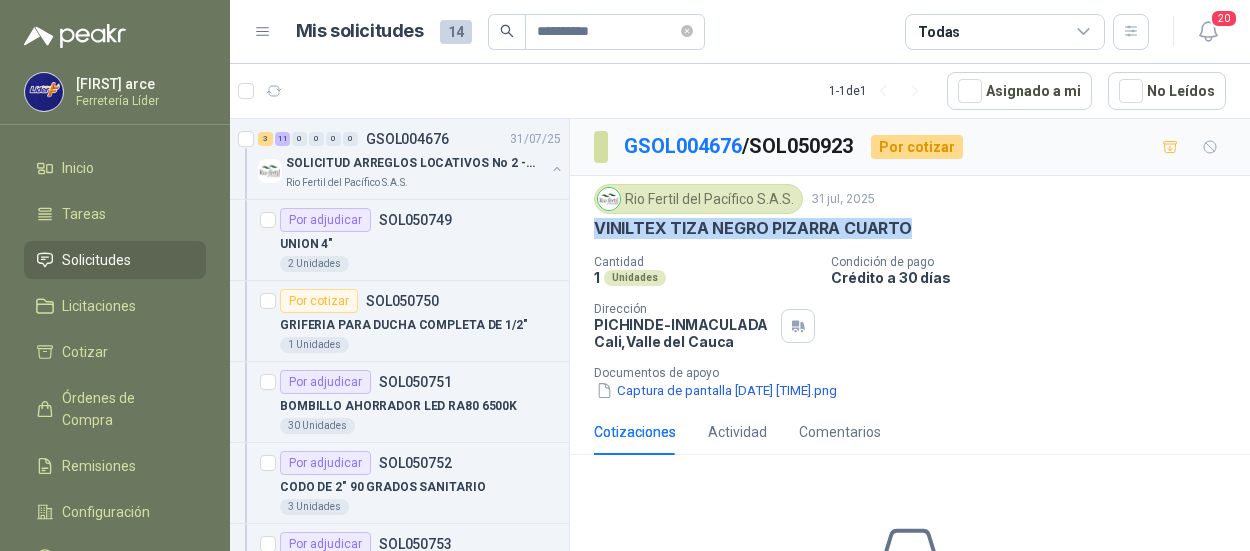 drag, startPoint x: 589, startPoint y: 222, endPoint x: 958, endPoint y: 226, distance: 369.02167 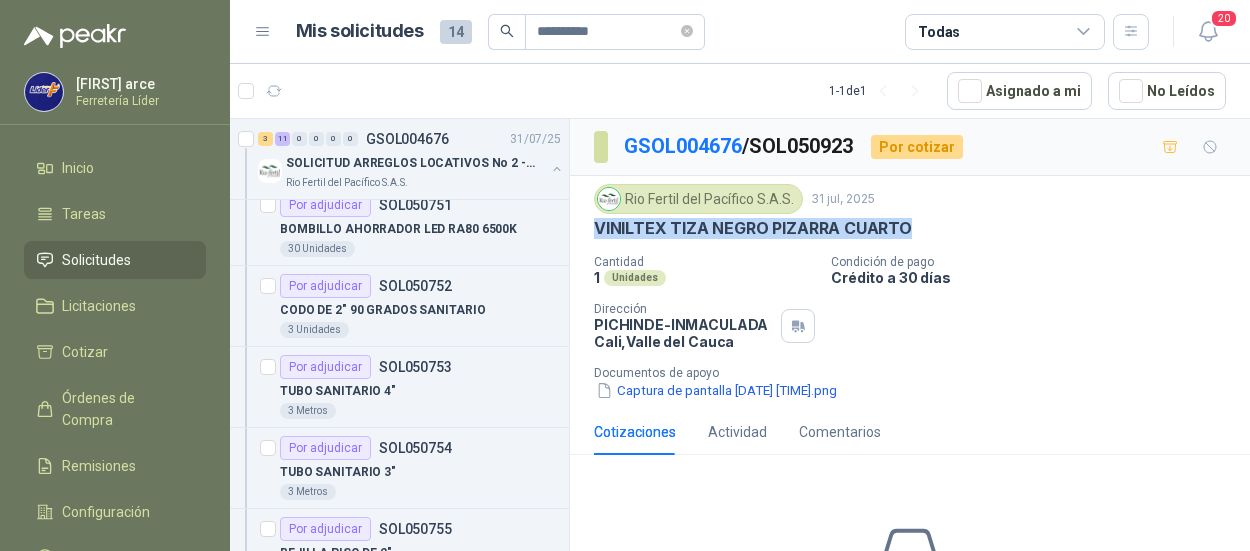 scroll, scrollTop: 300, scrollLeft: 0, axis: vertical 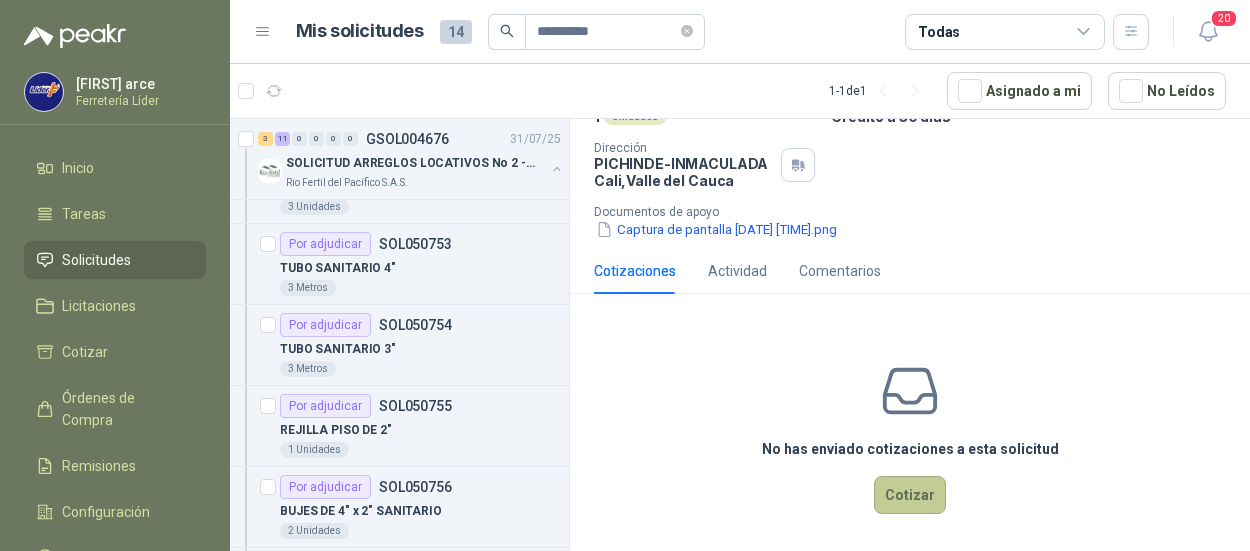 click on "Cotizar" at bounding box center [910, 495] 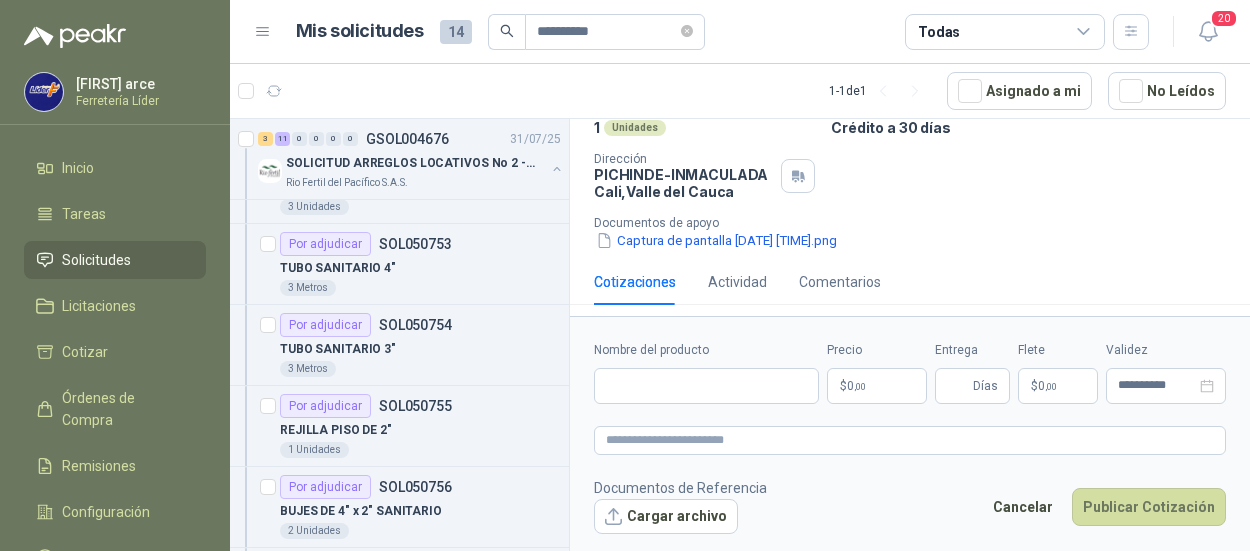 scroll, scrollTop: 148, scrollLeft: 0, axis: vertical 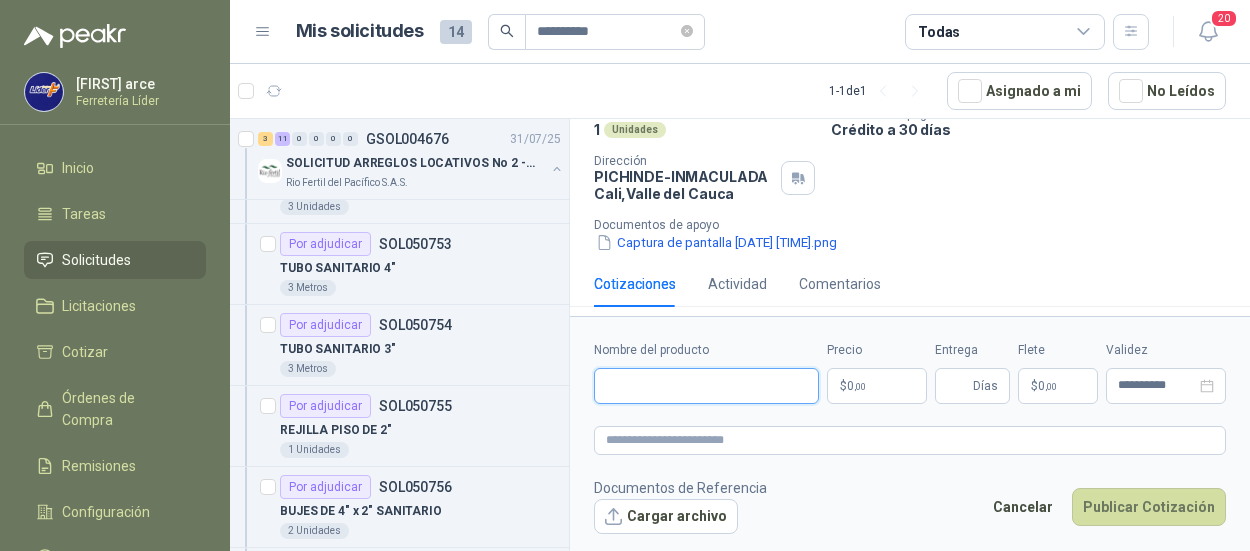 paste on "**********" 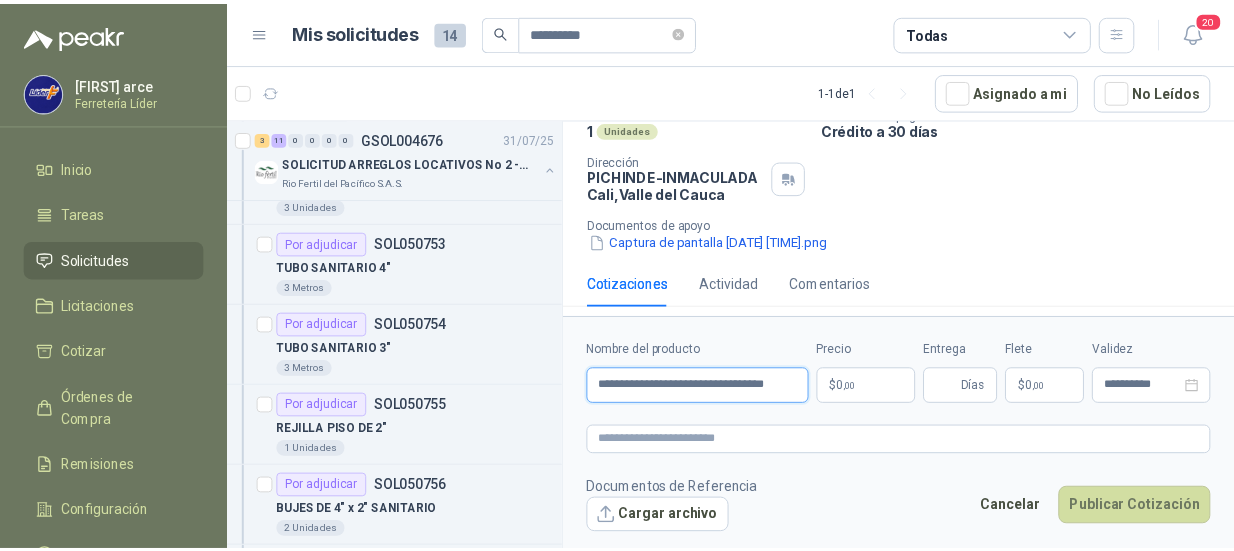 scroll, scrollTop: 0, scrollLeft: 17, axis: horizontal 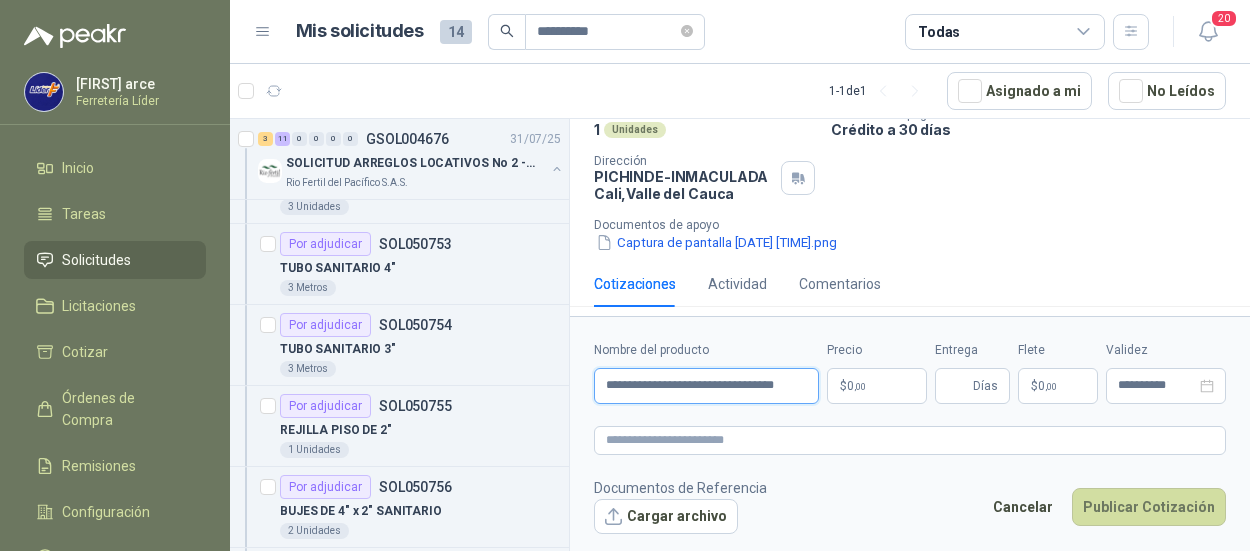 type on "**********" 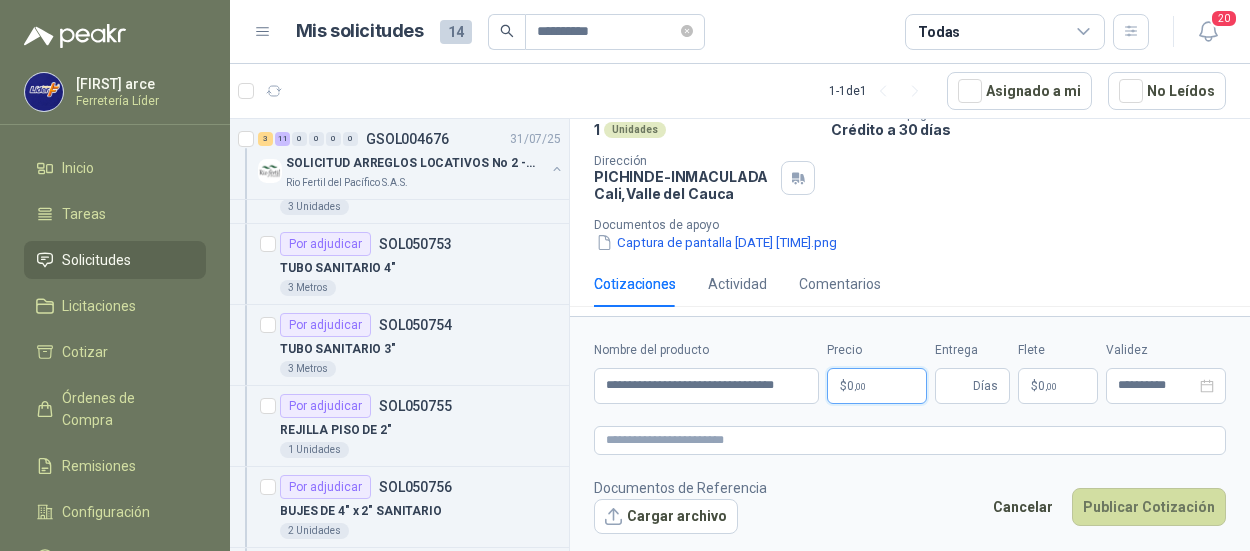 click on "**********" at bounding box center [625, 275] 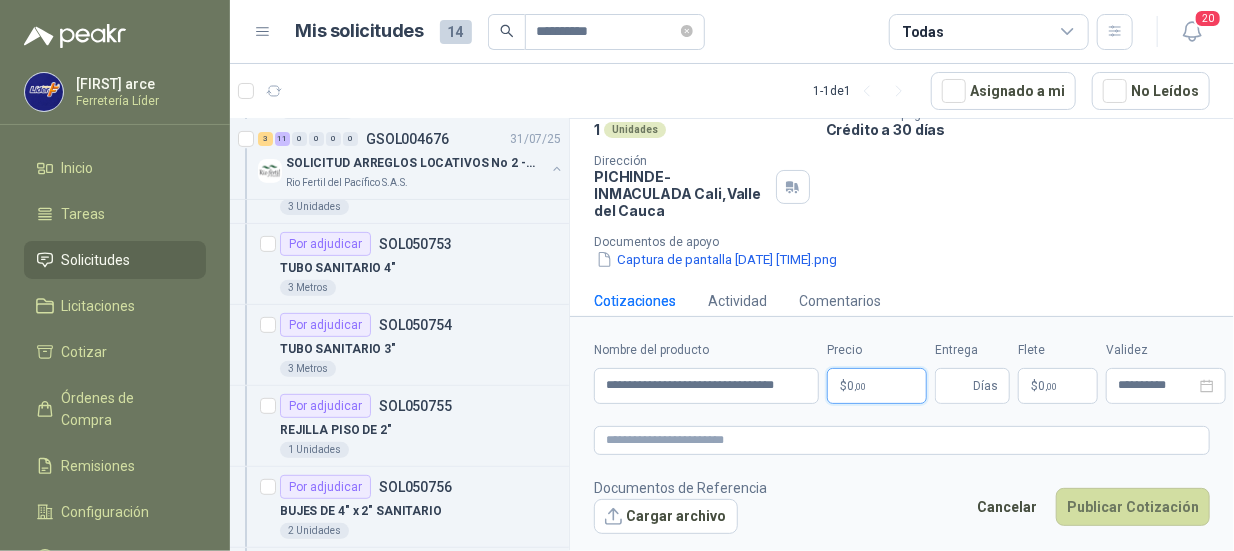 type 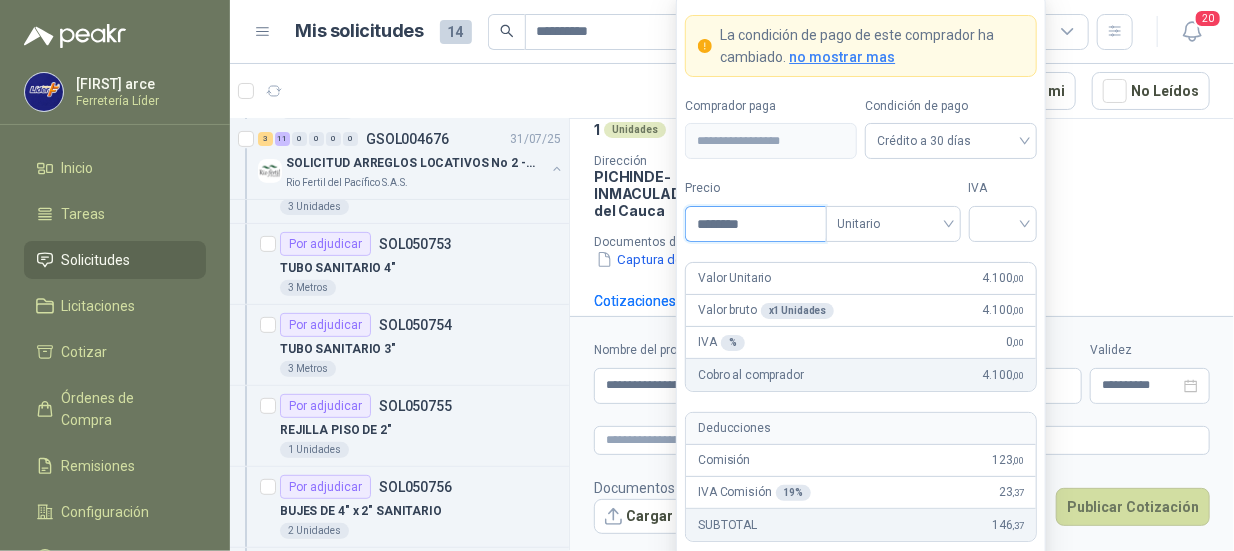 type on "********" 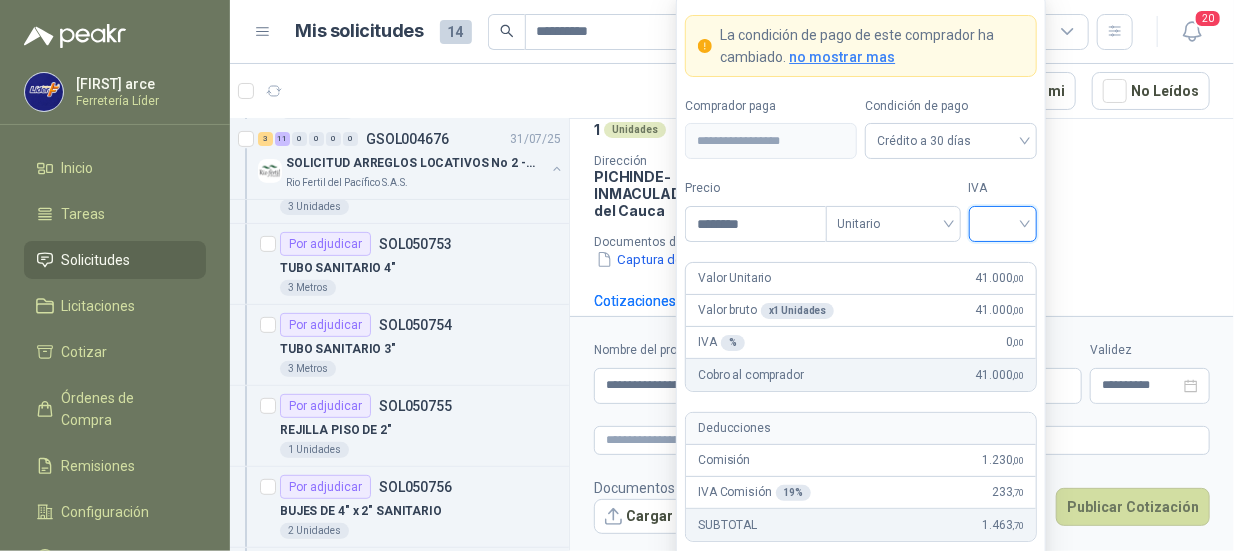 click at bounding box center [1003, 222] 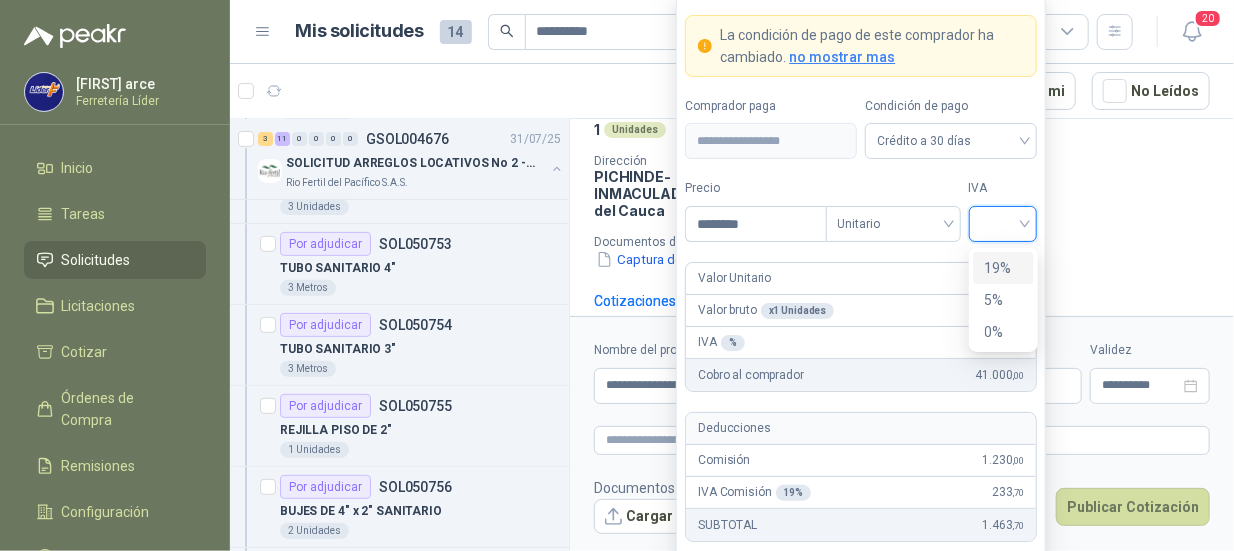 click on "19%" at bounding box center (1003, 268) 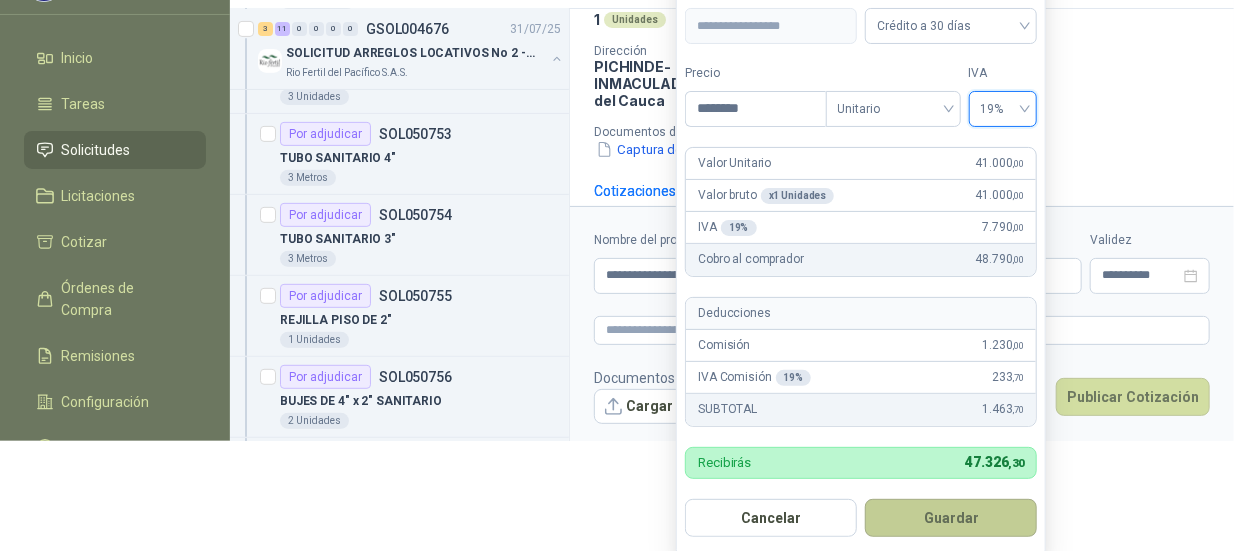 click on "Guardar" at bounding box center (951, 518) 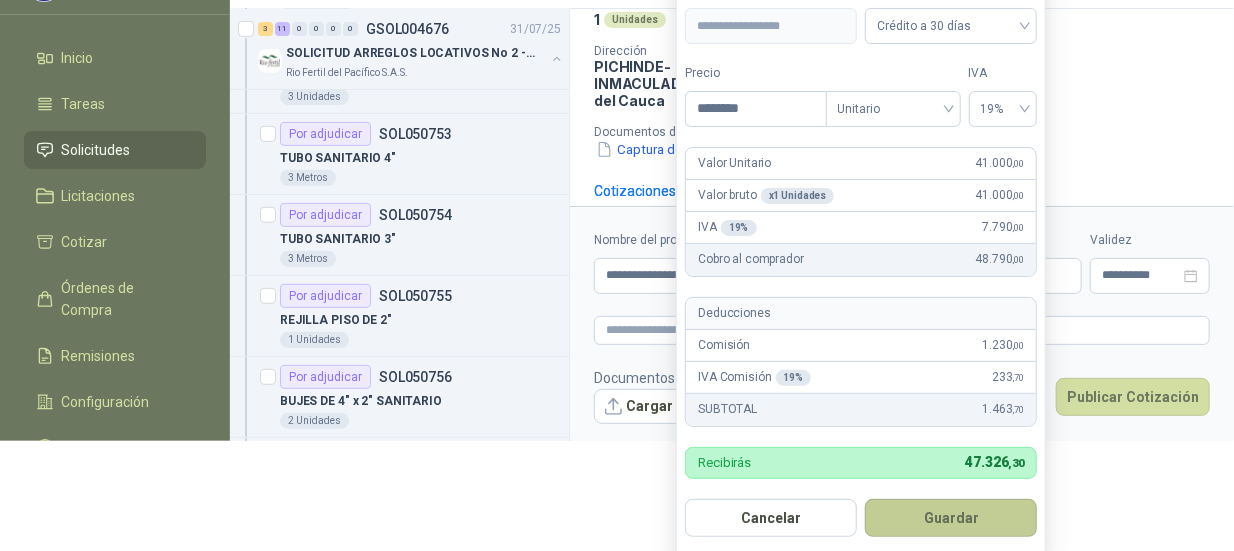 scroll, scrollTop: 57, scrollLeft: 0, axis: vertical 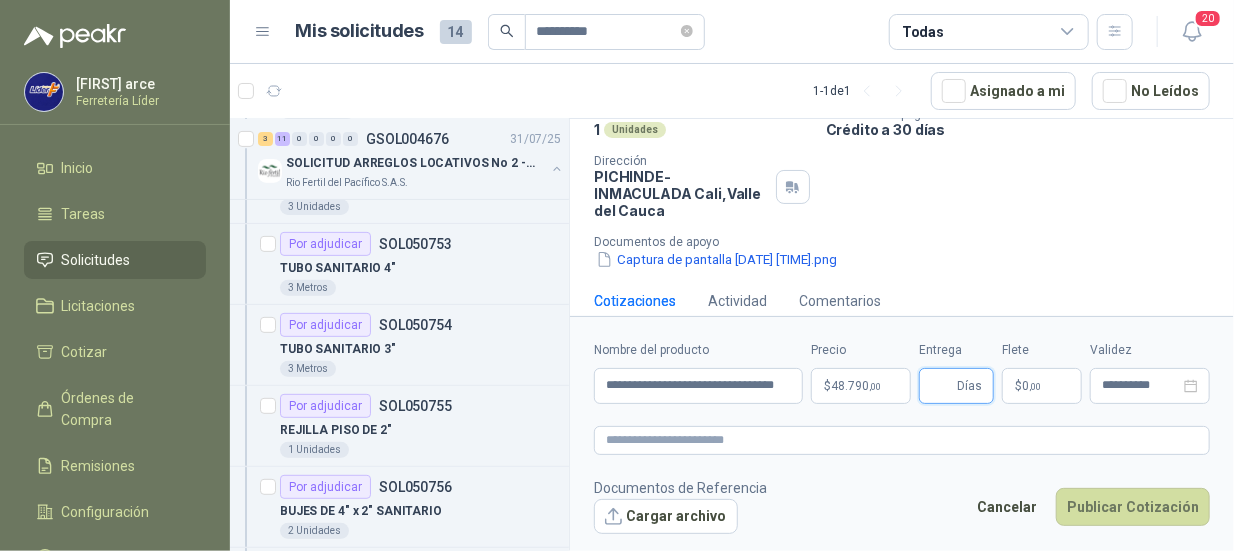 type 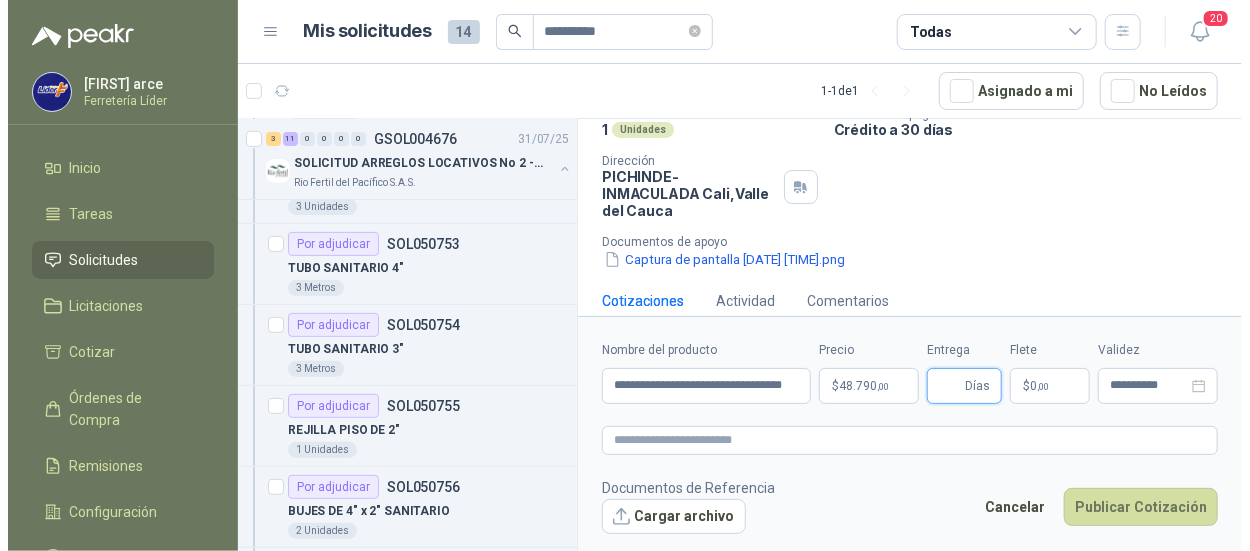 scroll, scrollTop: 0, scrollLeft: 0, axis: both 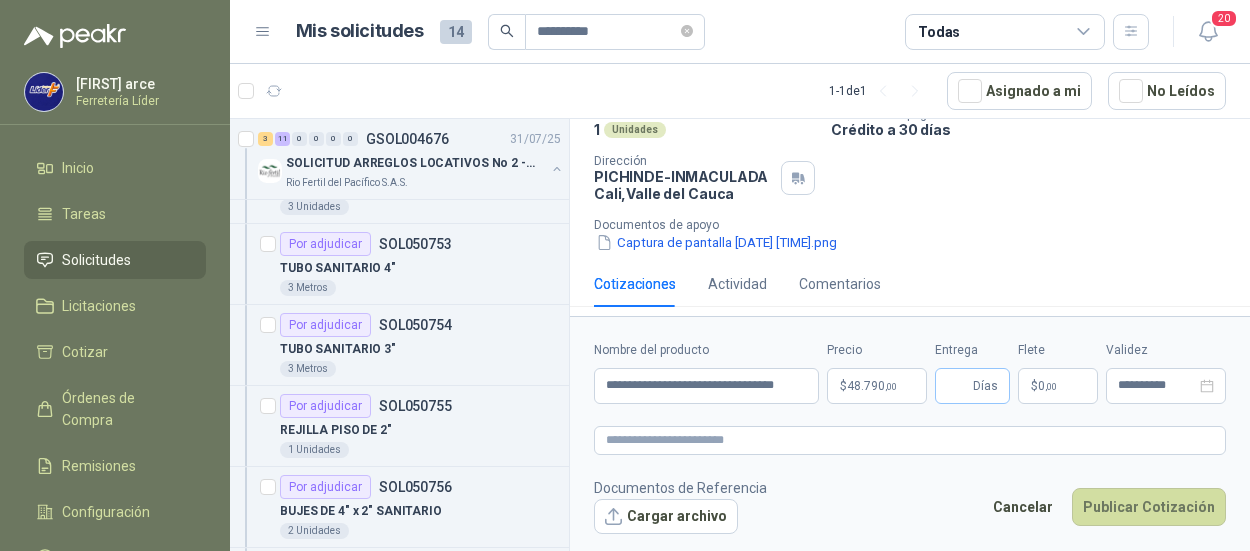 click on "Días" at bounding box center [985, 386] 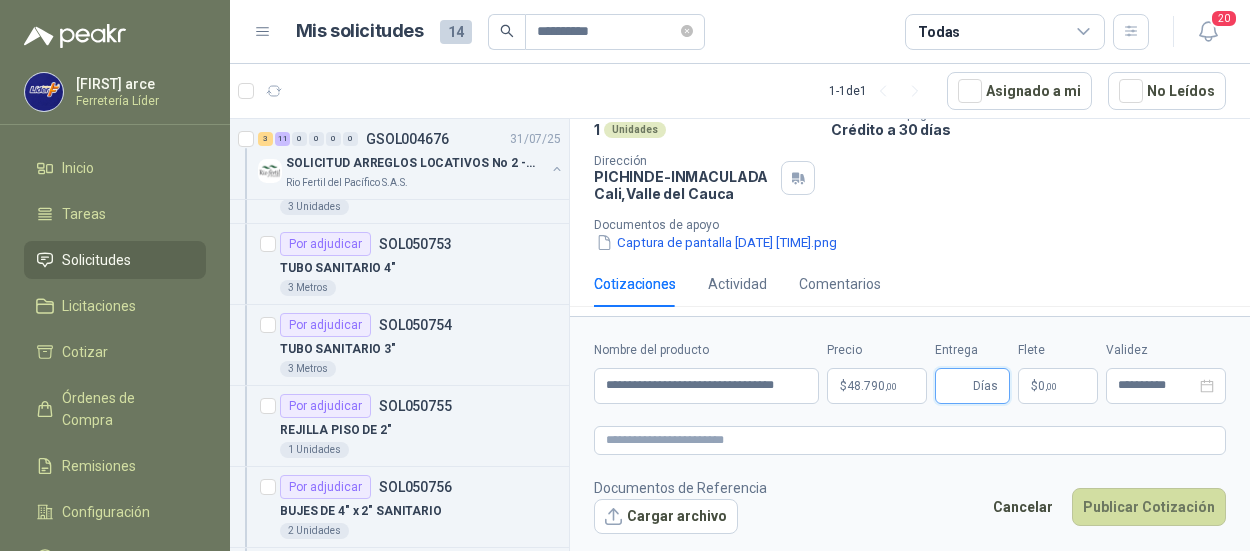 click on "Entrega" at bounding box center (958, 386) 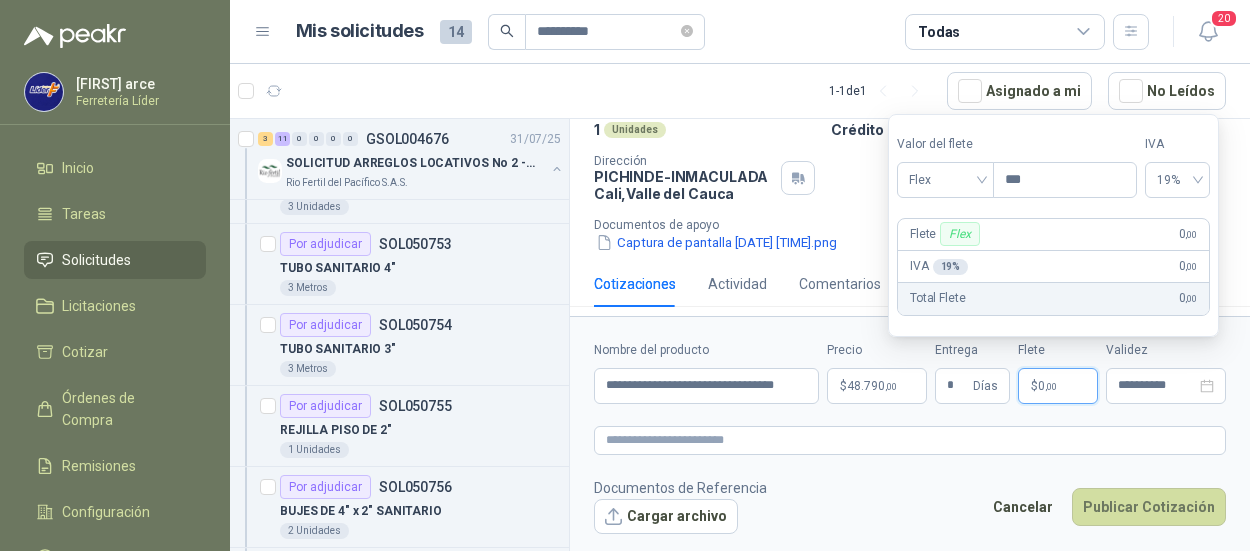 click on "$" at bounding box center (1034, 386) 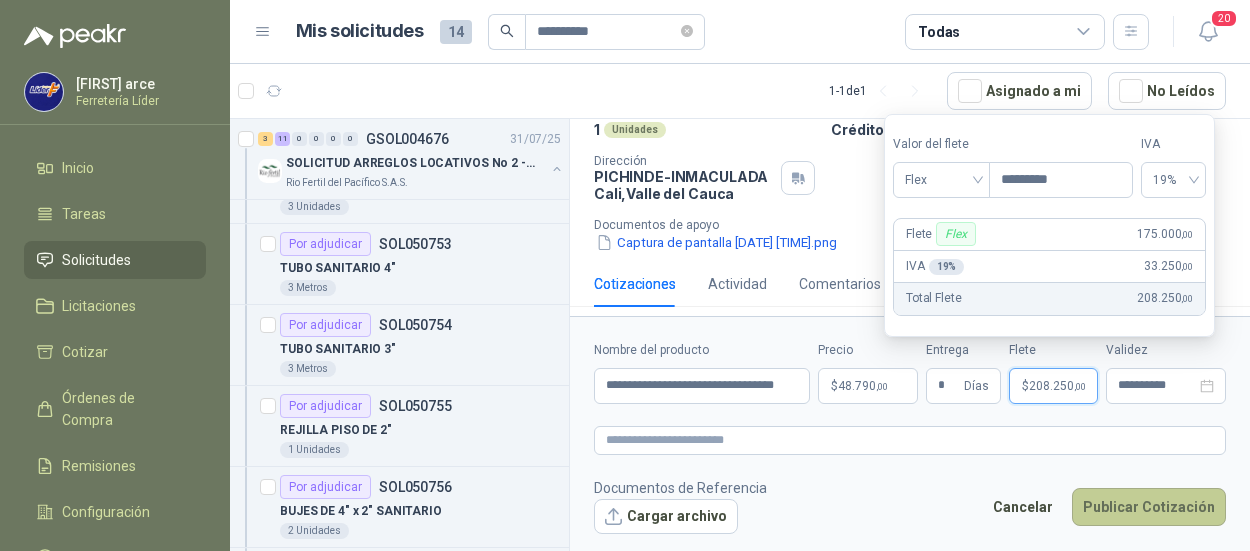 type on "*********" 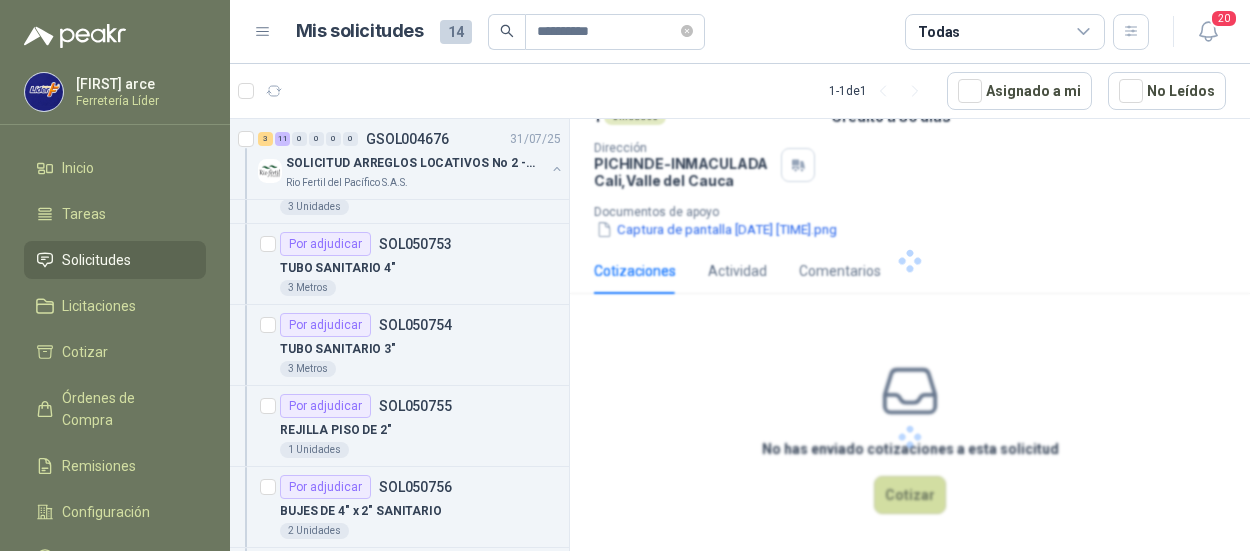 scroll, scrollTop: 39, scrollLeft: 0, axis: vertical 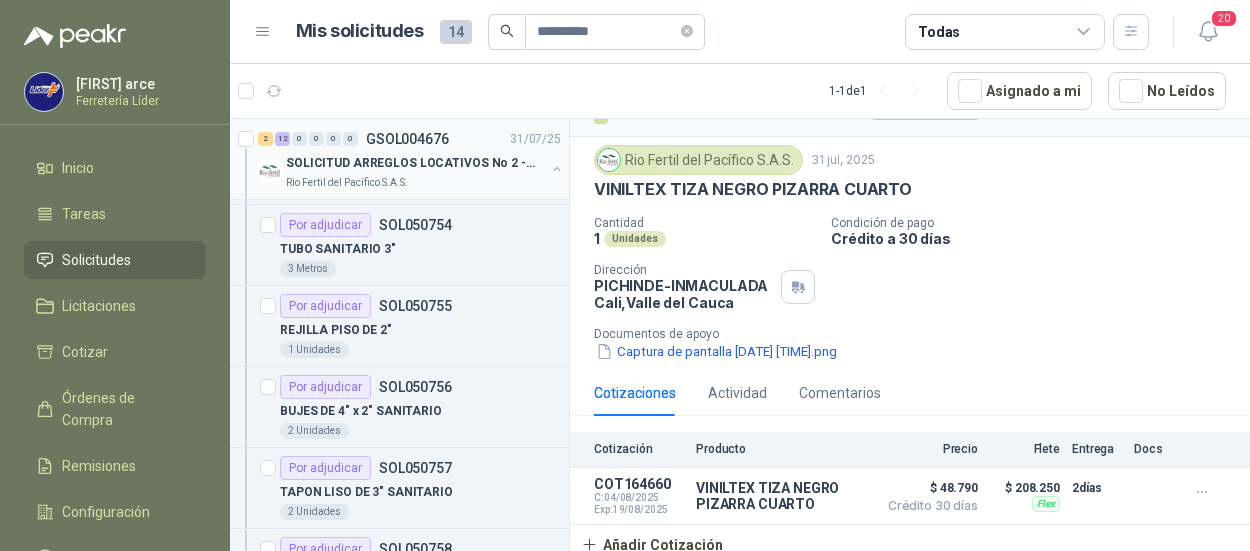 click on "SOLICITUD ARREGLOS LOCATIVOS No 2 - PICHINDE" at bounding box center (410, 163) 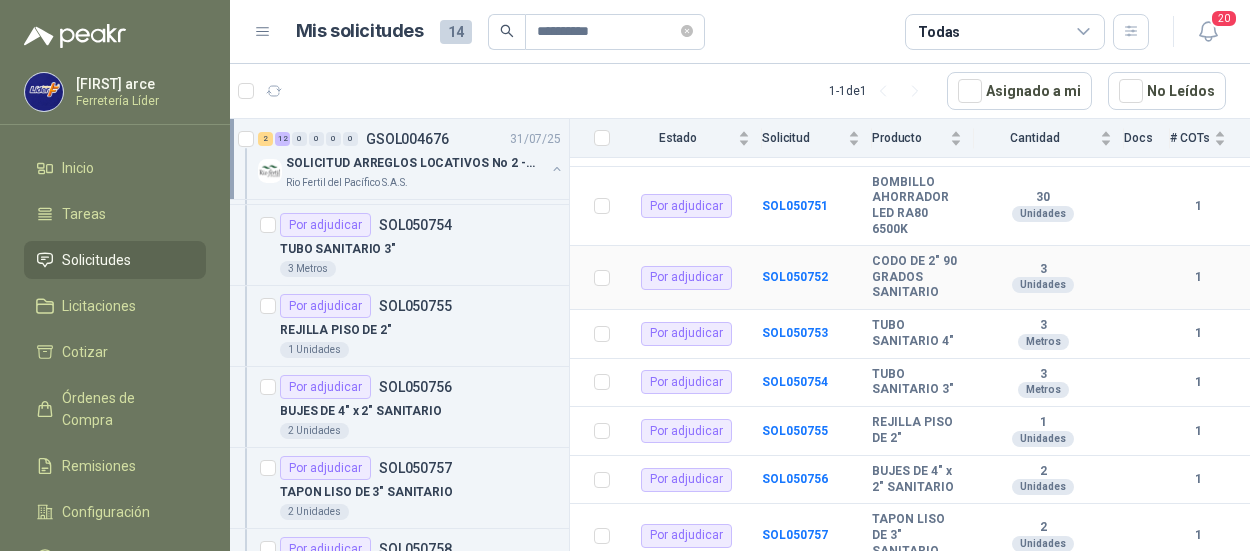 scroll, scrollTop: 263, scrollLeft: 0, axis: vertical 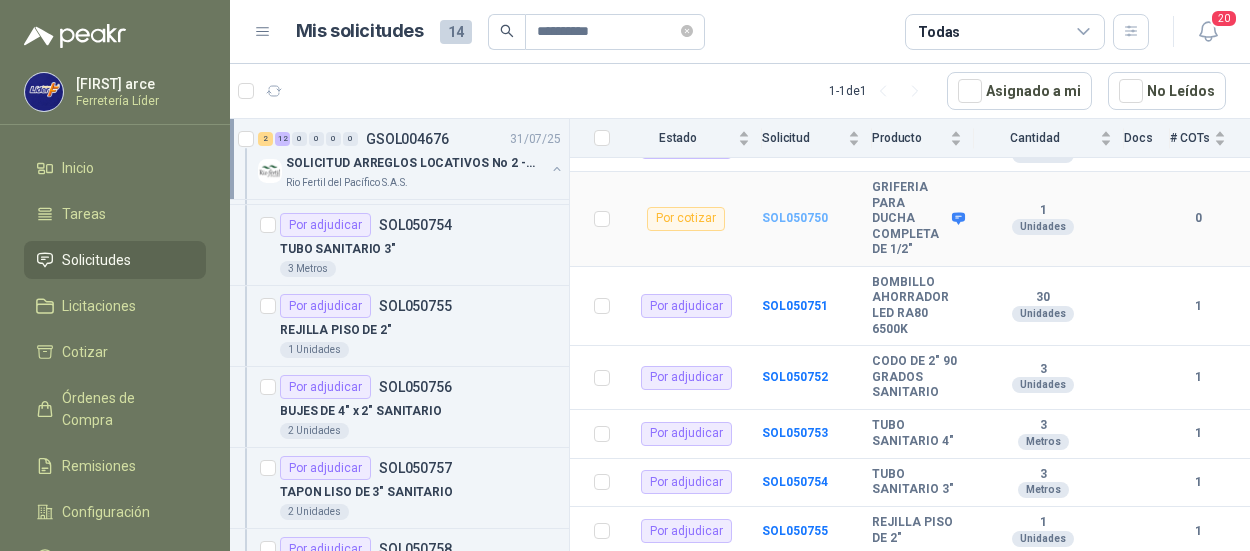 click on "SOL050750" at bounding box center [795, 218] 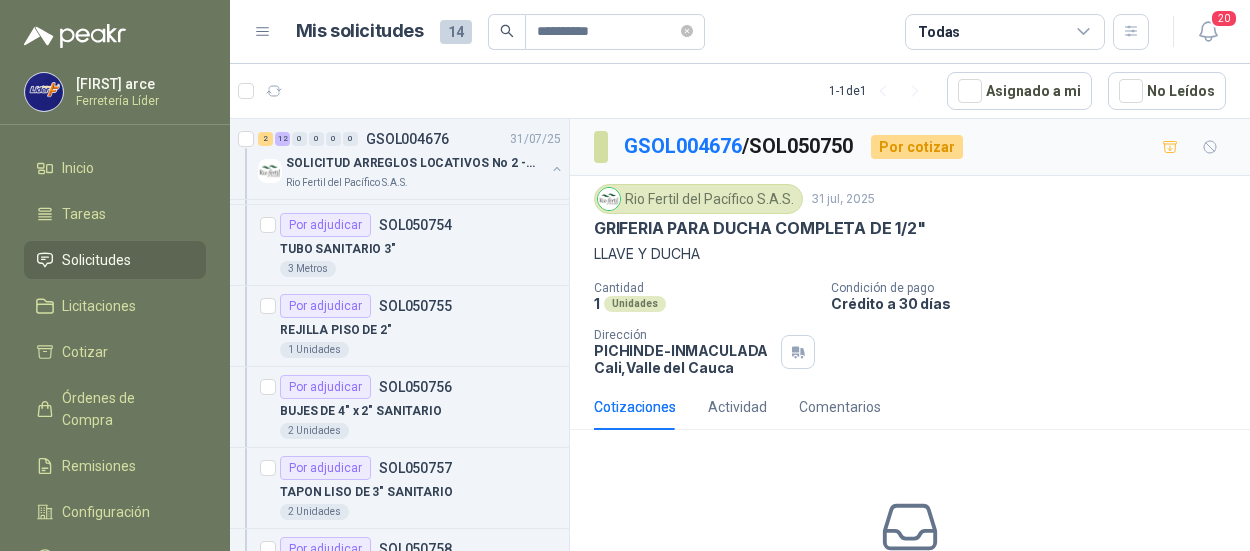 click on "PICHINDE-INMACULADA   [CITY] ,  [STATE]" at bounding box center [683, 359] 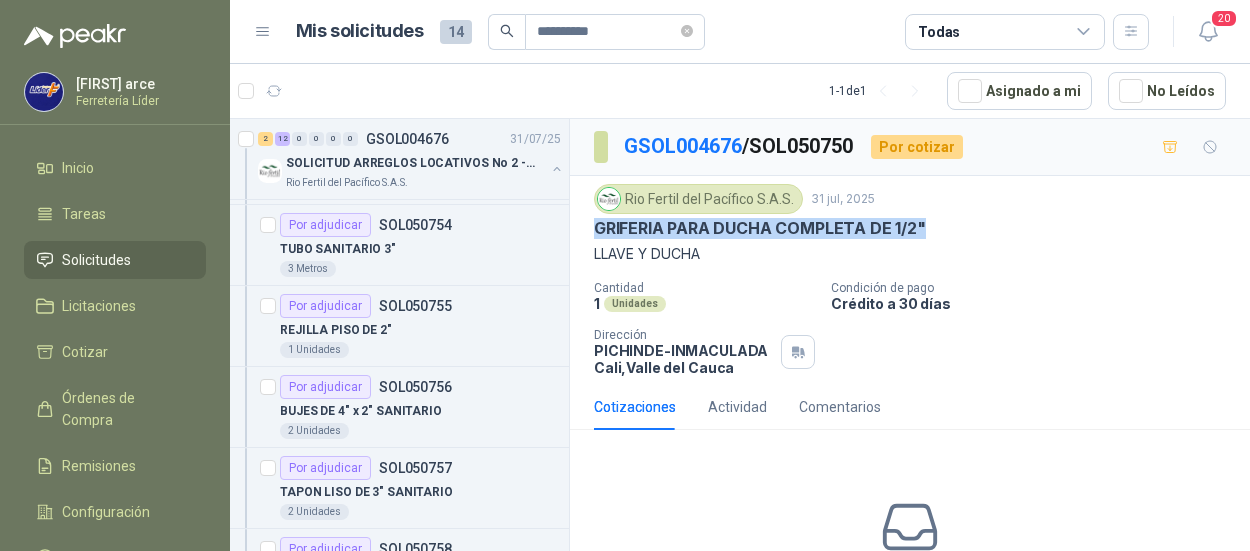 drag, startPoint x: 925, startPoint y: 218, endPoint x: 585, endPoint y: 221, distance: 340.01324 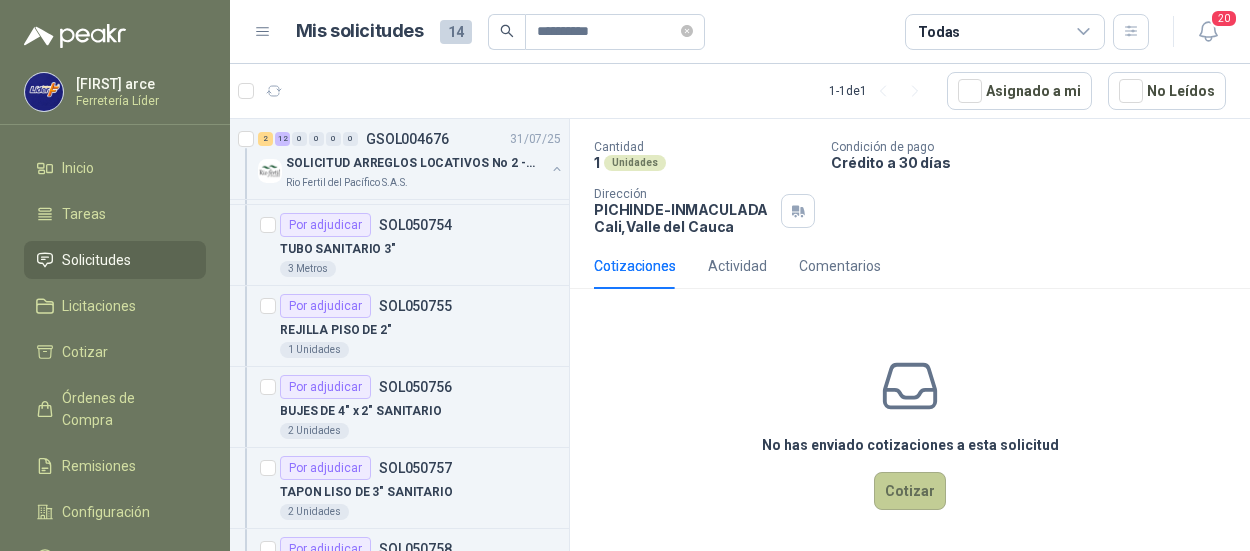 click on "Cotizar" at bounding box center (910, 491) 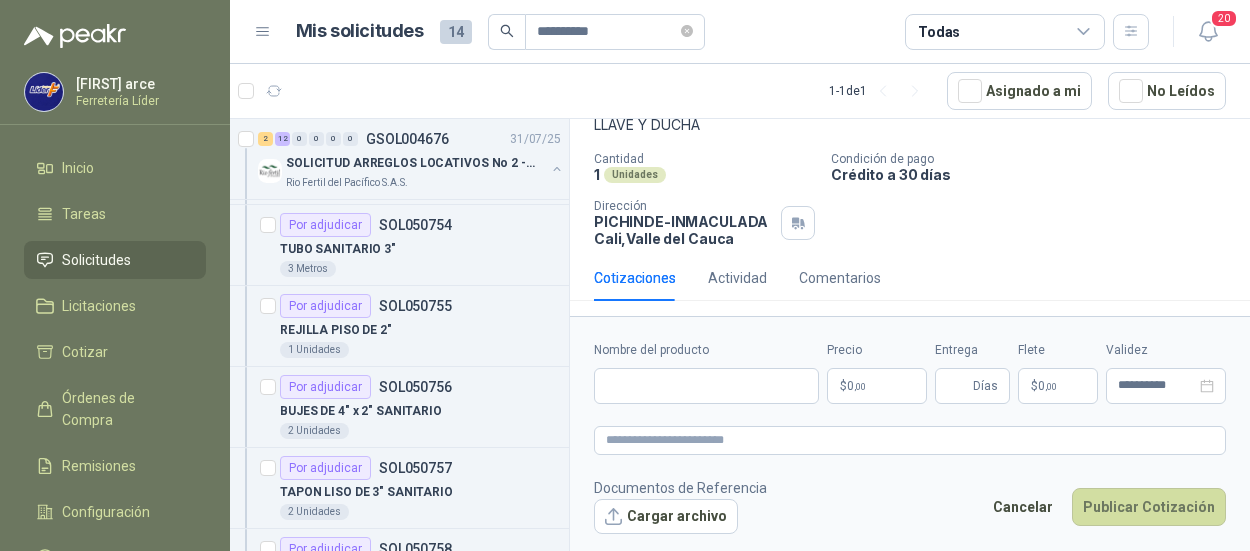 type 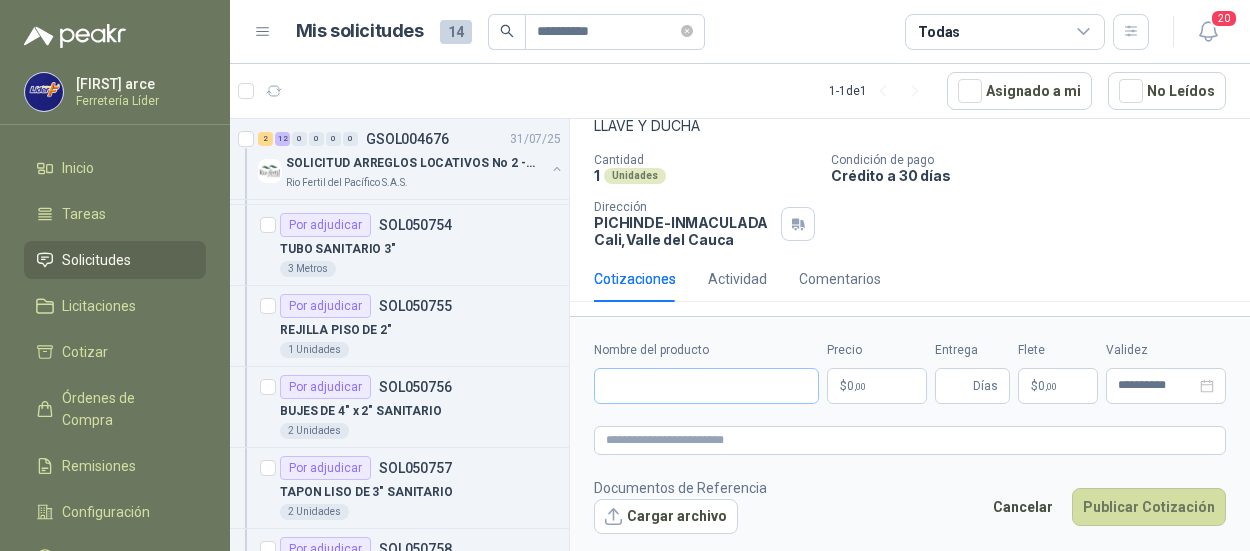 scroll, scrollTop: 128, scrollLeft: 0, axis: vertical 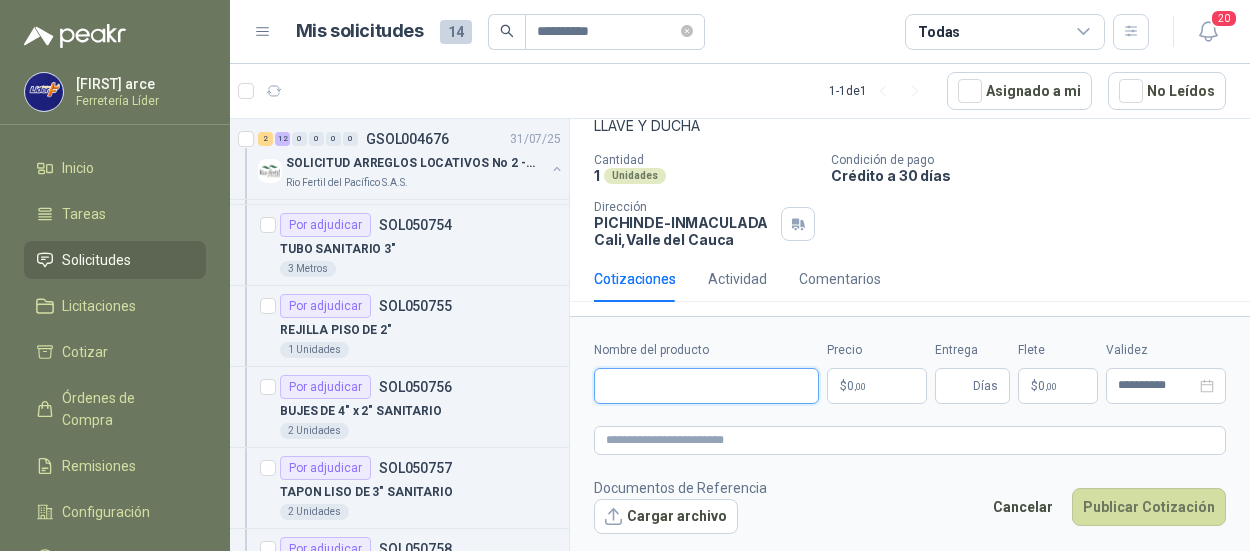 paste on "**********" 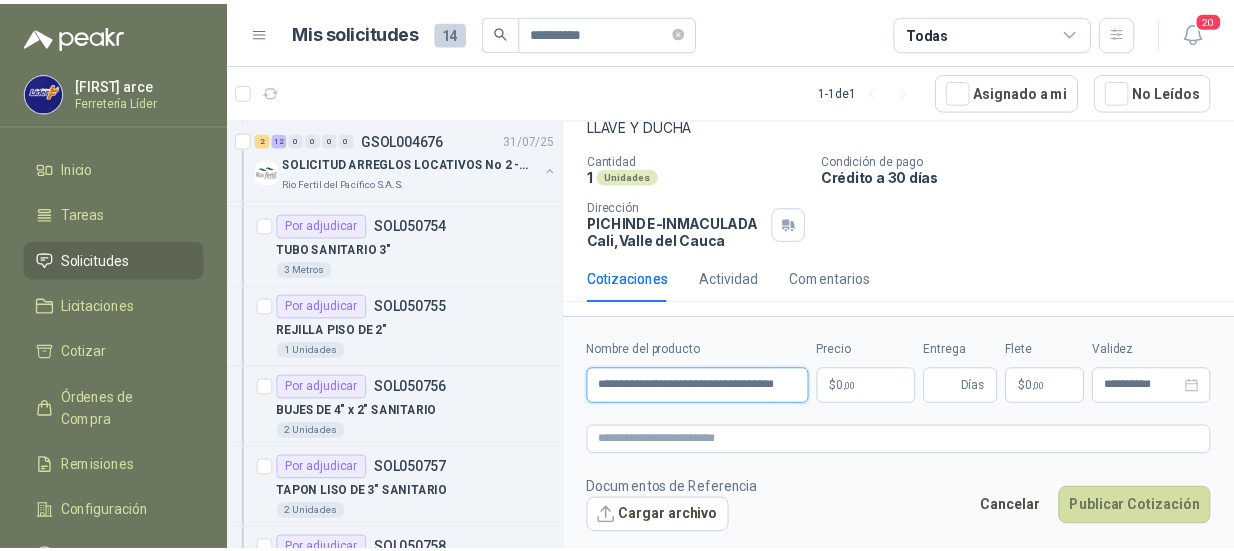 scroll, scrollTop: 0, scrollLeft: 32, axis: horizontal 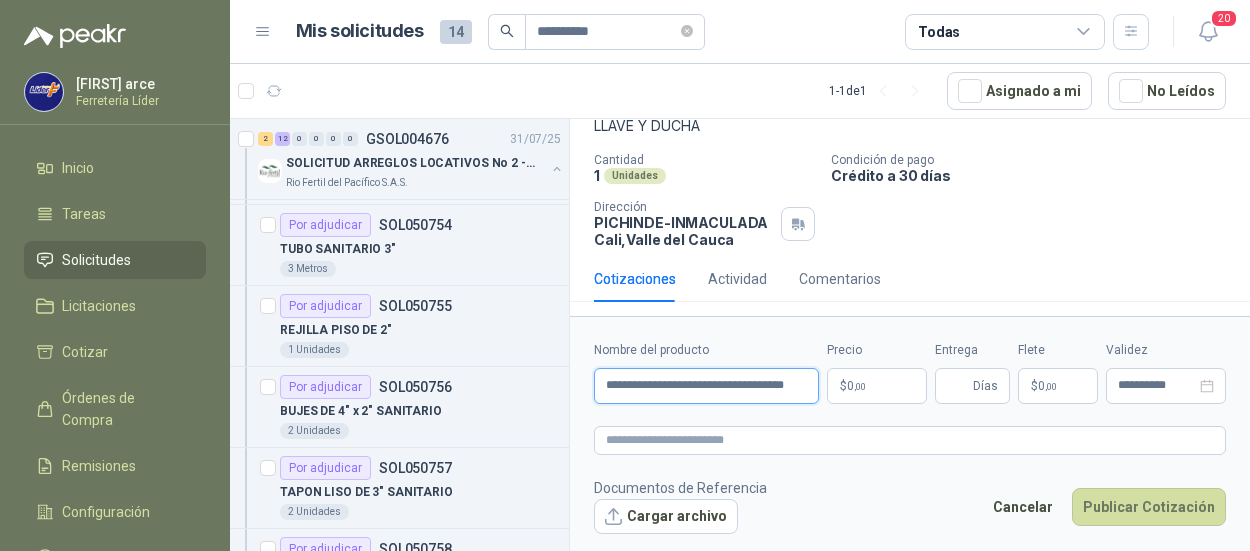 type on "**********" 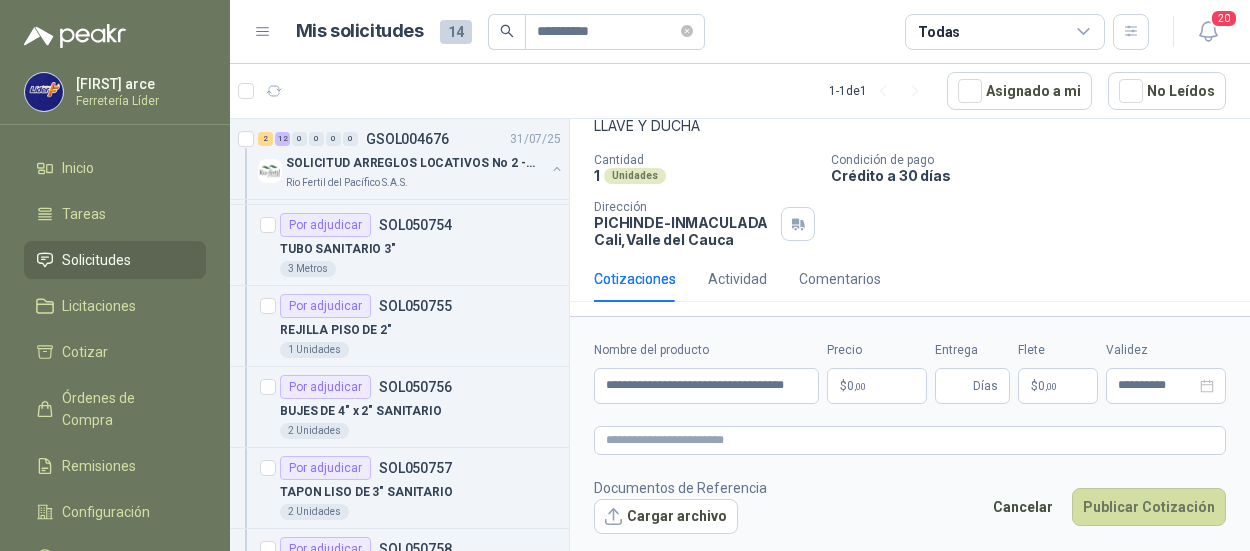 click on "**********" at bounding box center [625, 275] 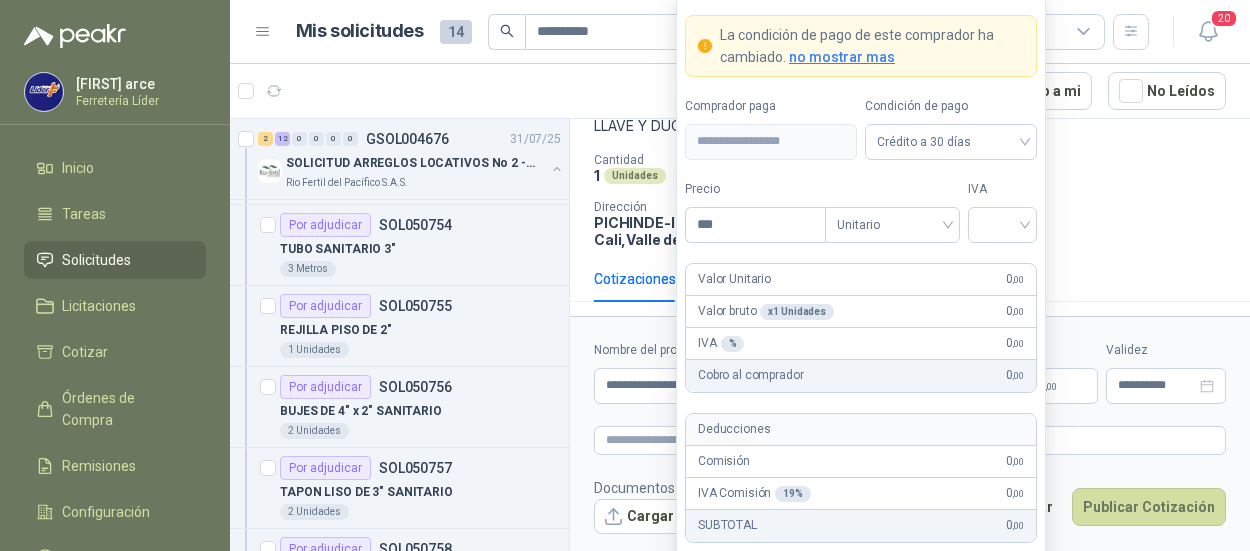type 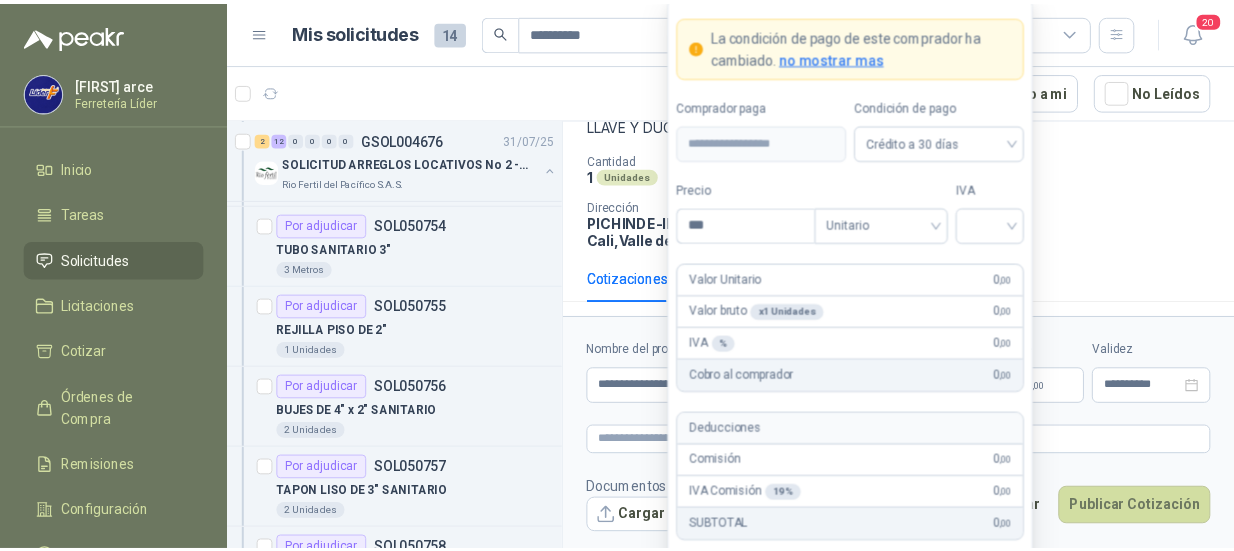 scroll, scrollTop: 0, scrollLeft: 0, axis: both 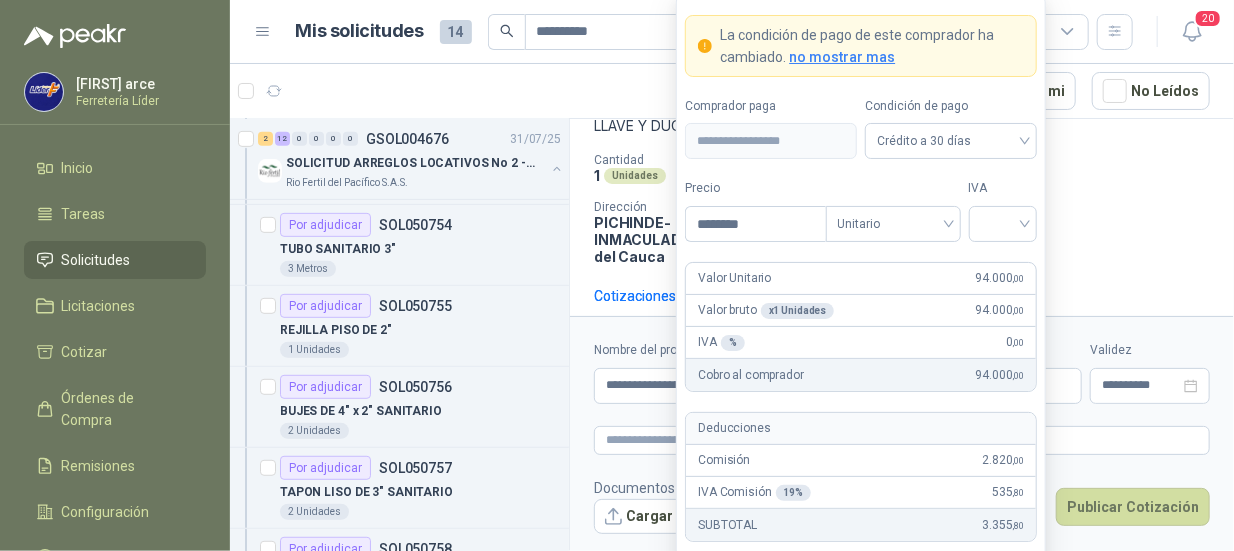 type on "********" 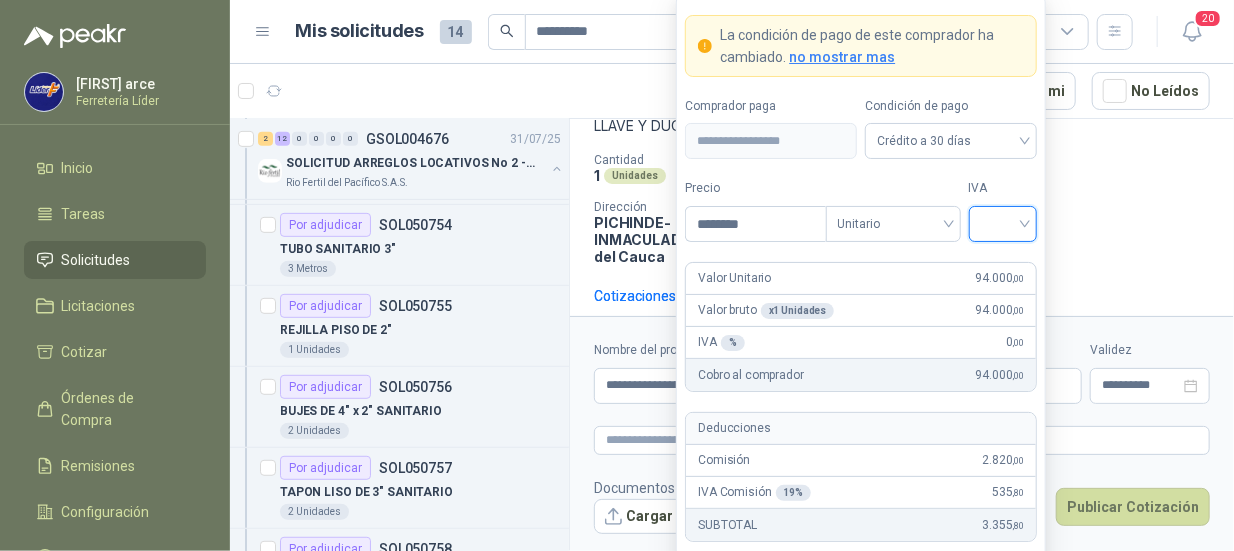 type 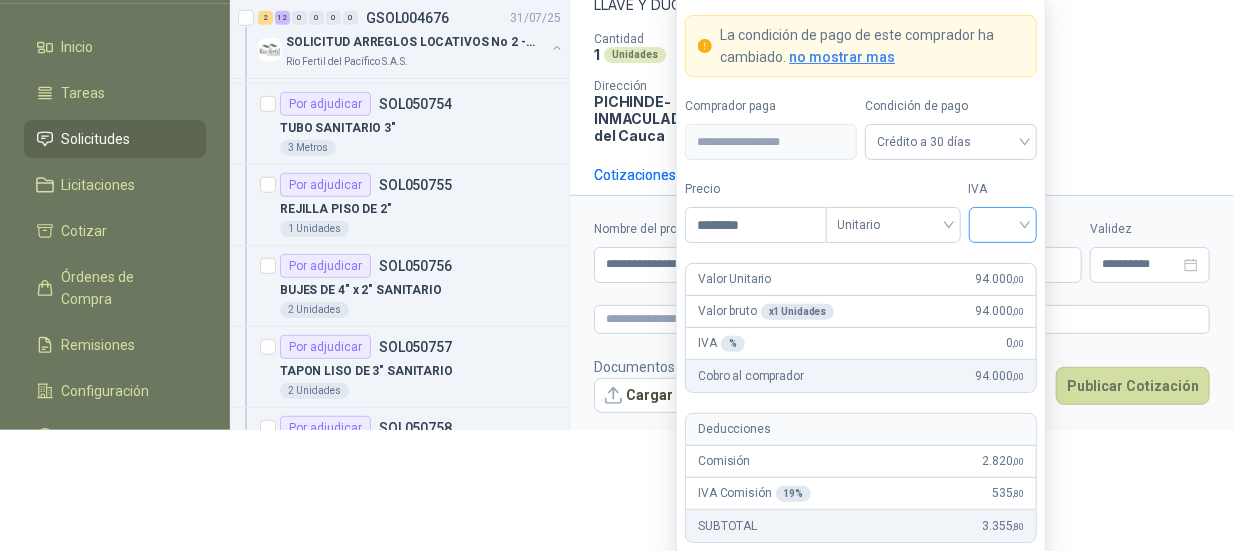 click at bounding box center (1003, 223) 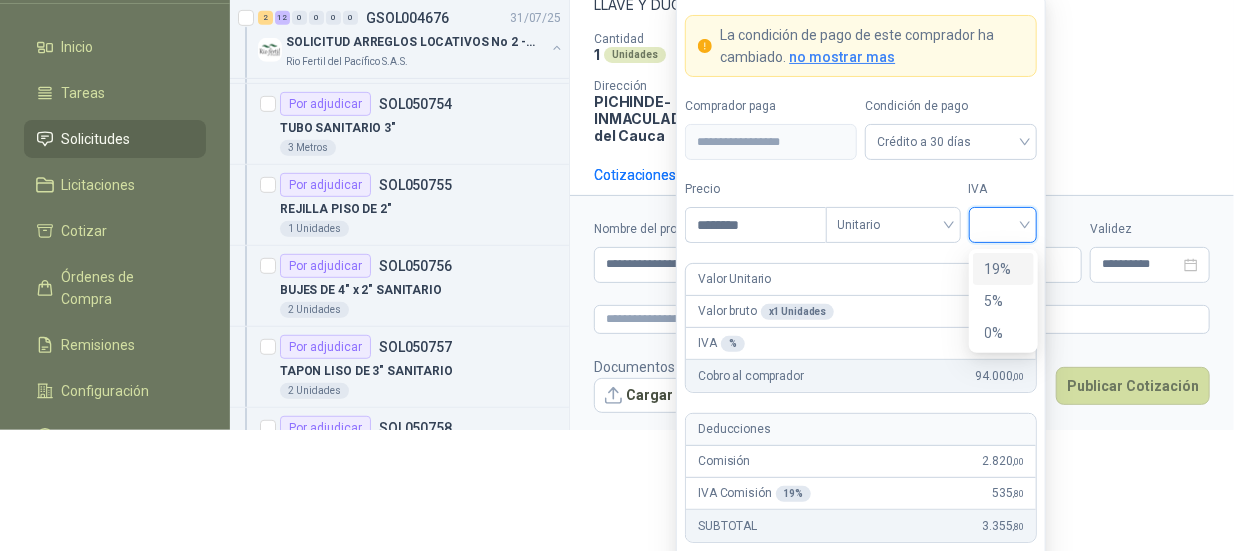 click on "19%" at bounding box center (1003, 269) 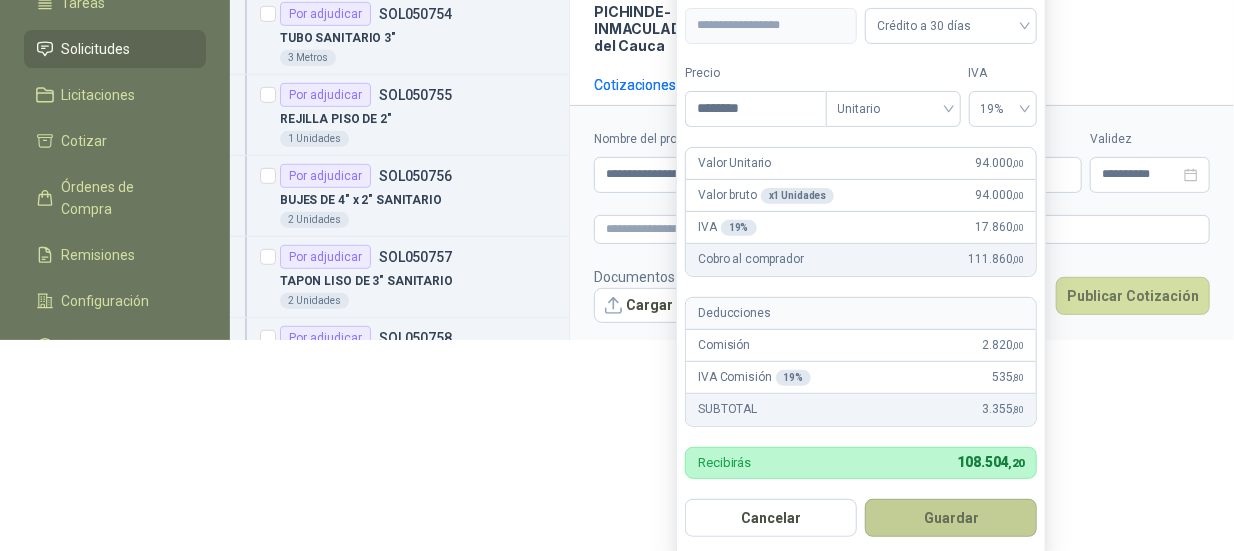 click on "Guardar" at bounding box center [951, 518] 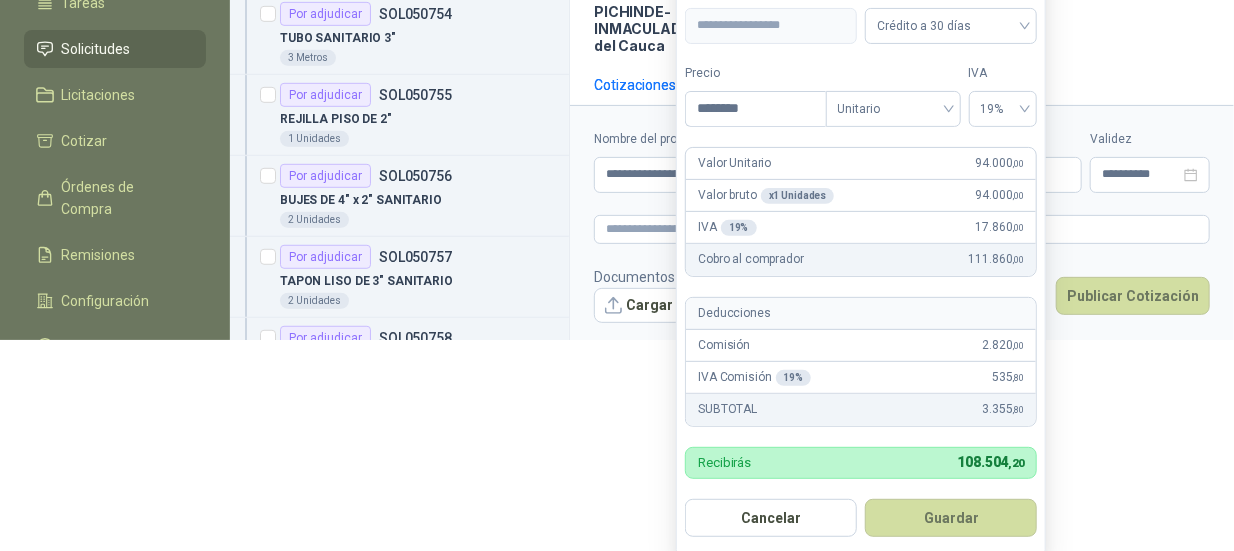 scroll, scrollTop: 139, scrollLeft: 0, axis: vertical 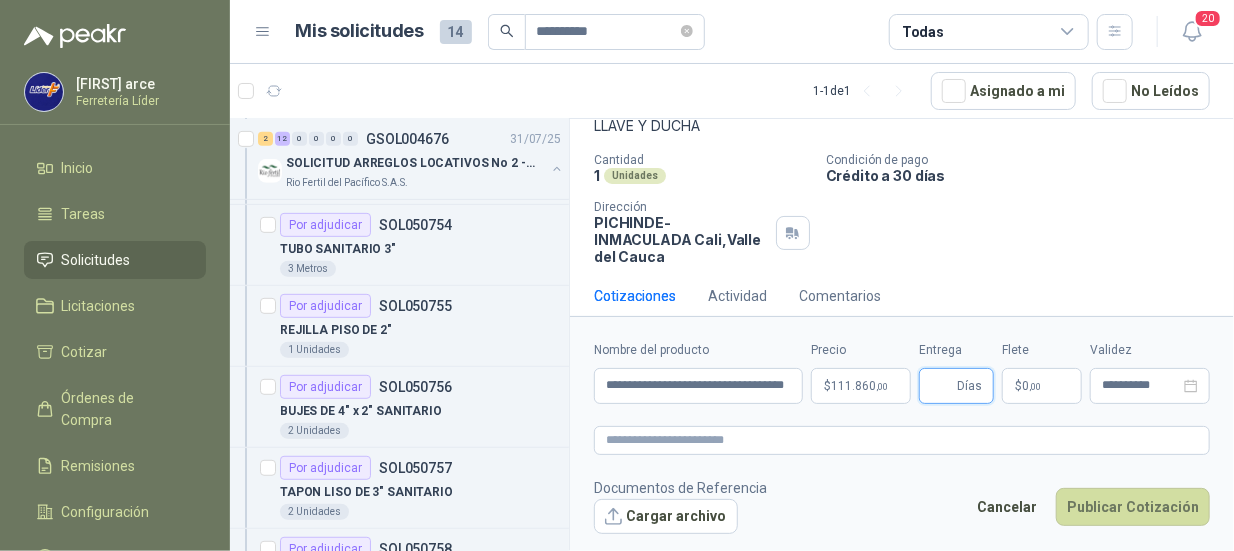 type 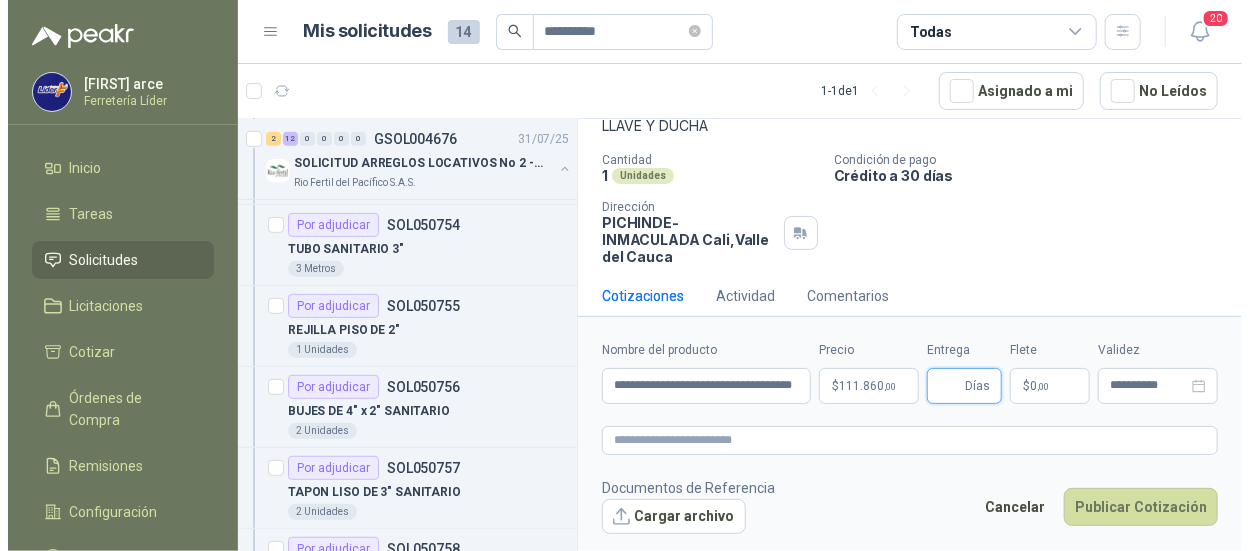 scroll, scrollTop: 0, scrollLeft: 0, axis: both 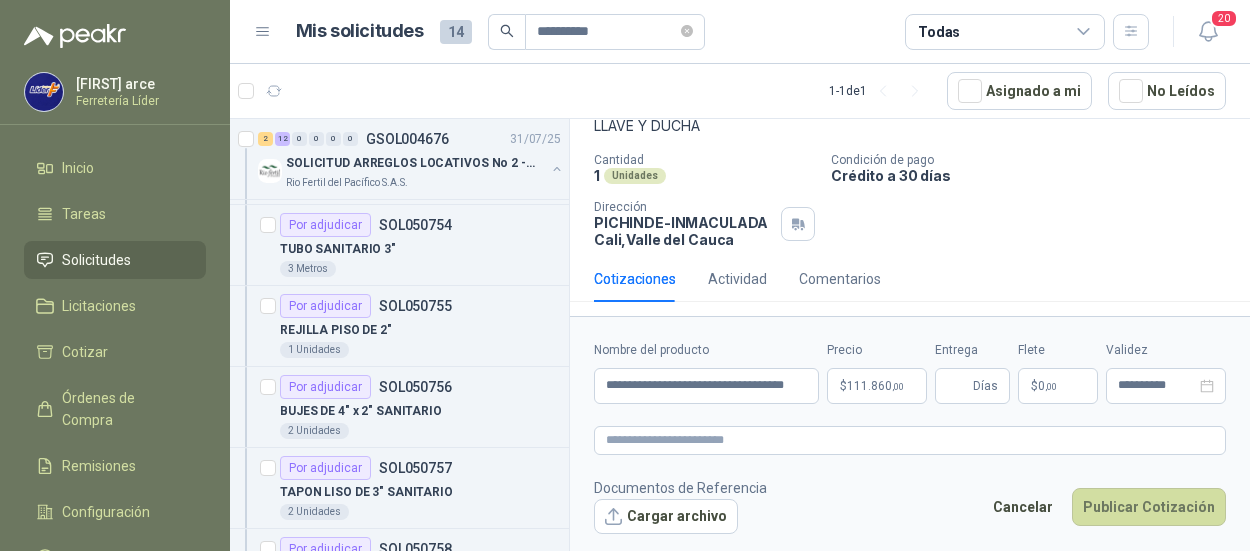 click on "**********" at bounding box center (910, 437) 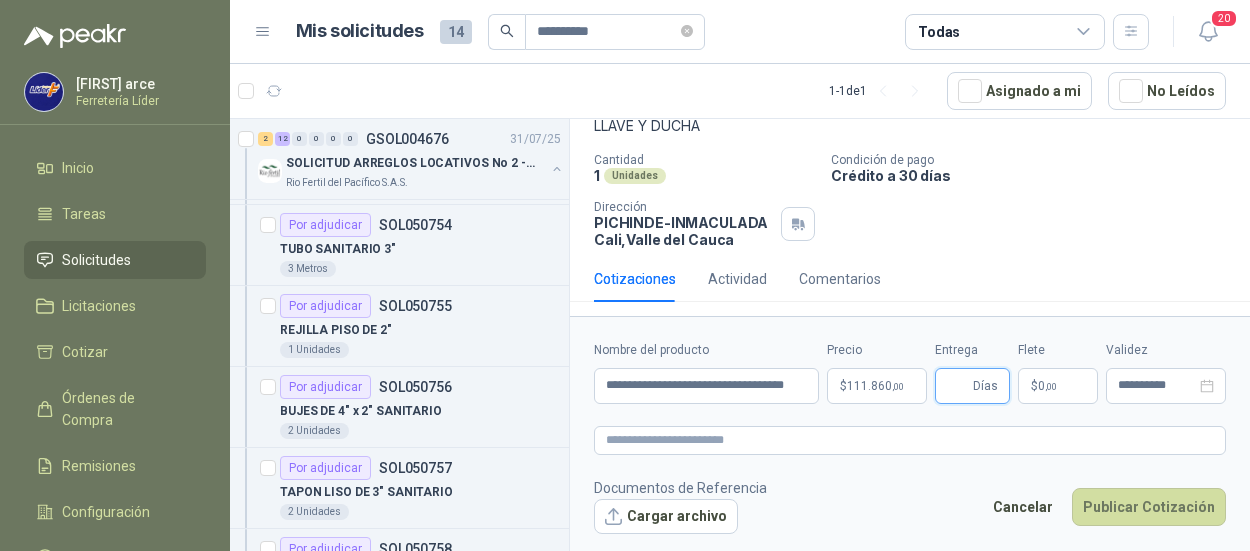 click on "Entrega" at bounding box center [958, 386] 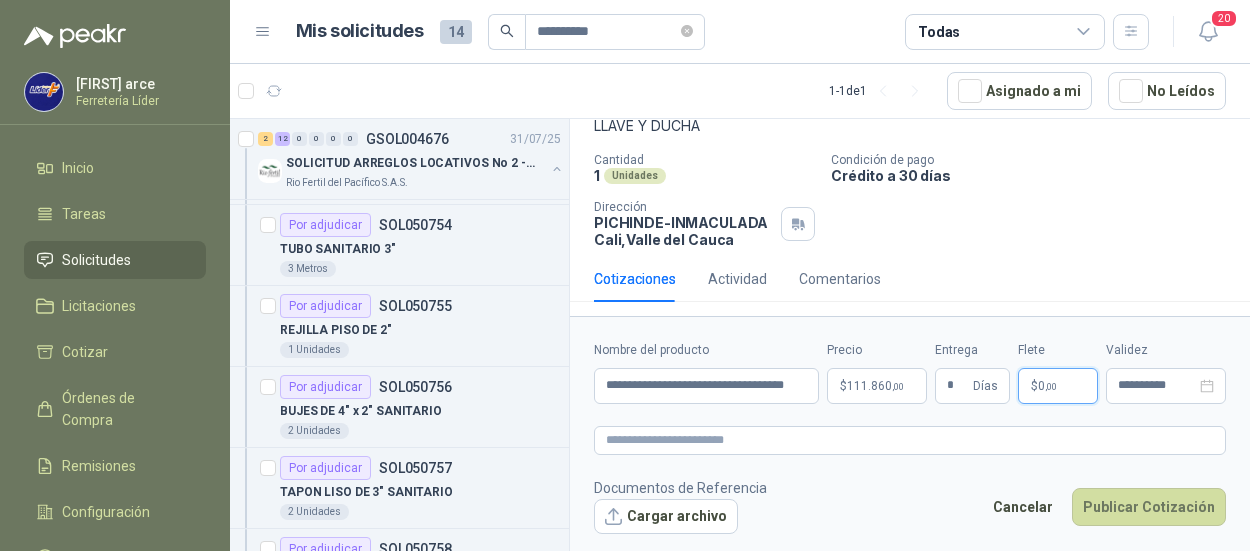 click on "0 ,00" at bounding box center [1047, 386] 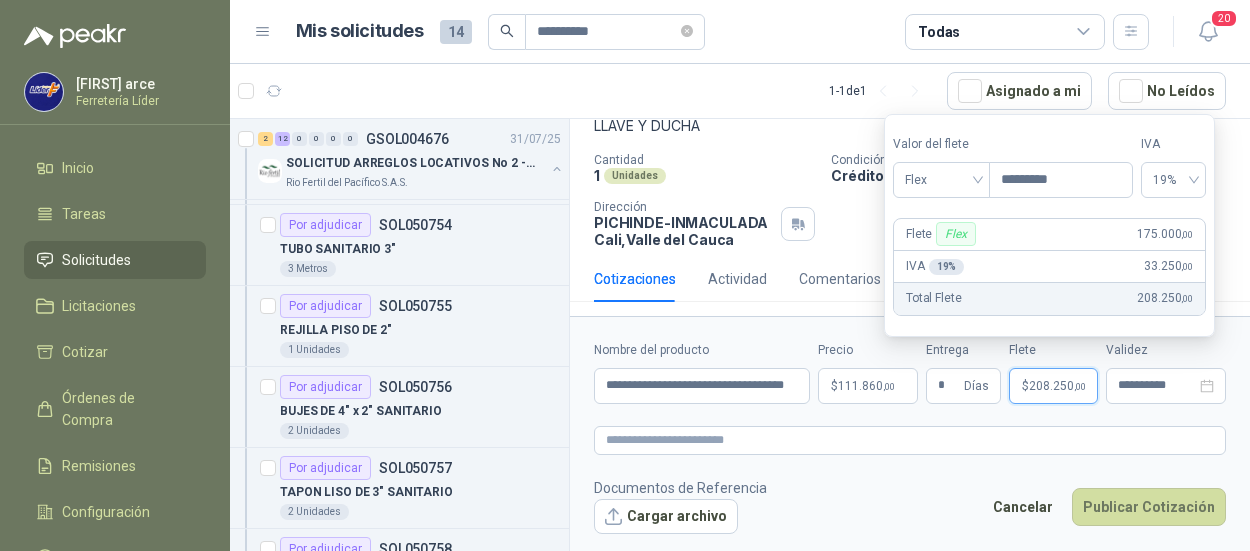type on "*********" 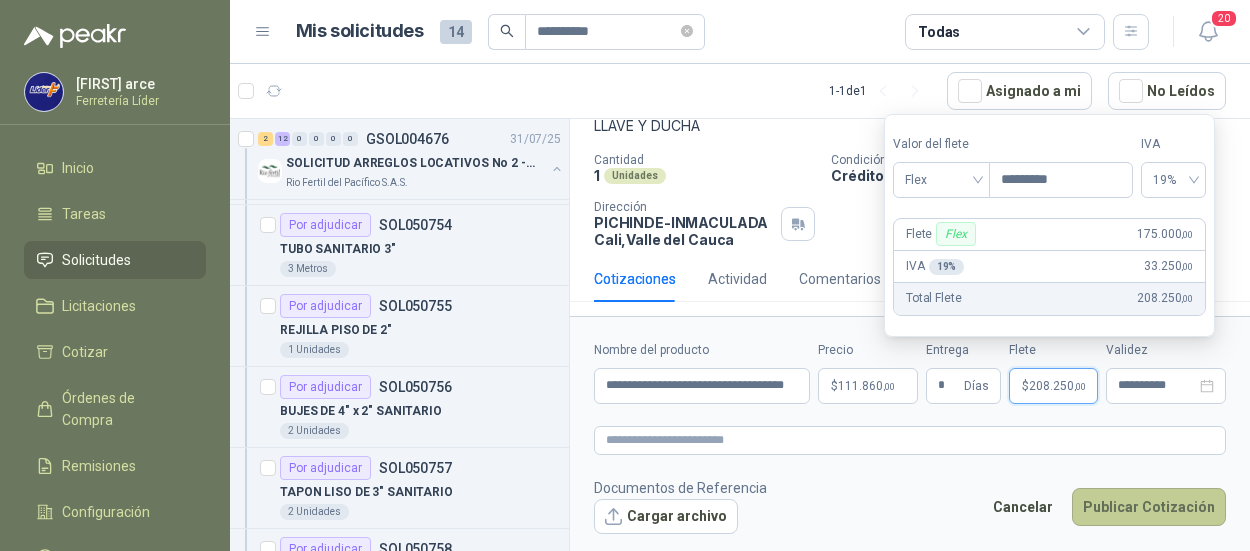 click on "Publicar Cotización" at bounding box center (1149, 507) 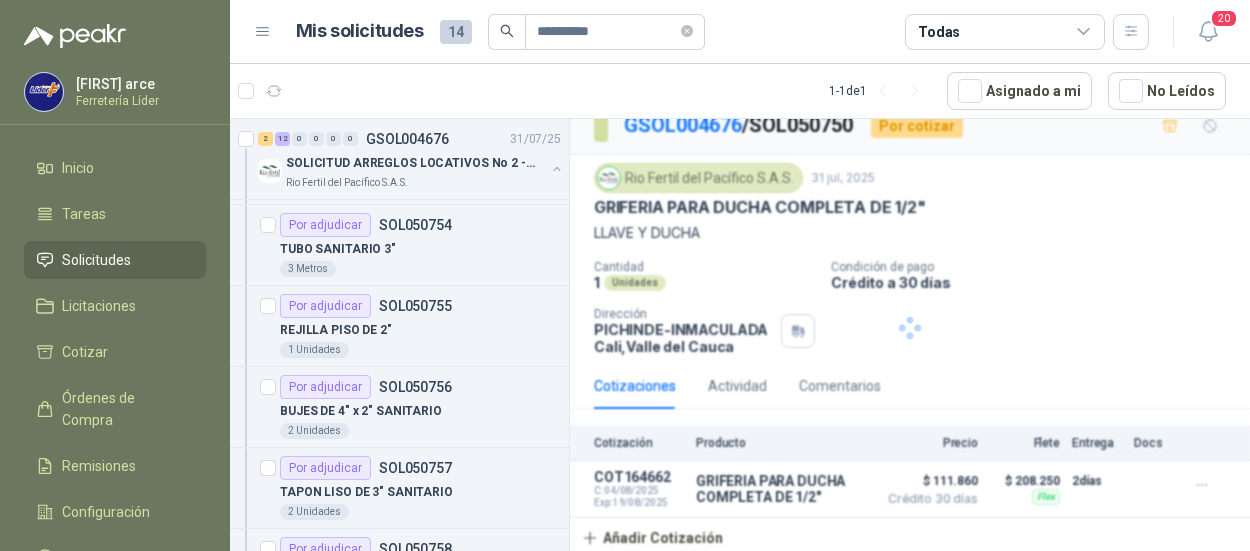scroll, scrollTop: 18, scrollLeft: 0, axis: vertical 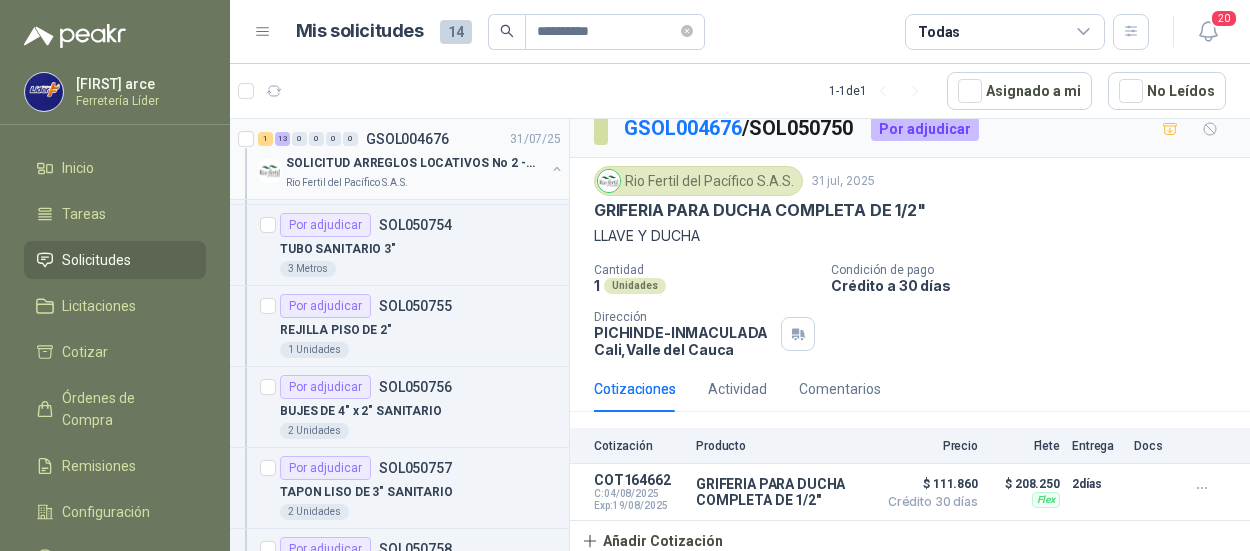 click on "SOLICITUD ARREGLOS LOCATIVOS No 2 - PICHINDE" at bounding box center (410, 163) 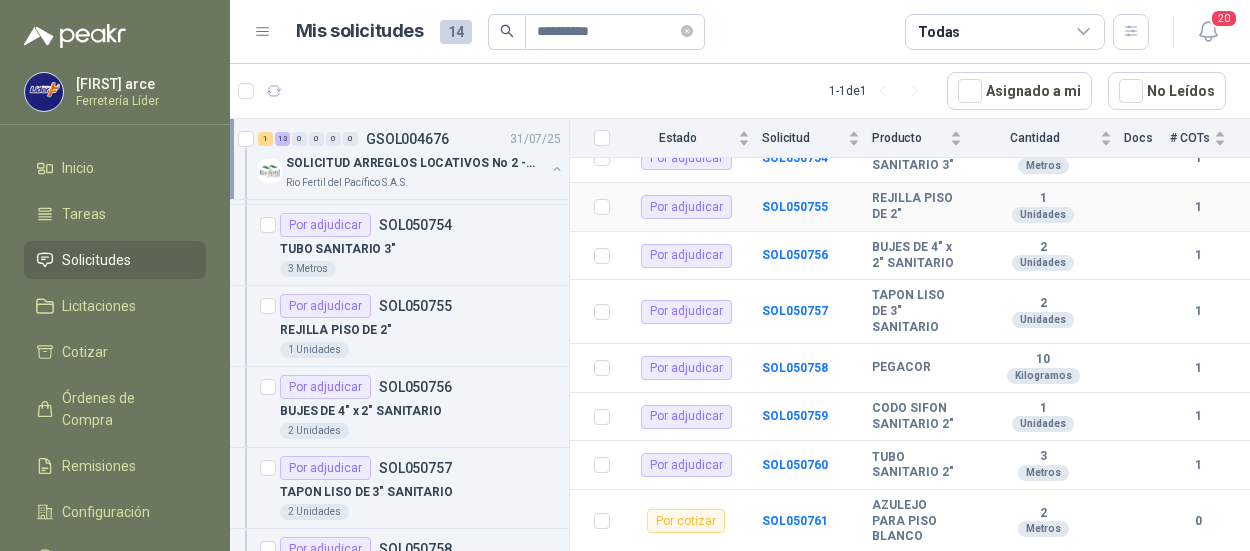 scroll, scrollTop: 663, scrollLeft: 0, axis: vertical 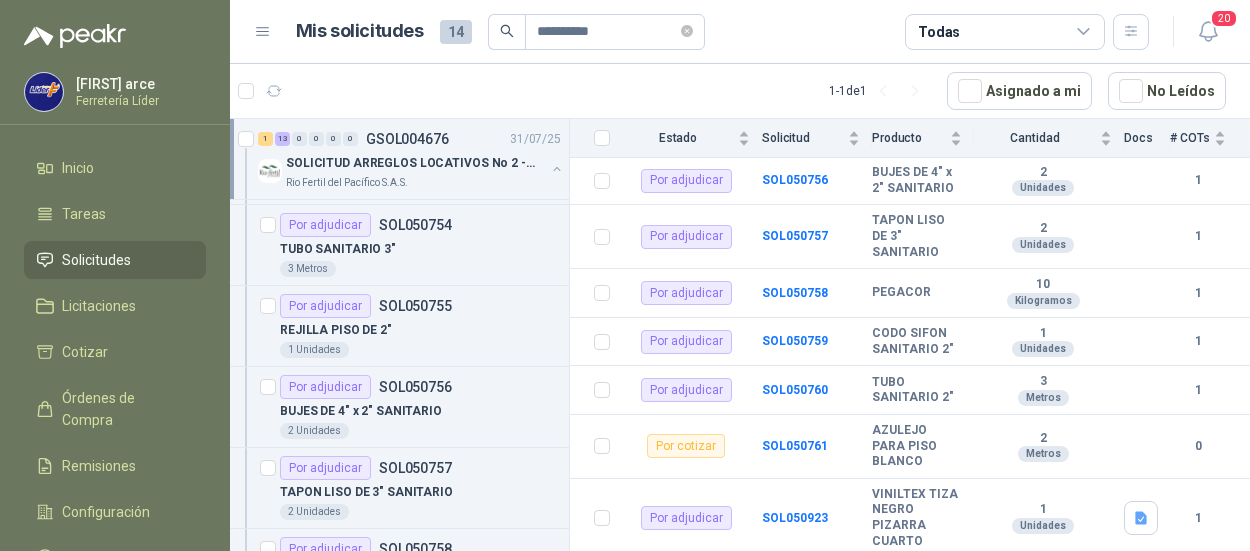 click on "SOLICITUD ARREGLOS LOCATIVOS No 2 - PICHINDE" at bounding box center [410, 163] 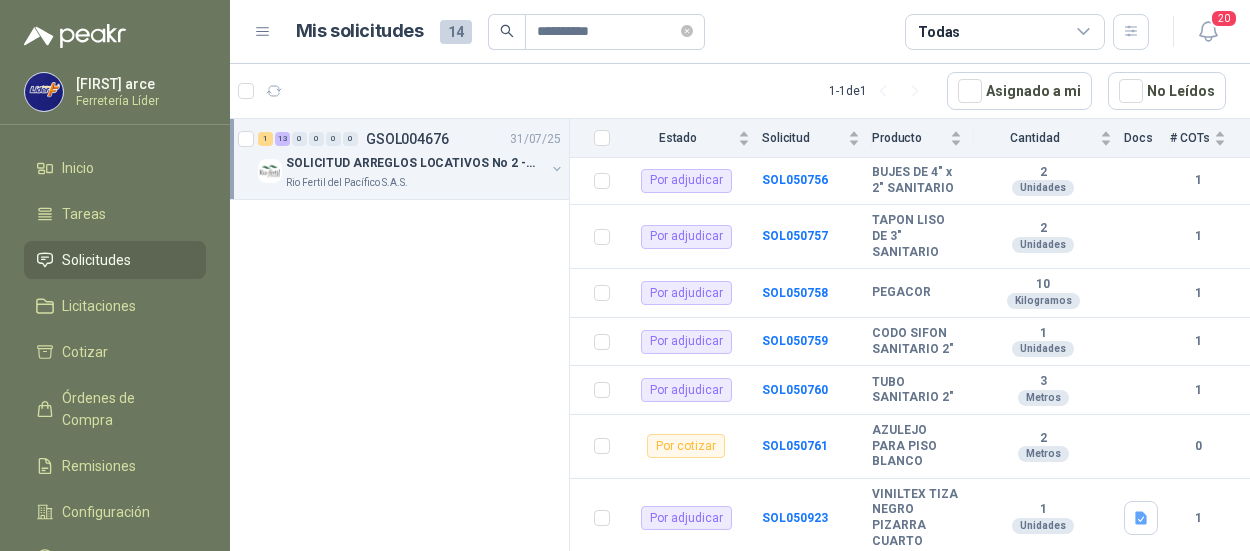 scroll, scrollTop: 0, scrollLeft: 0, axis: both 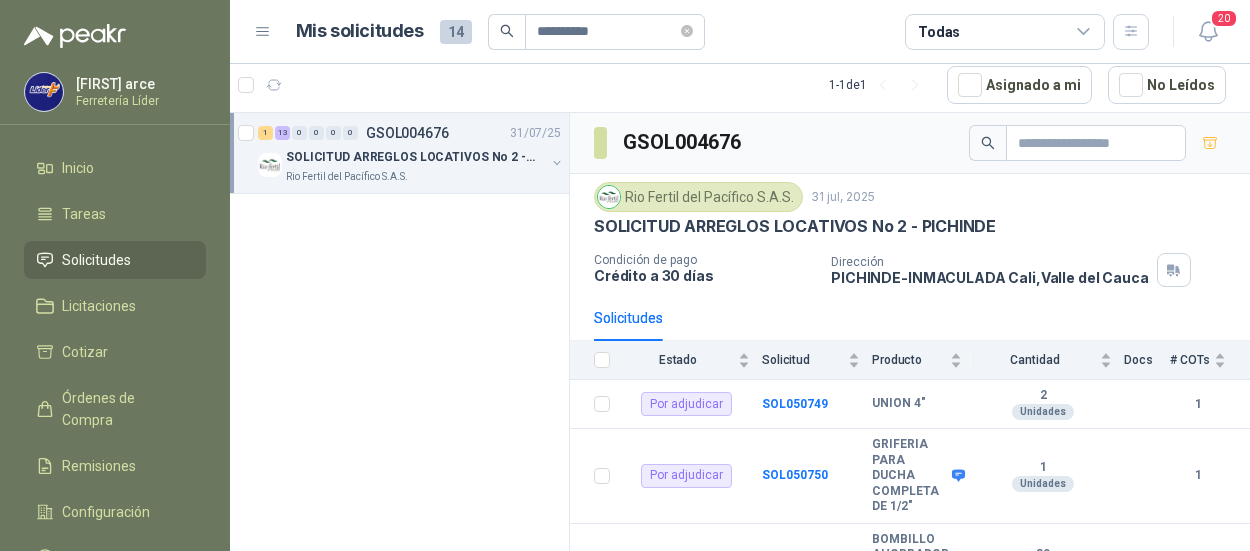 click on "Solicitudes" at bounding box center (115, 260) 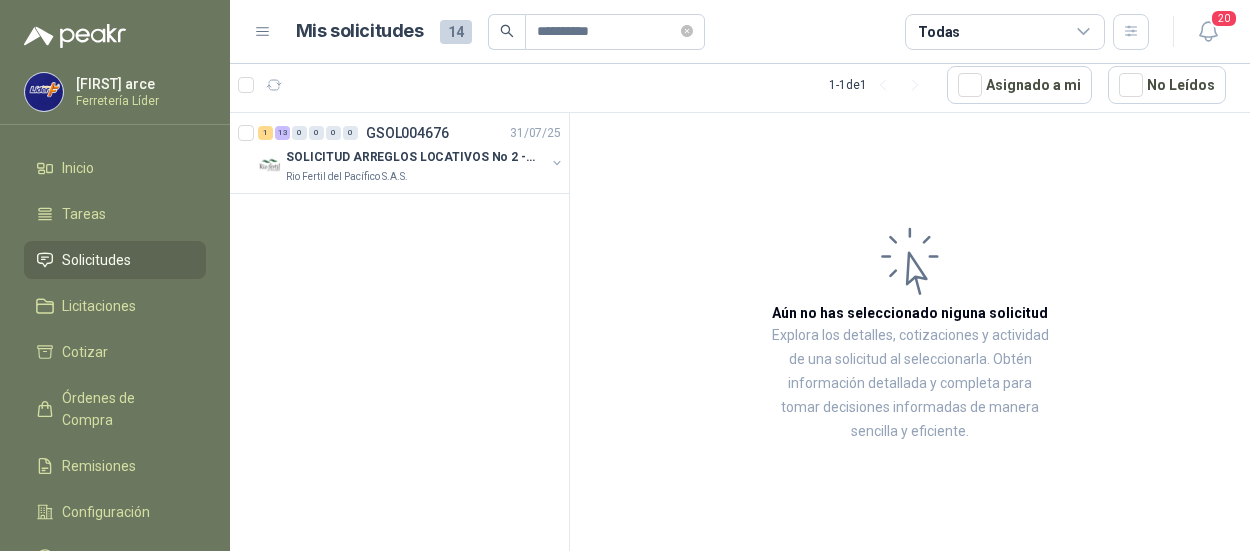 click on "Solicitudes" at bounding box center [115, 260] 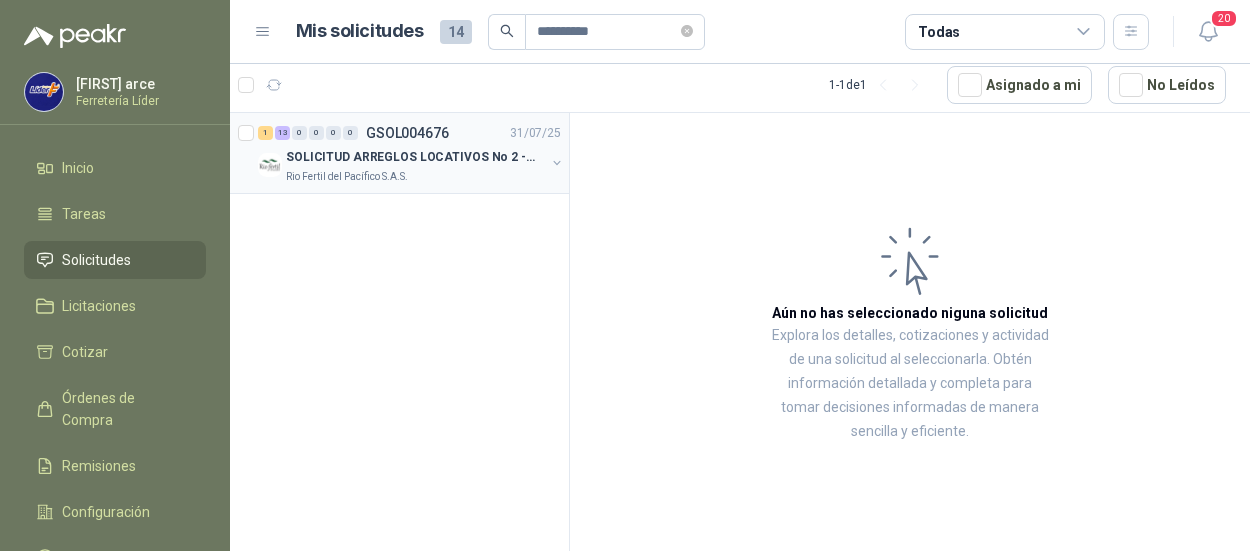 click on "Rio Fertil del Pacífico S.A.S." at bounding box center [347, 177] 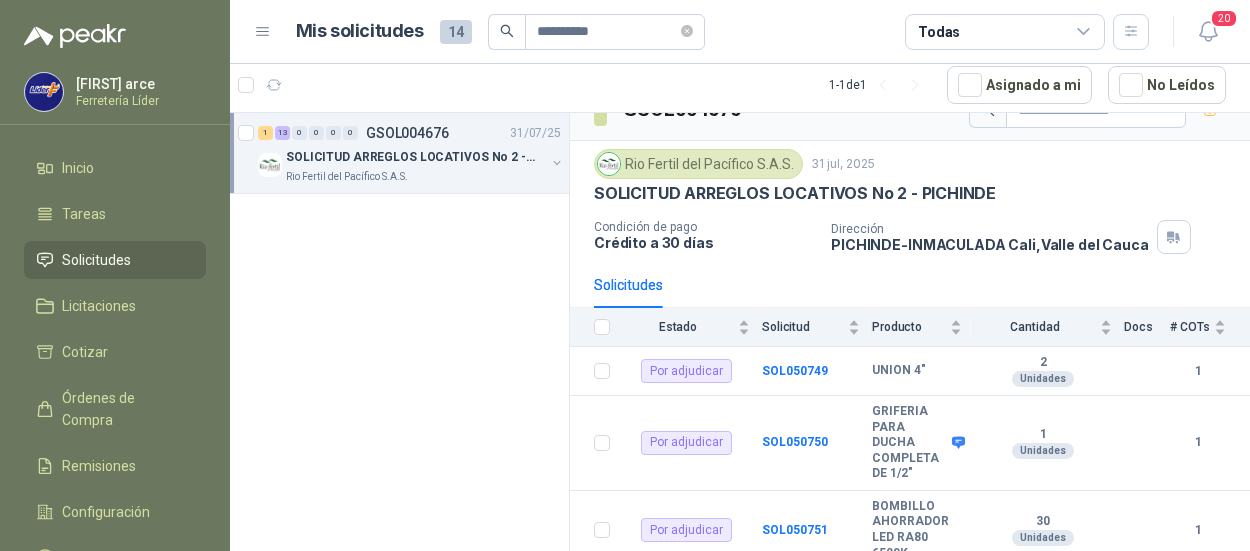 scroll, scrollTop: 0, scrollLeft: 0, axis: both 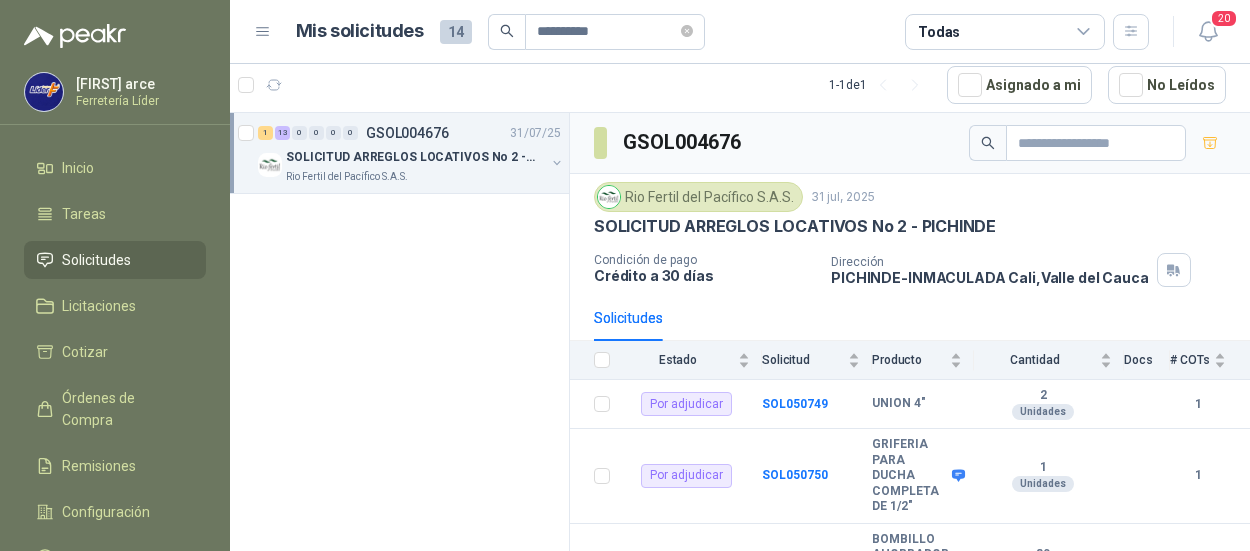 click on "Solicitudes" at bounding box center [96, 260] 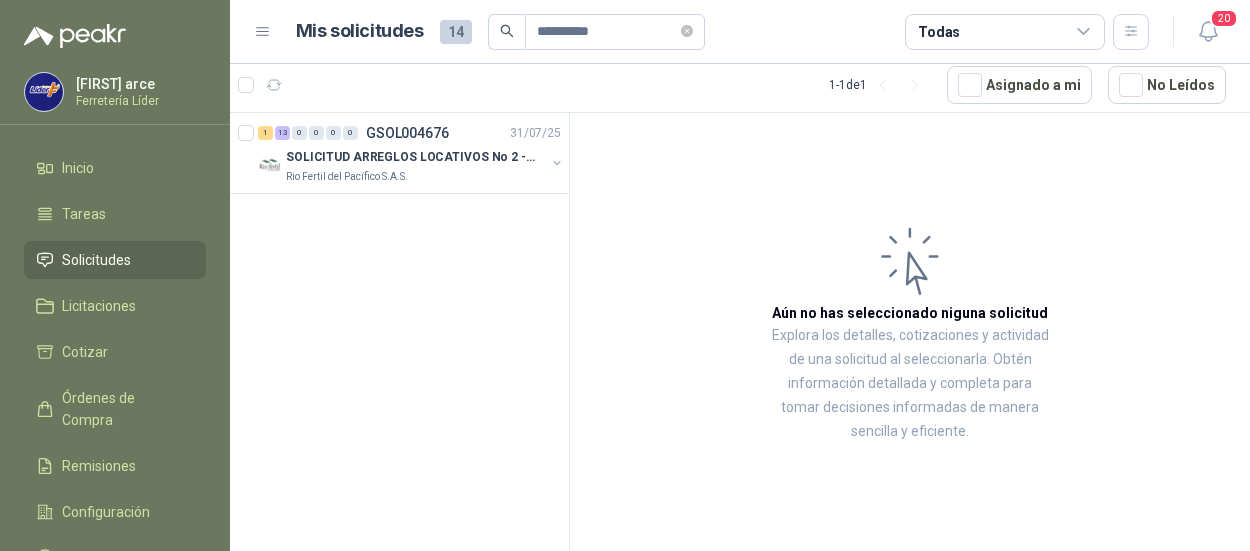 click on "Solicitudes" at bounding box center (96, 260) 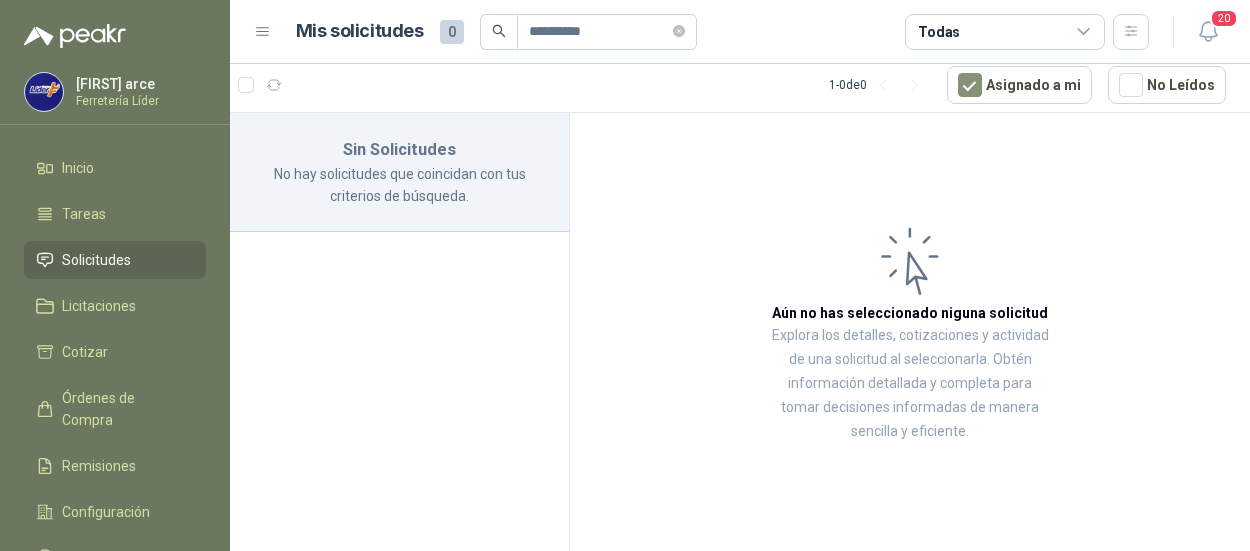click on "Solicitudes" at bounding box center (96, 260) 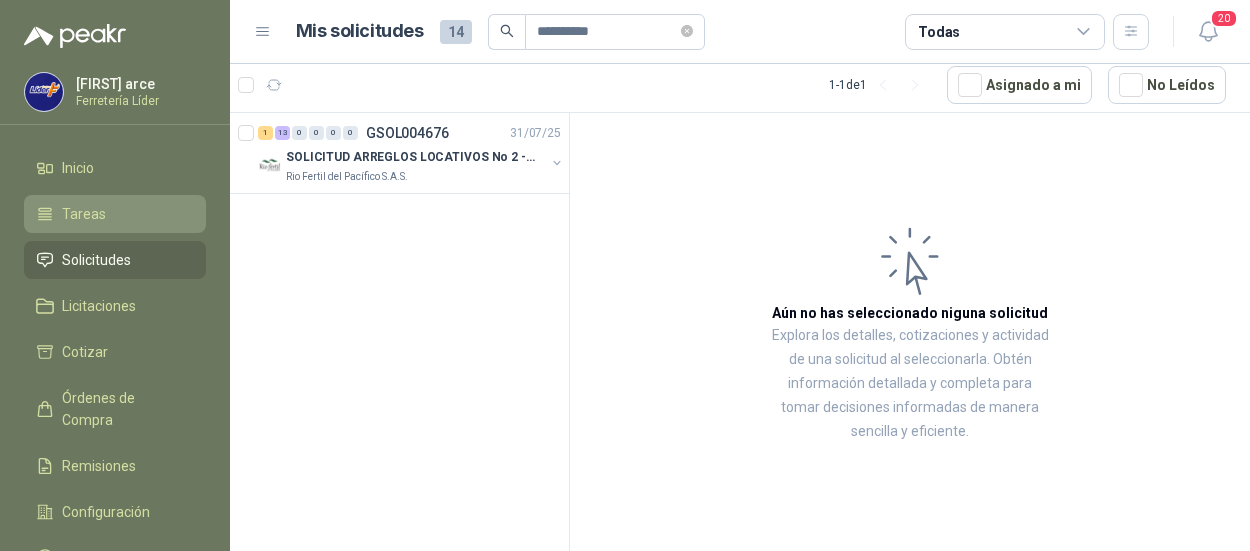 click on "Tareas" at bounding box center (115, 214) 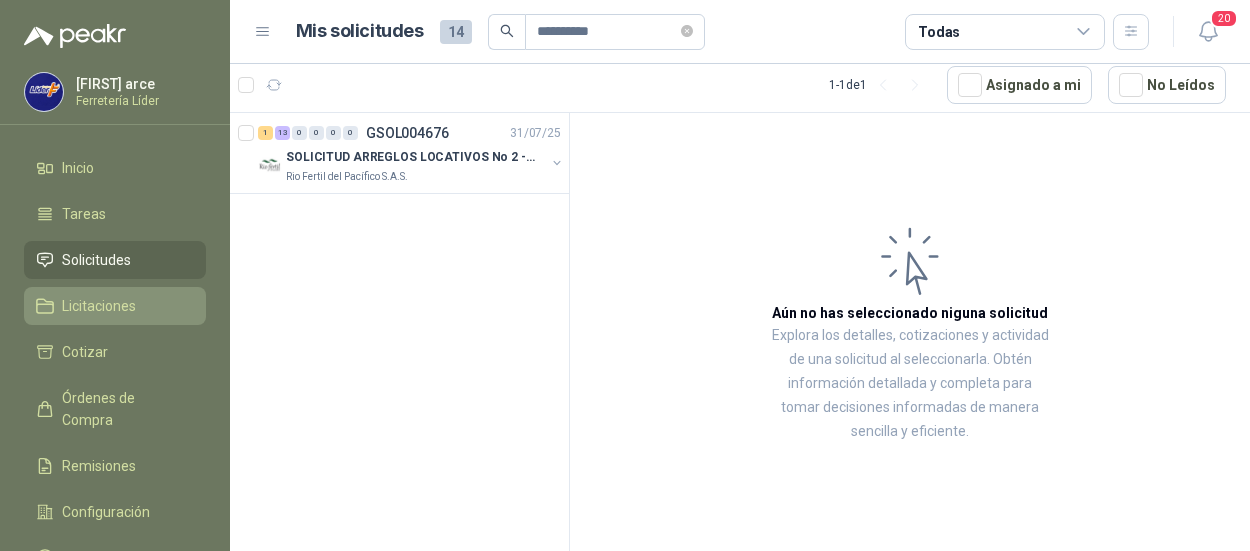 type 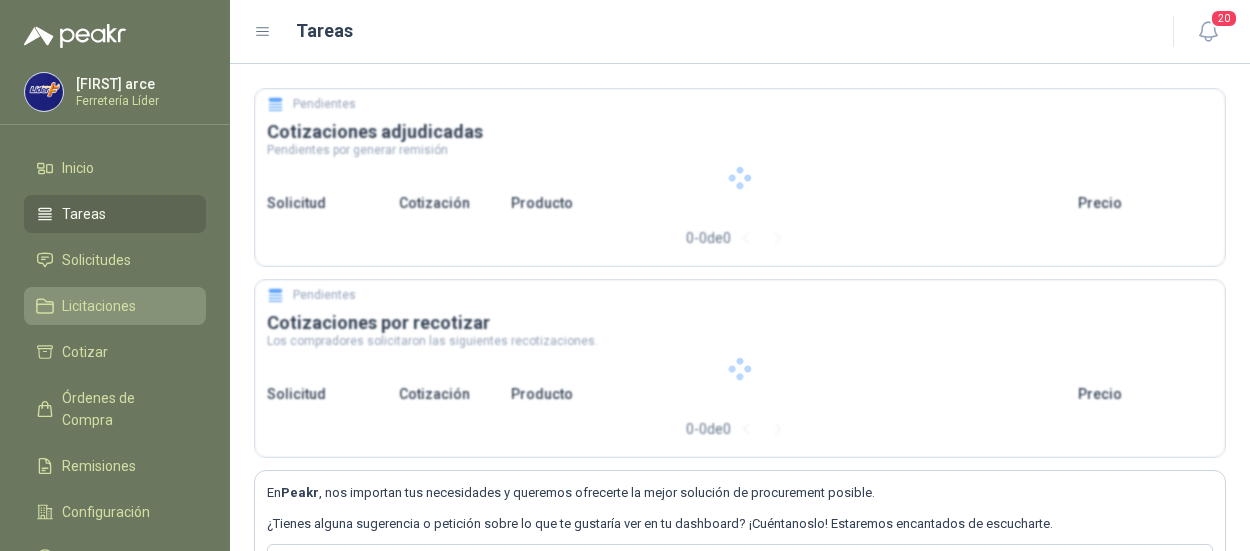 click on "Licitaciones" at bounding box center (99, 306) 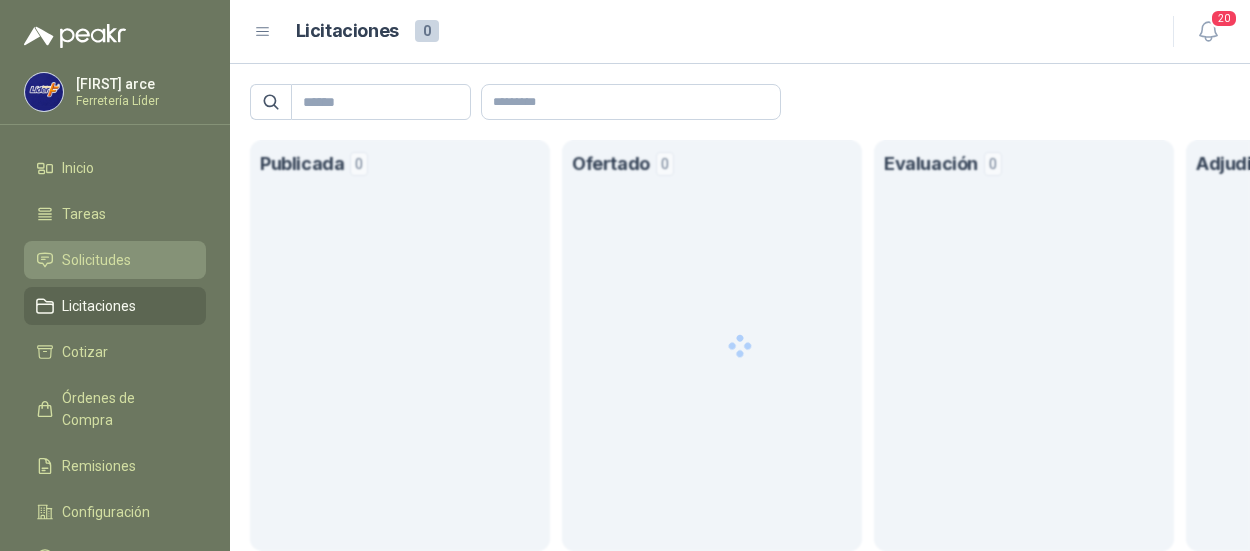 click on "Solicitudes" at bounding box center (96, 260) 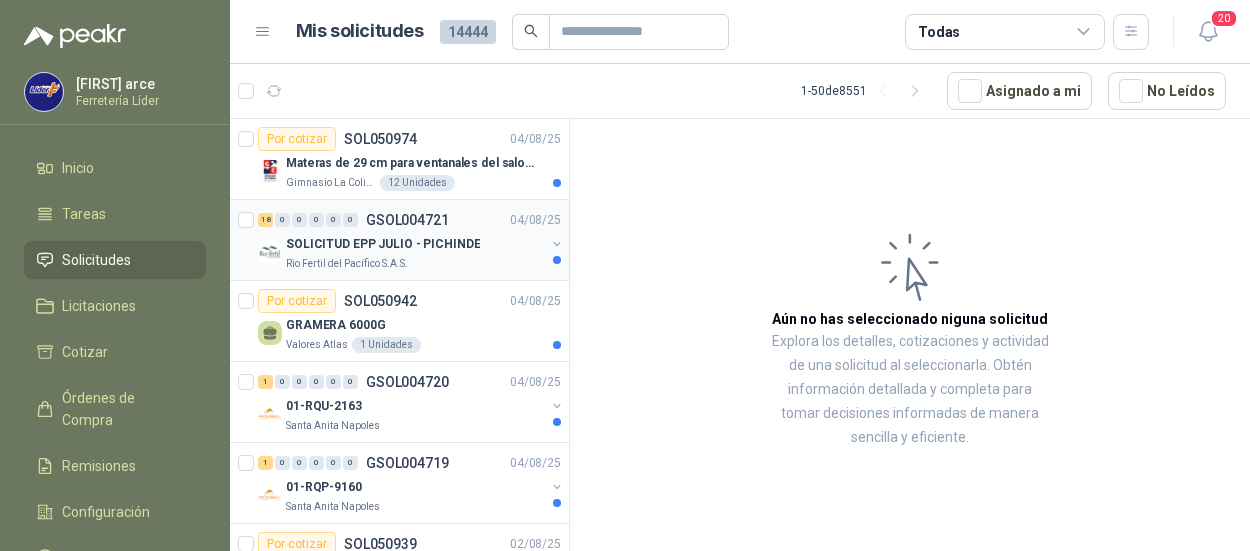 click on "Rio Fertil del Pacífico S.A.S." at bounding box center (347, 264) 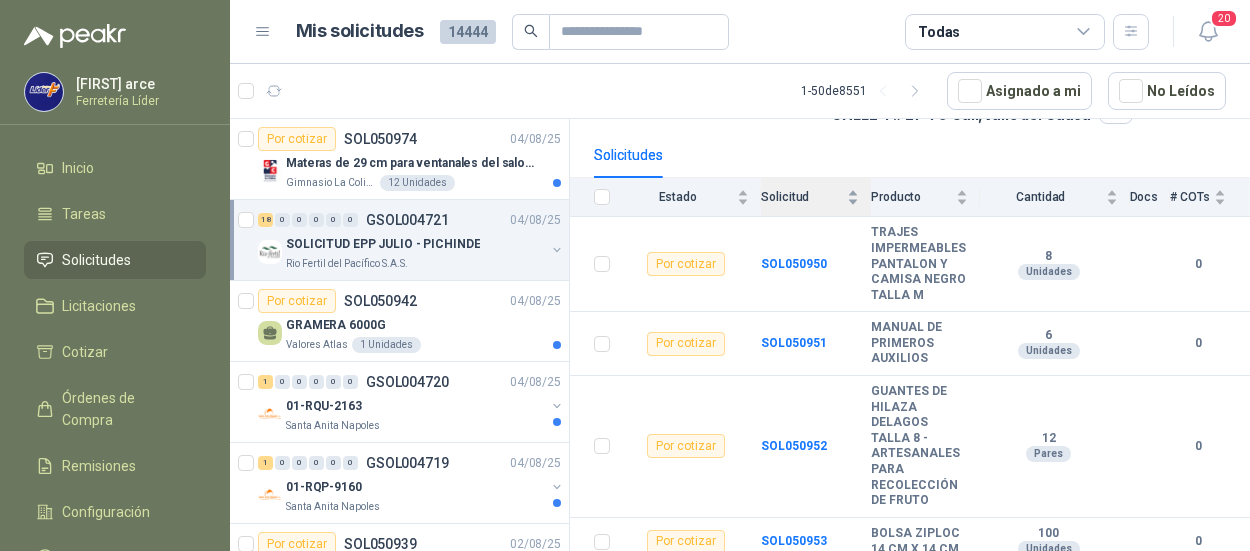 scroll, scrollTop: 200, scrollLeft: 0, axis: vertical 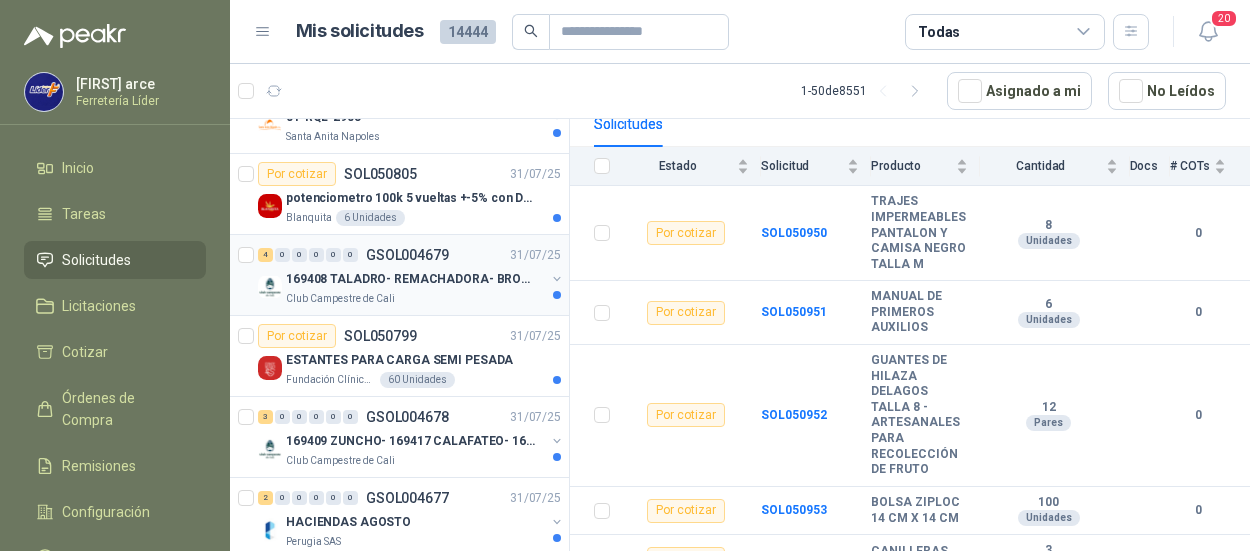 click on "169408 TALADRO- REMACHADORA- BROCAS" at bounding box center (410, 279) 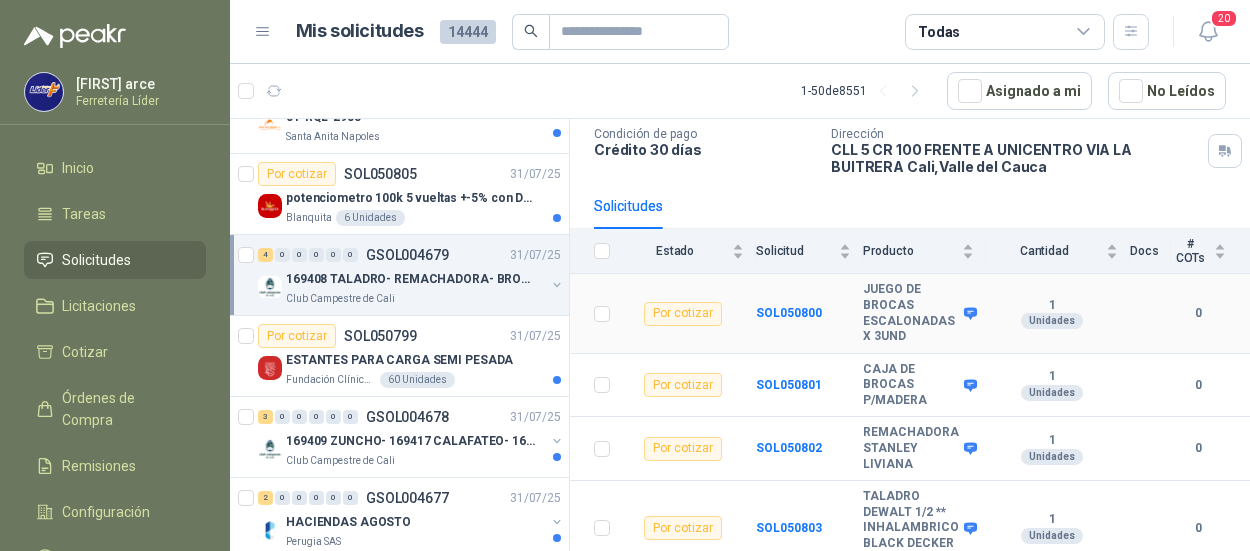 scroll, scrollTop: 140, scrollLeft: 0, axis: vertical 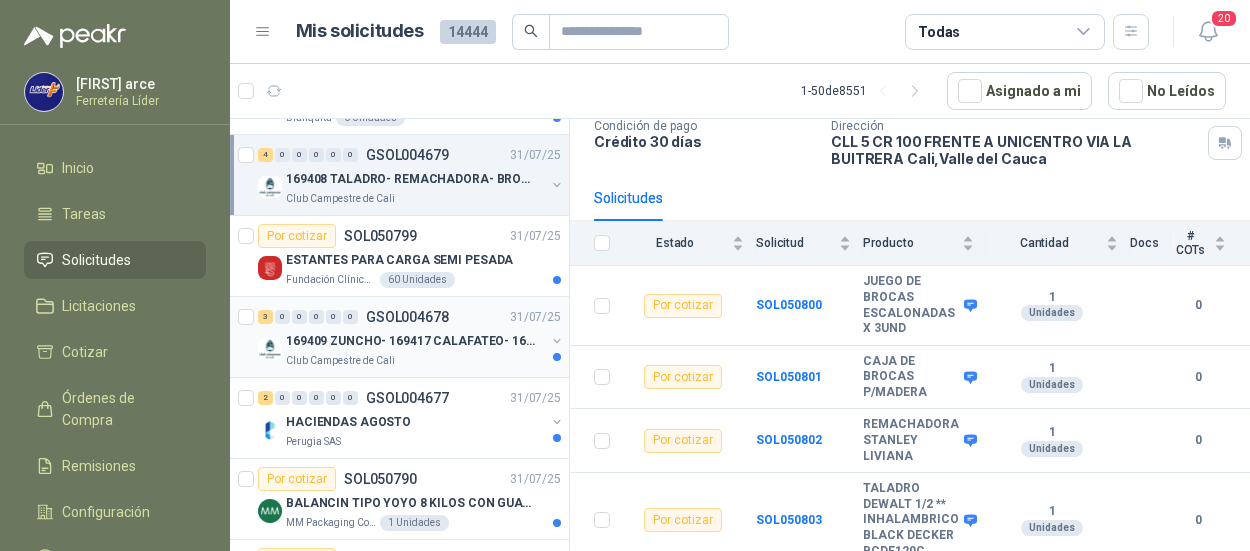 click on "Club Campestre de Cali" at bounding box center (340, 361) 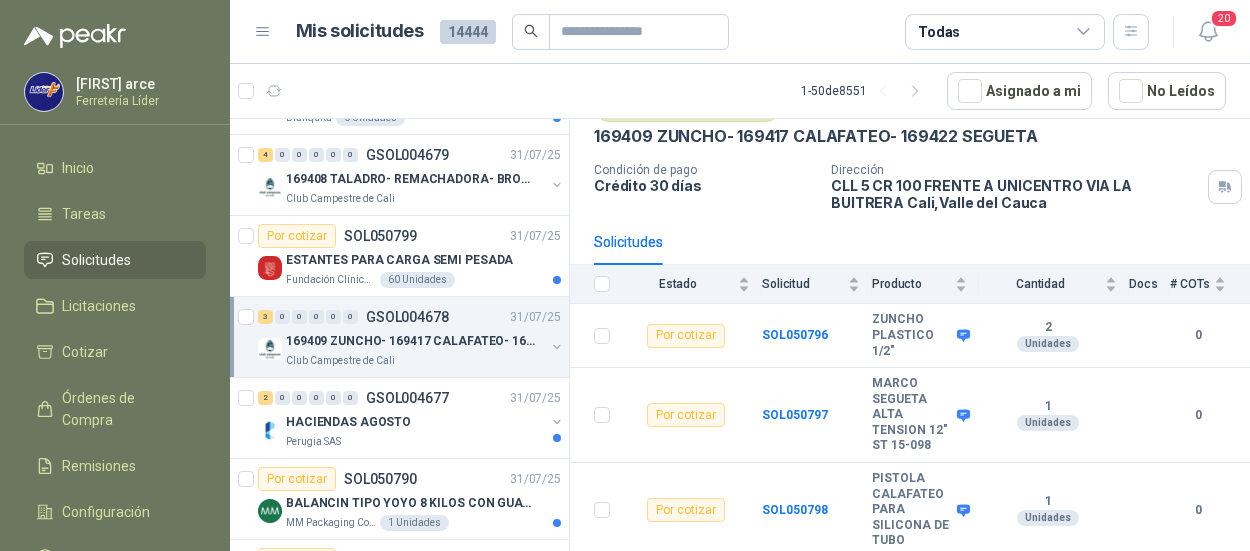 scroll, scrollTop: 108, scrollLeft: 0, axis: vertical 